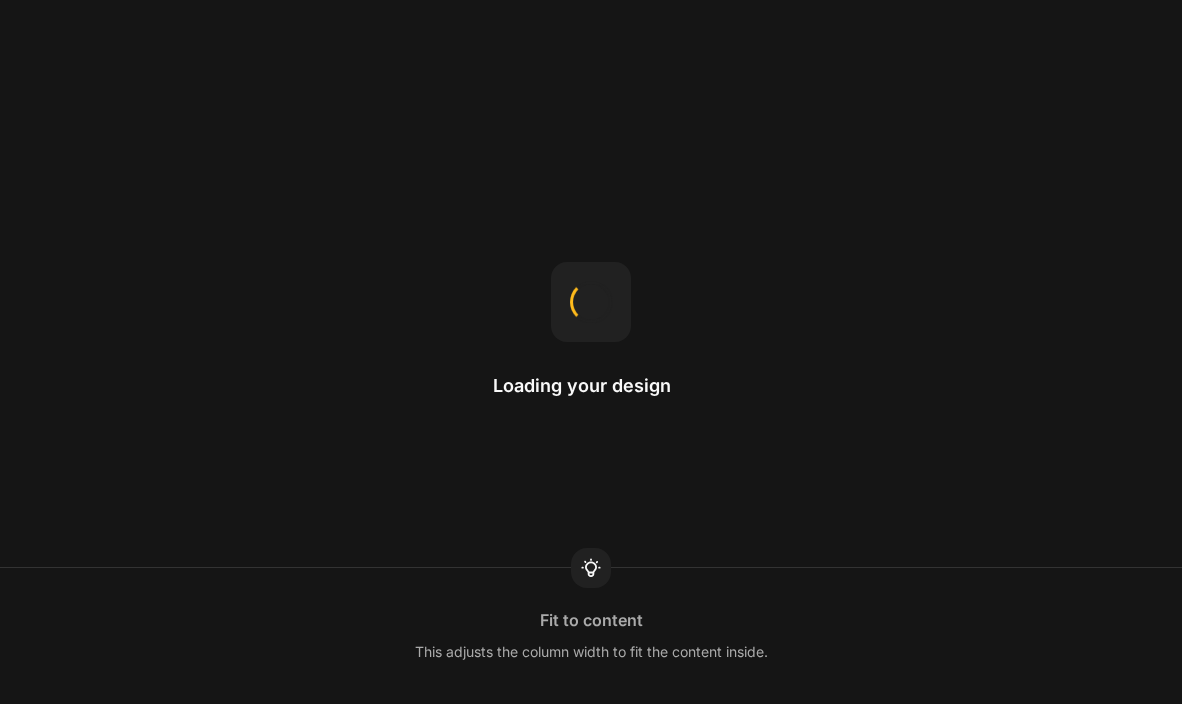 scroll, scrollTop: 0, scrollLeft: 0, axis: both 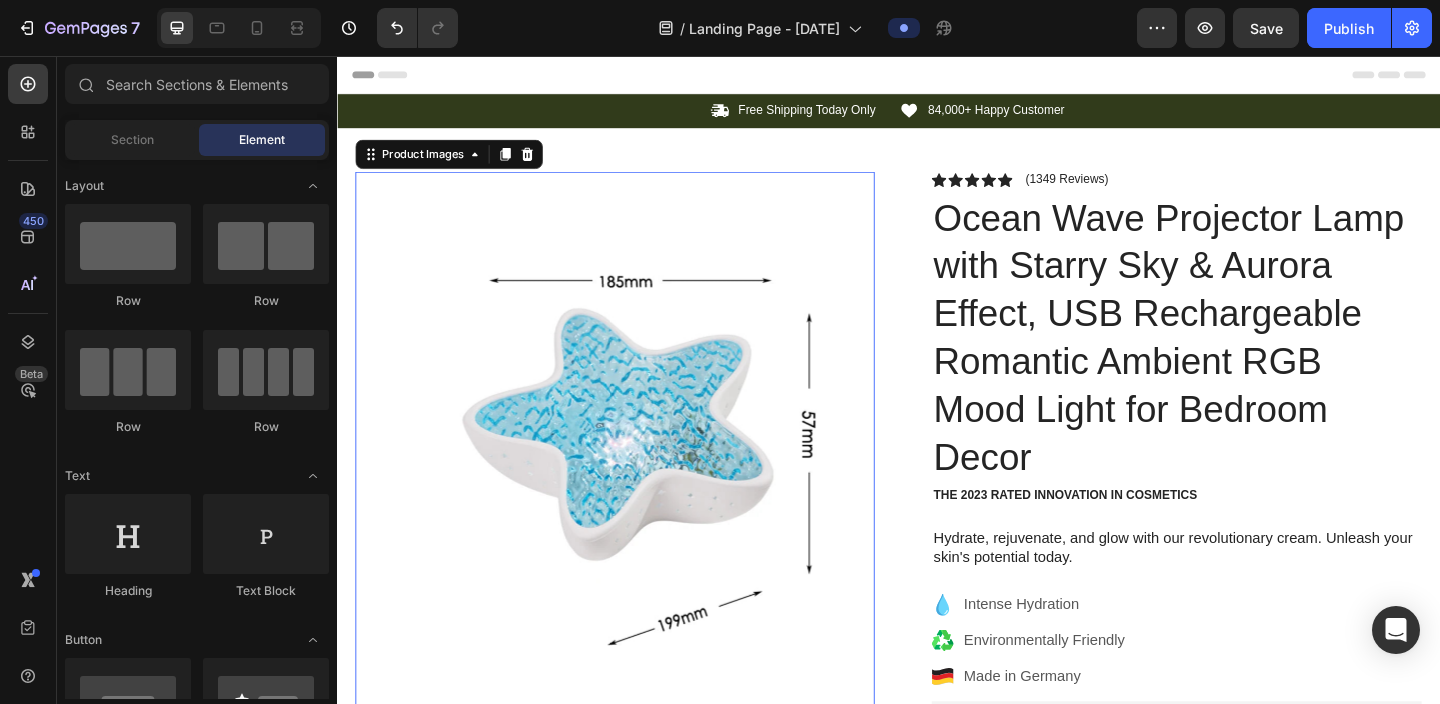 click at bounding box center [639, 464] 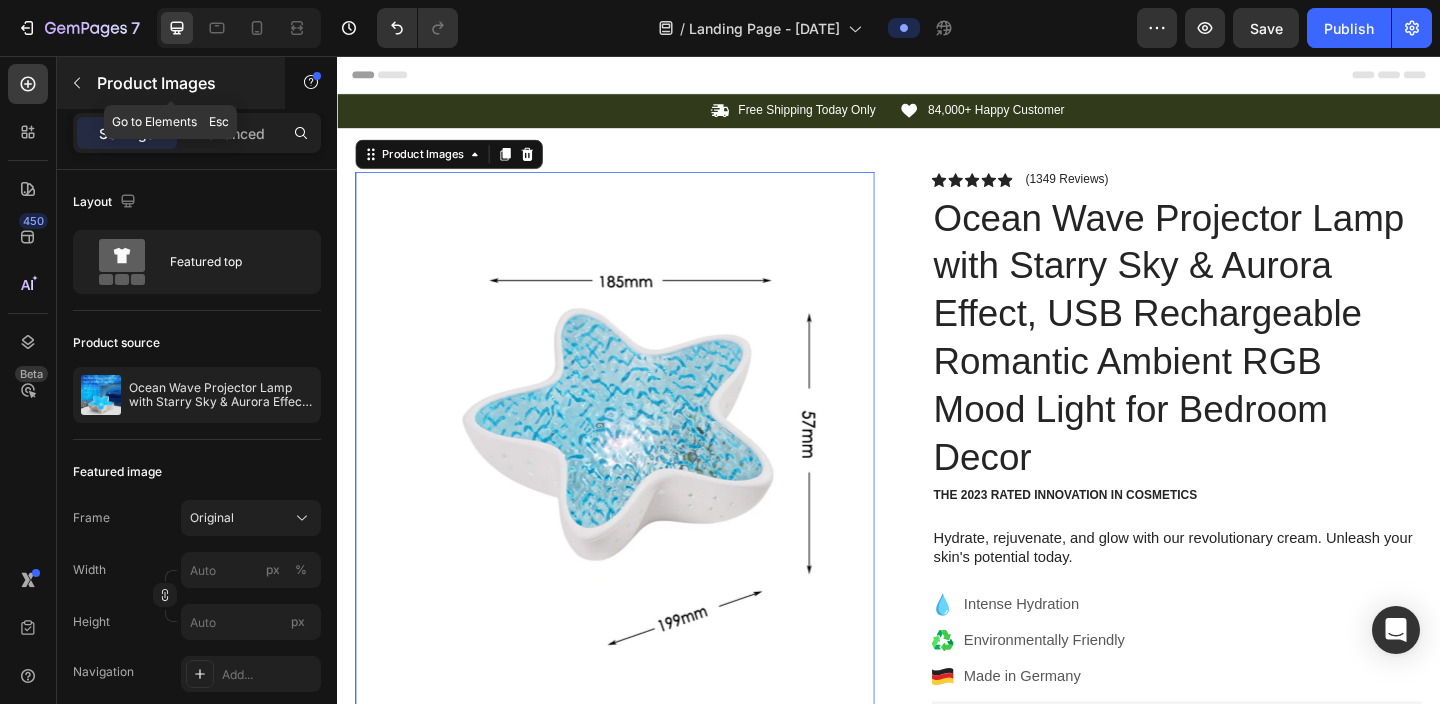 click 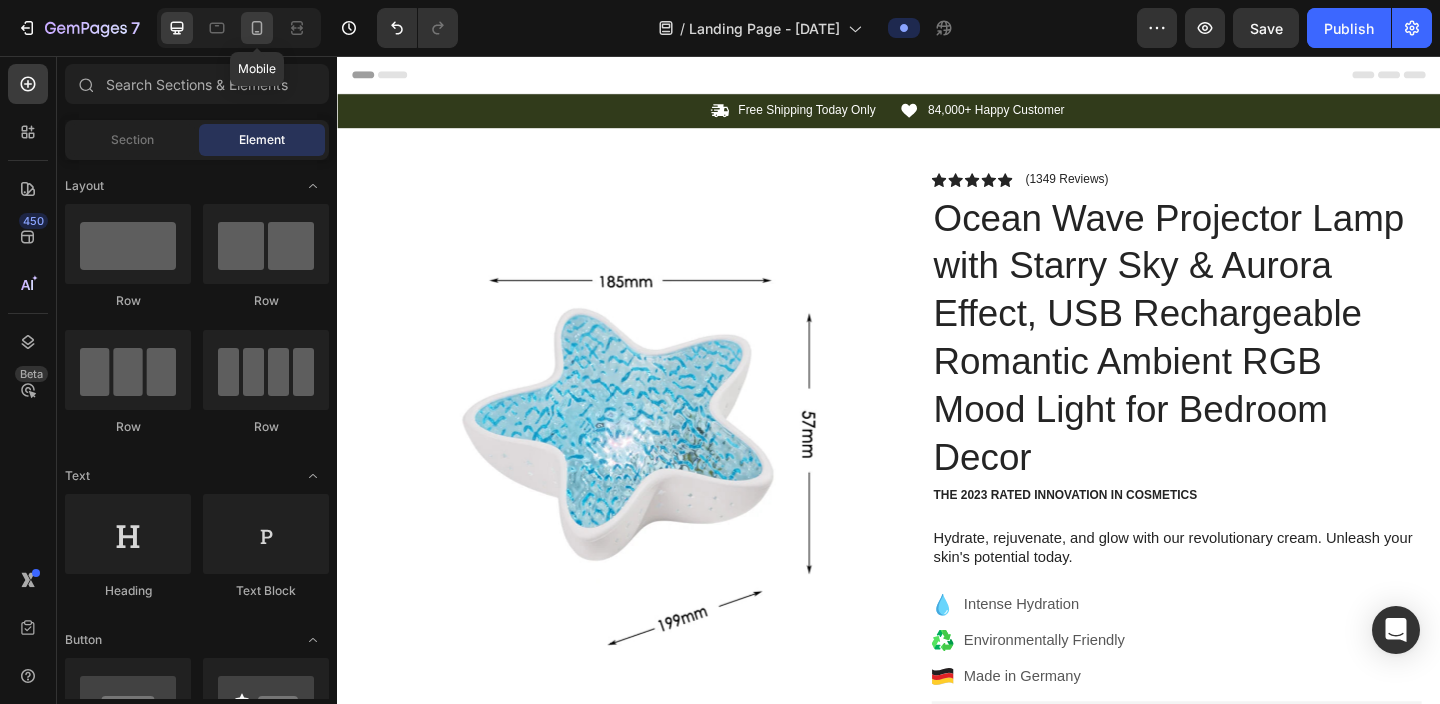 click 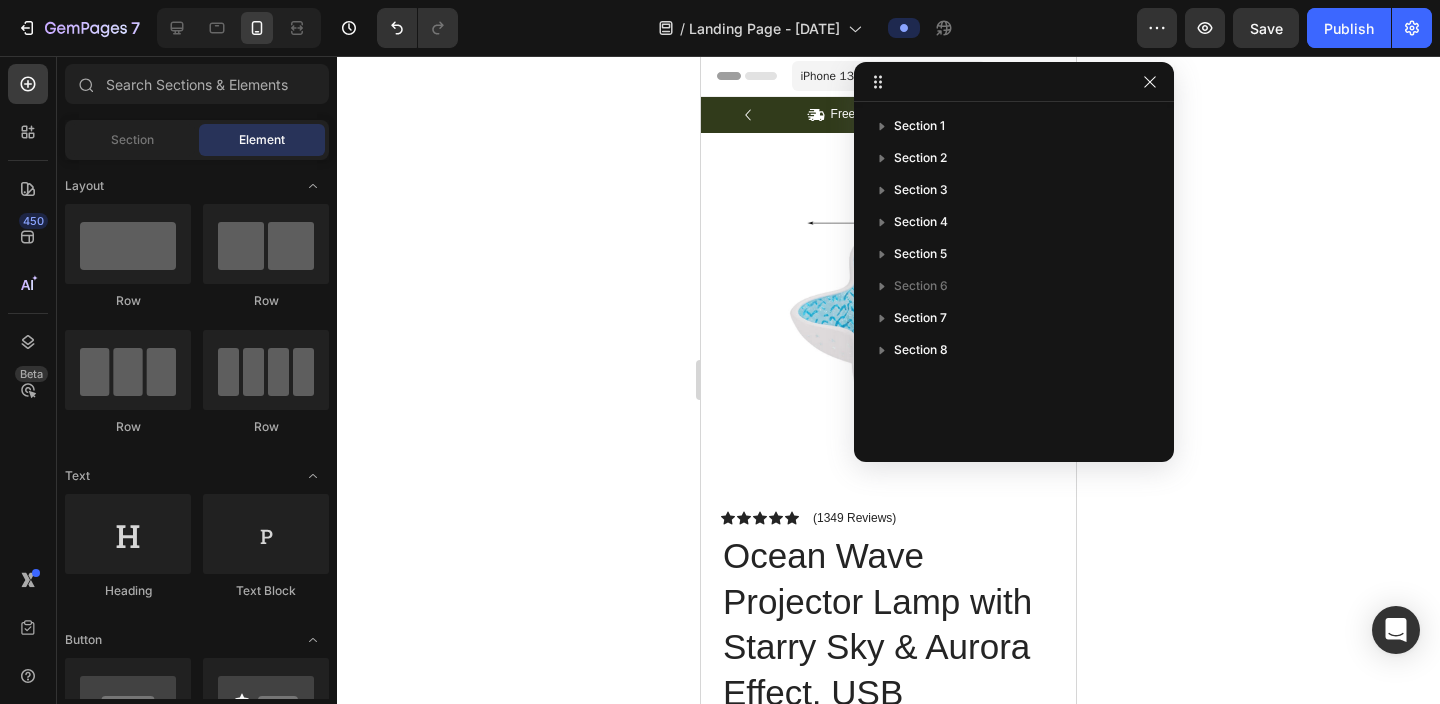 click 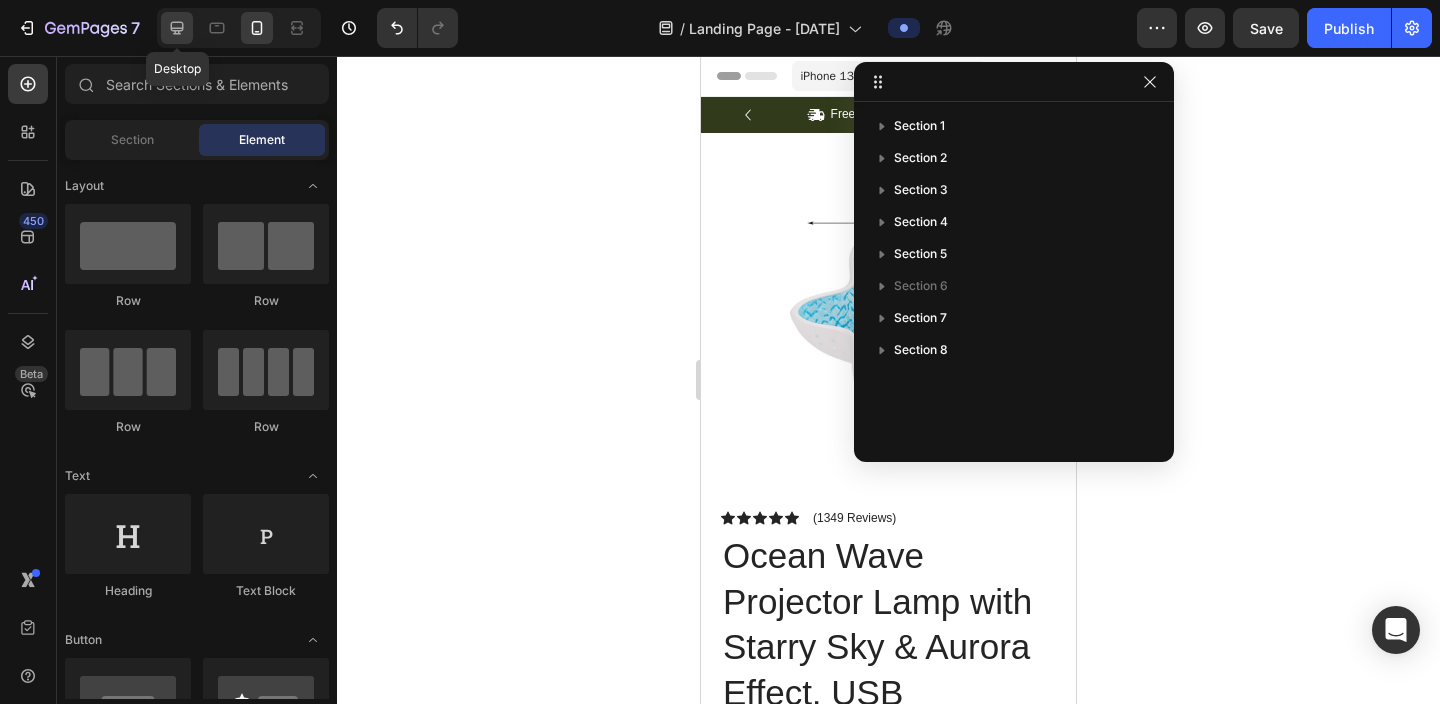 click 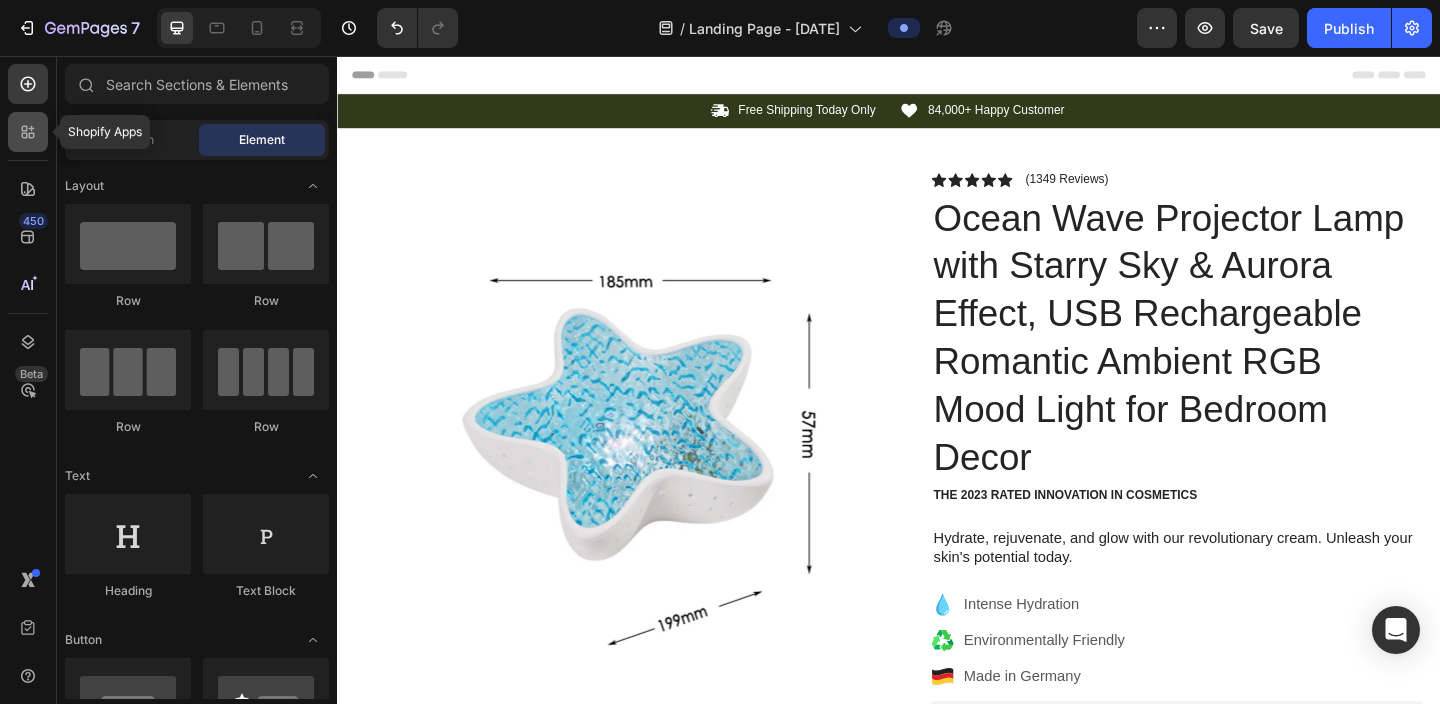 click 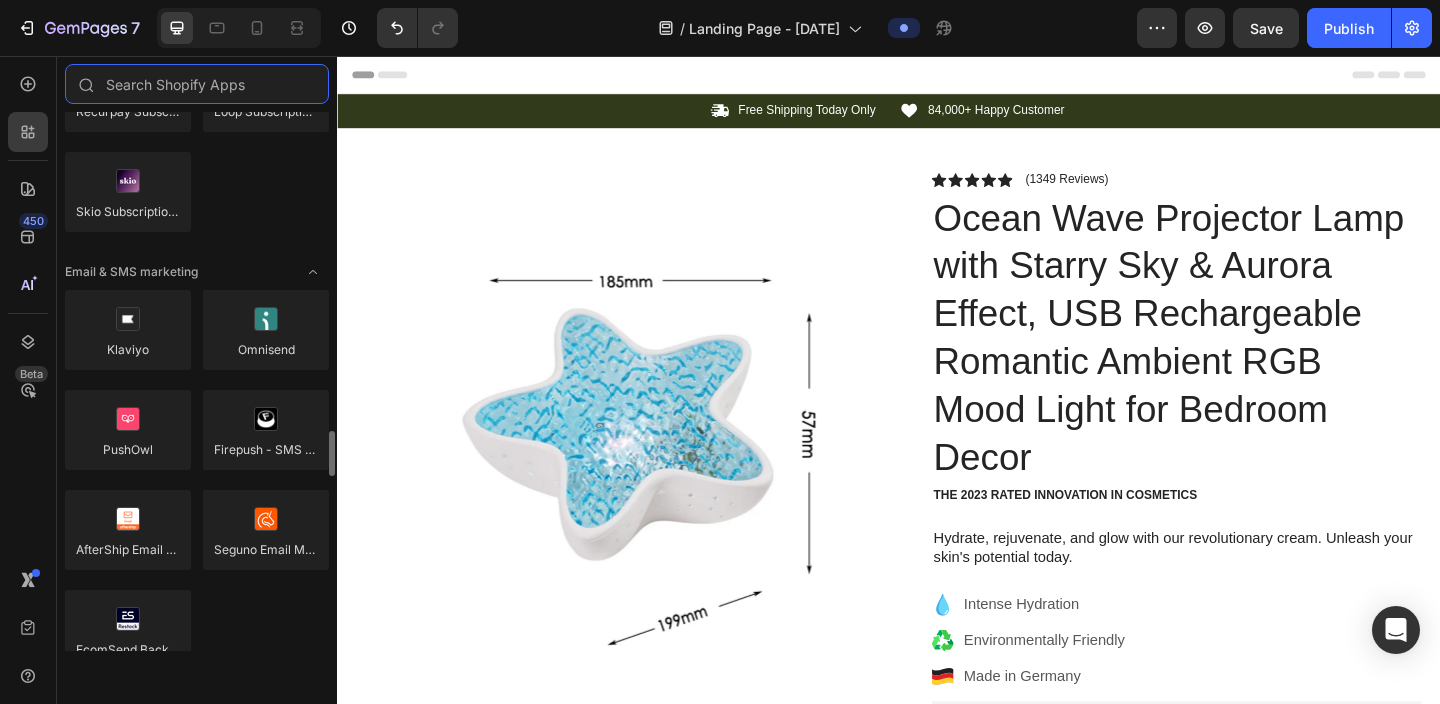 scroll, scrollTop: 3202, scrollLeft: 0, axis: vertical 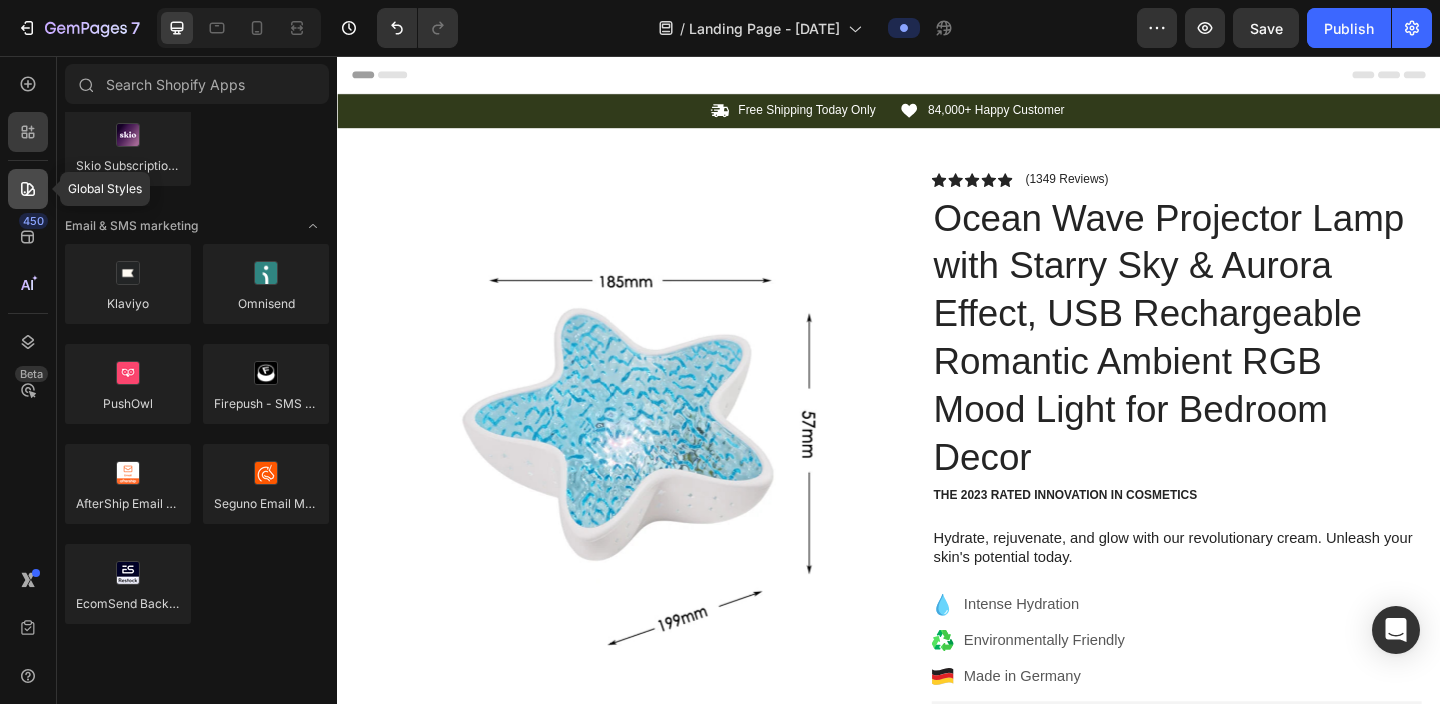 click 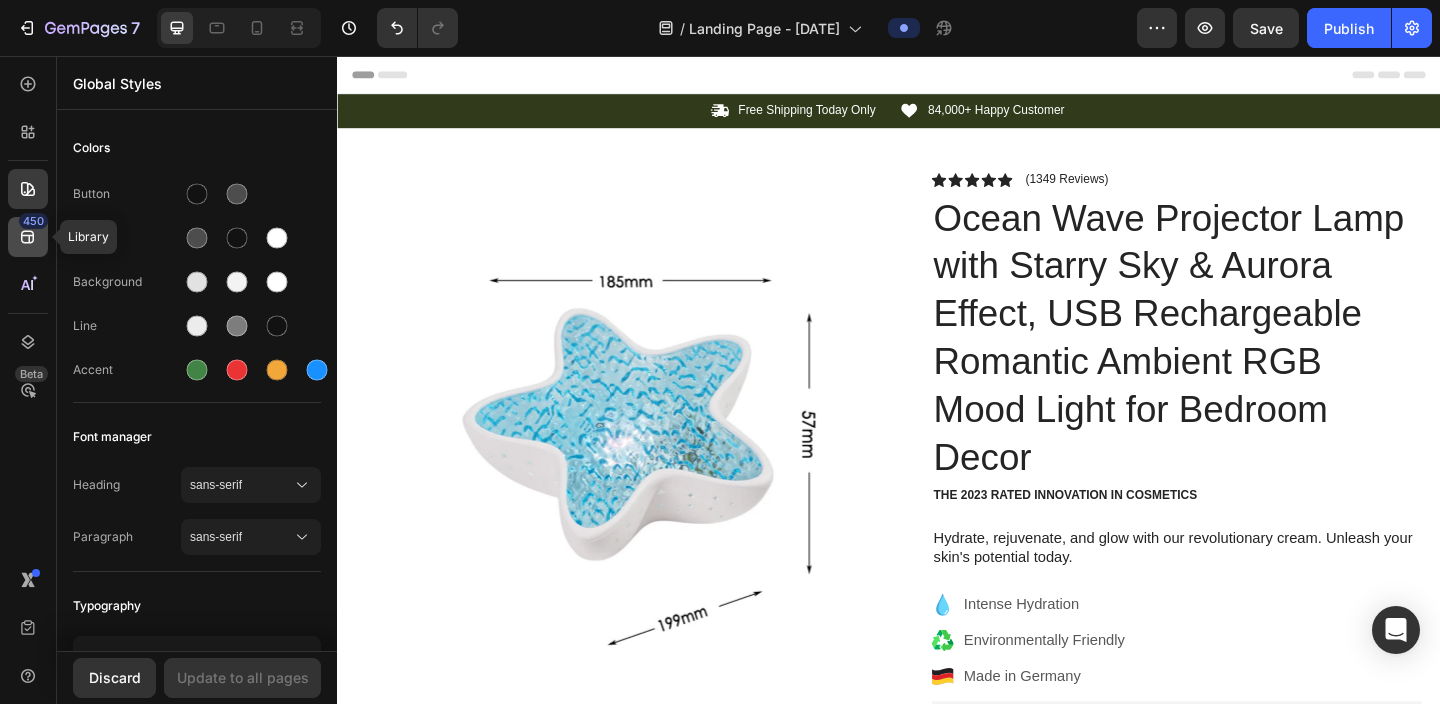 click on "450" at bounding box center (33, 221) 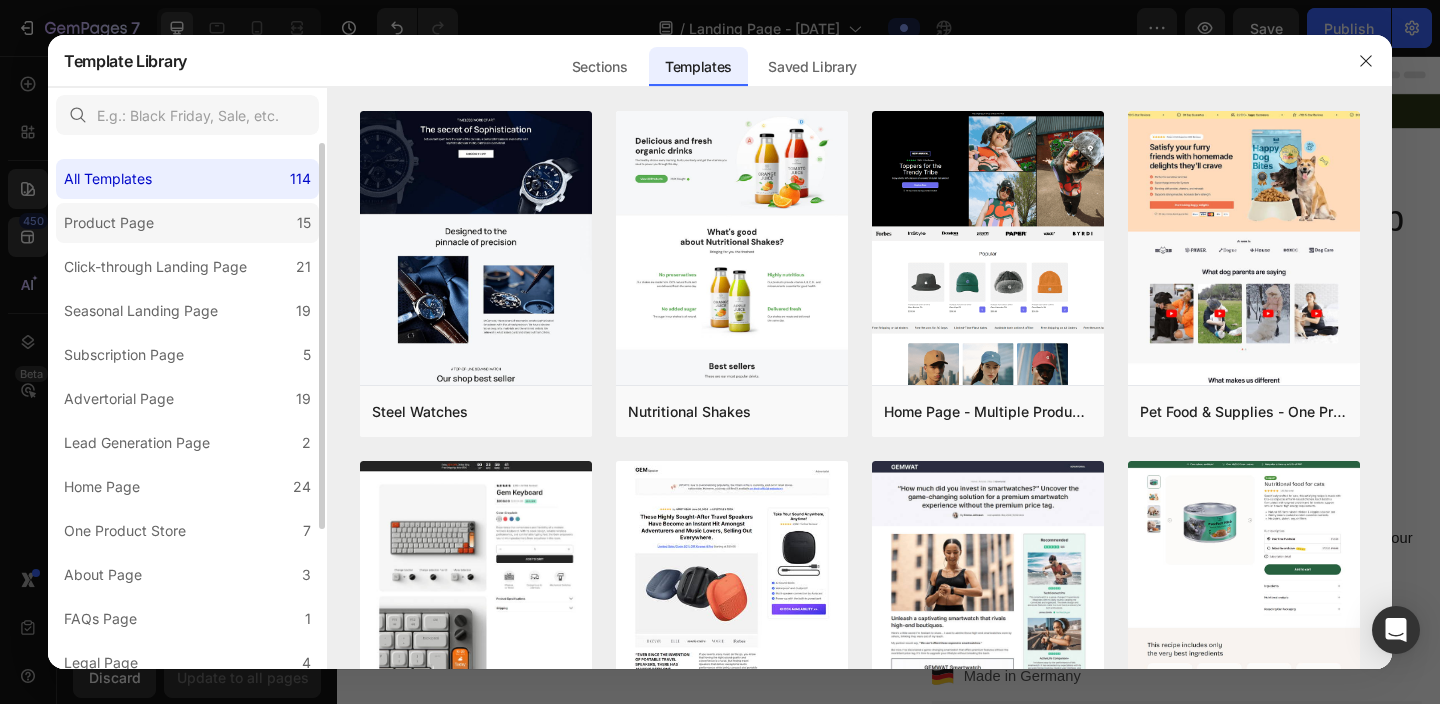 click on "Product Page" at bounding box center (109, 223) 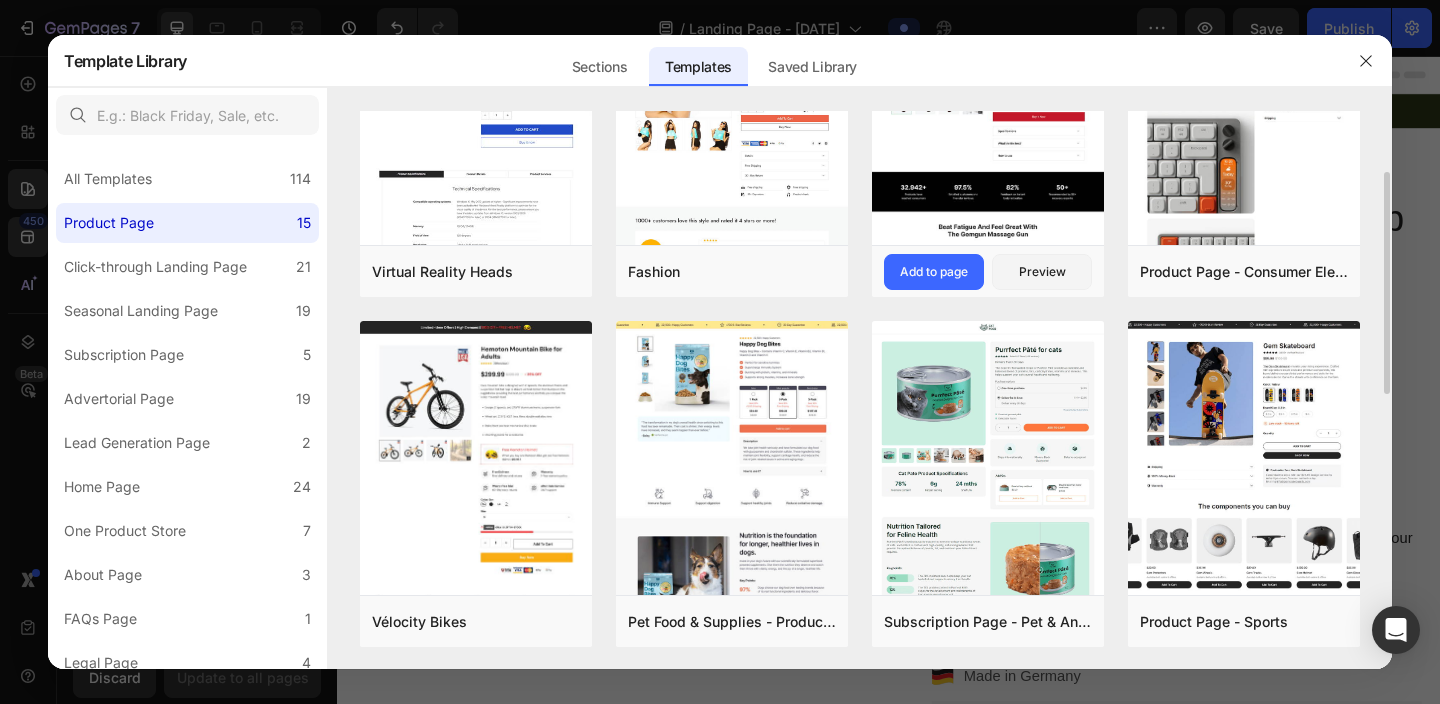 scroll, scrollTop: 150, scrollLeft: 0, axis: vertical 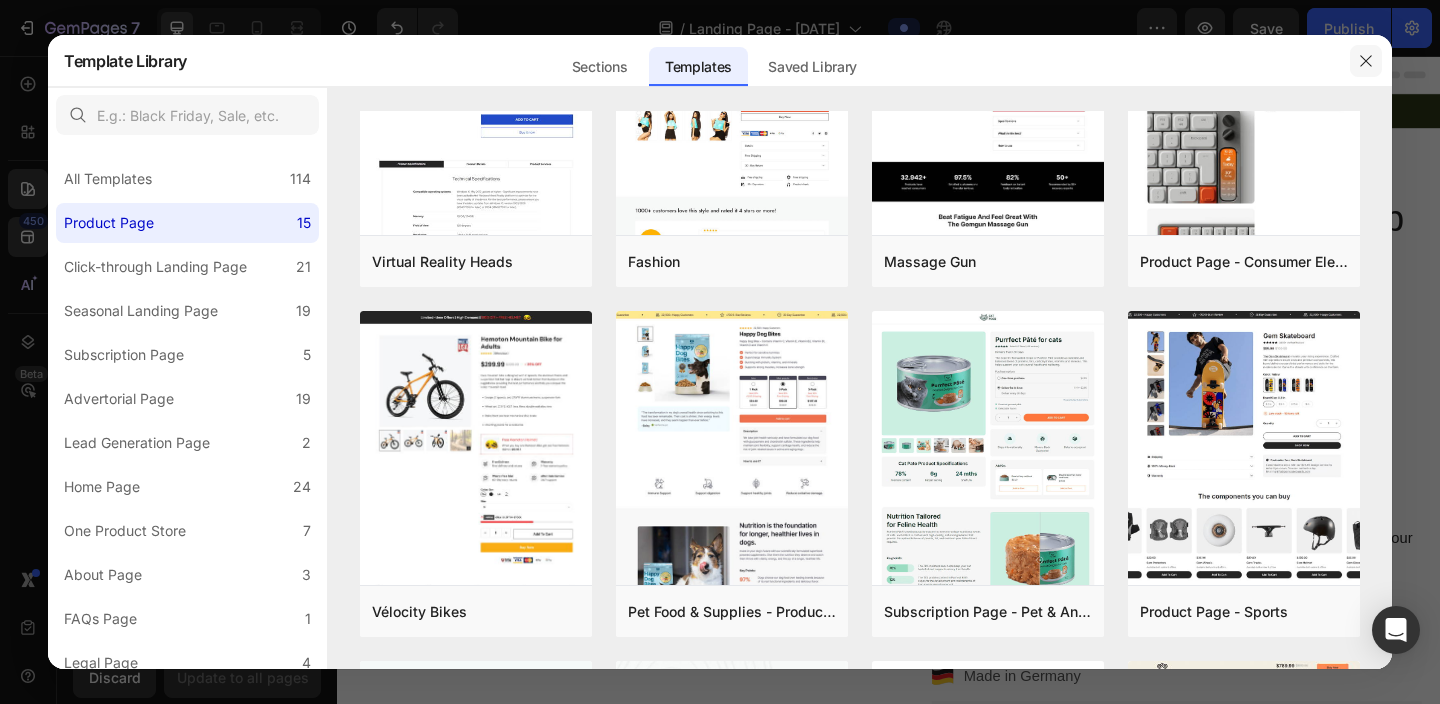 click 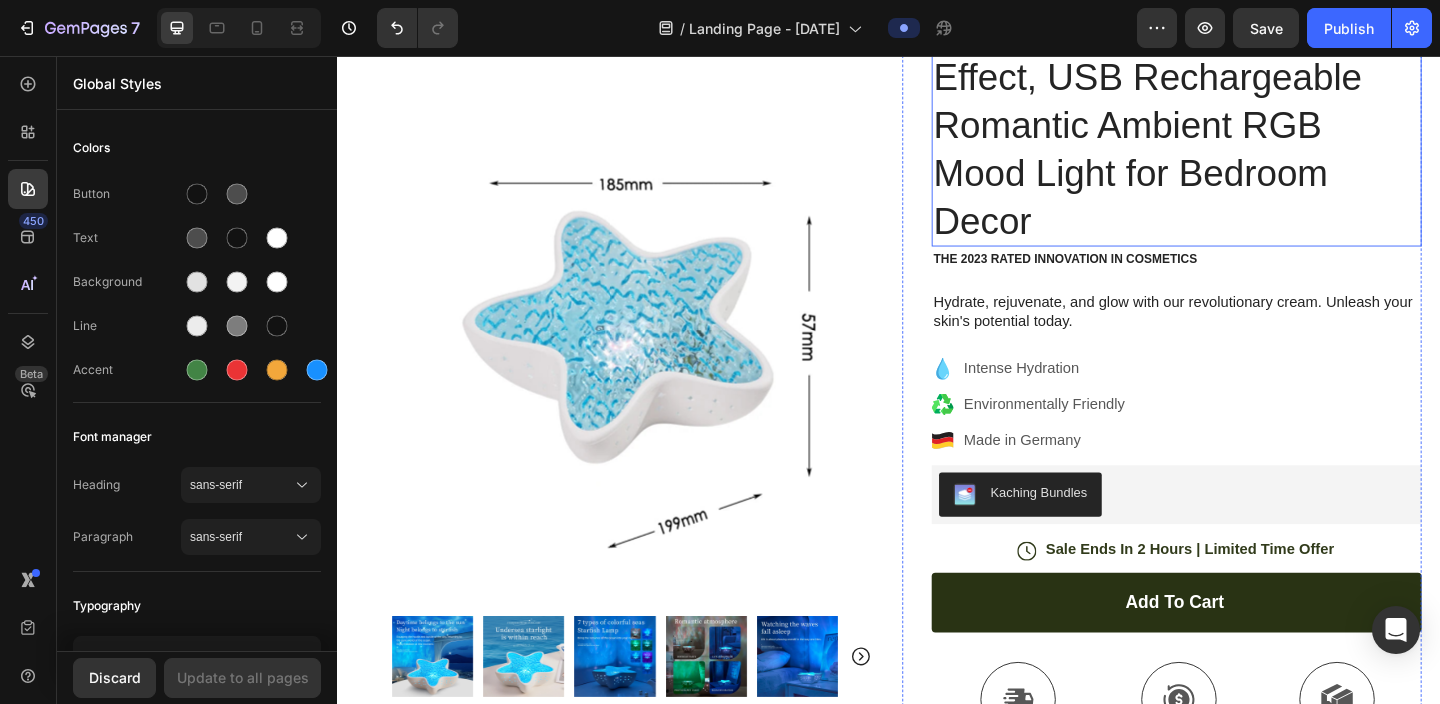 scroll, scrollTop: 238, scrollLeft: 0, axis: vertical 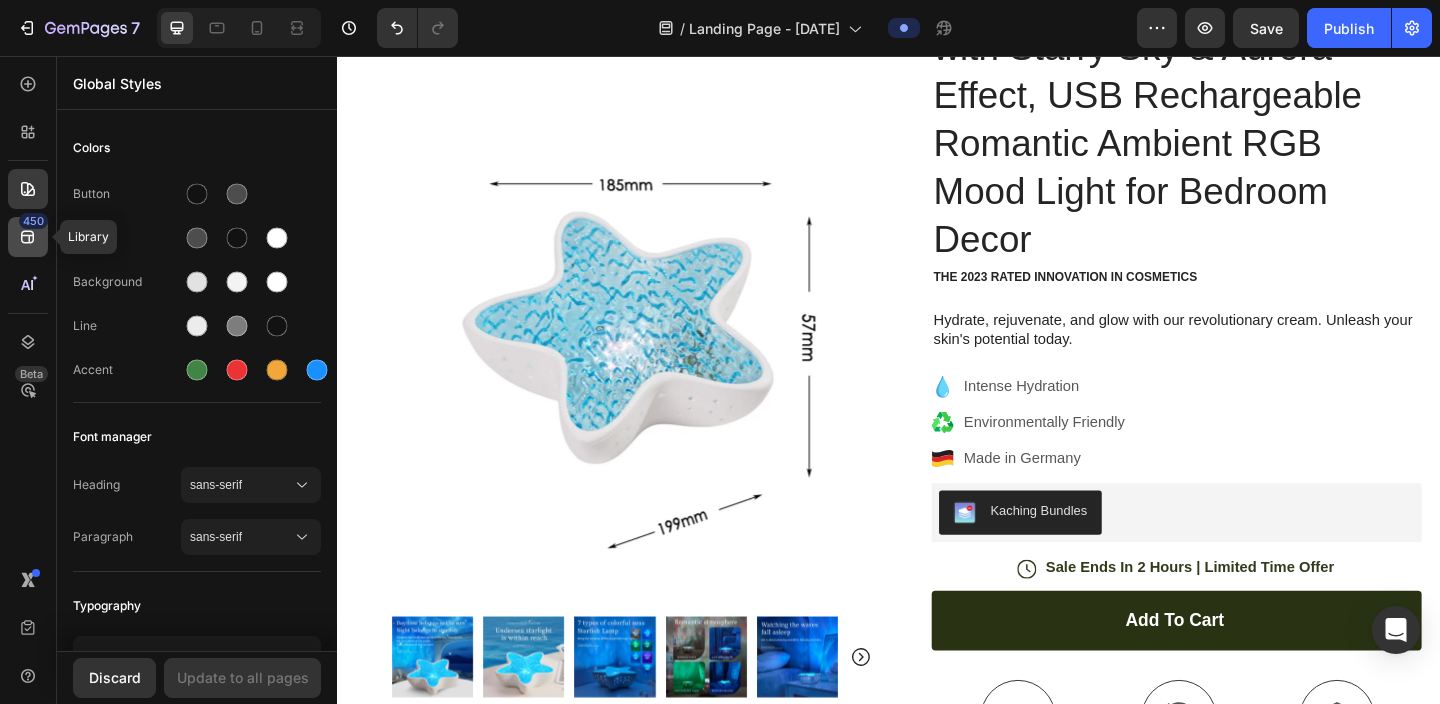 click 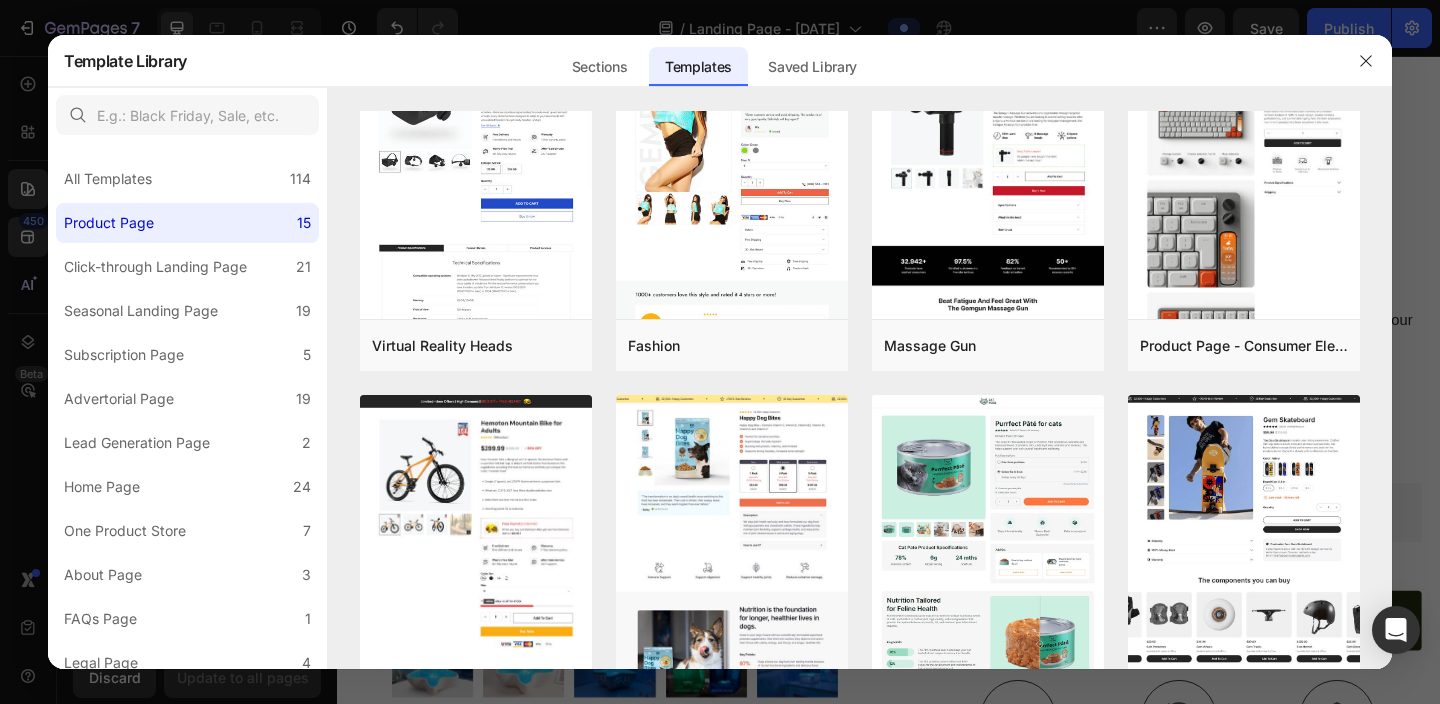 scroll, scrollTop: 0, scrollLeft: 0, axis: both 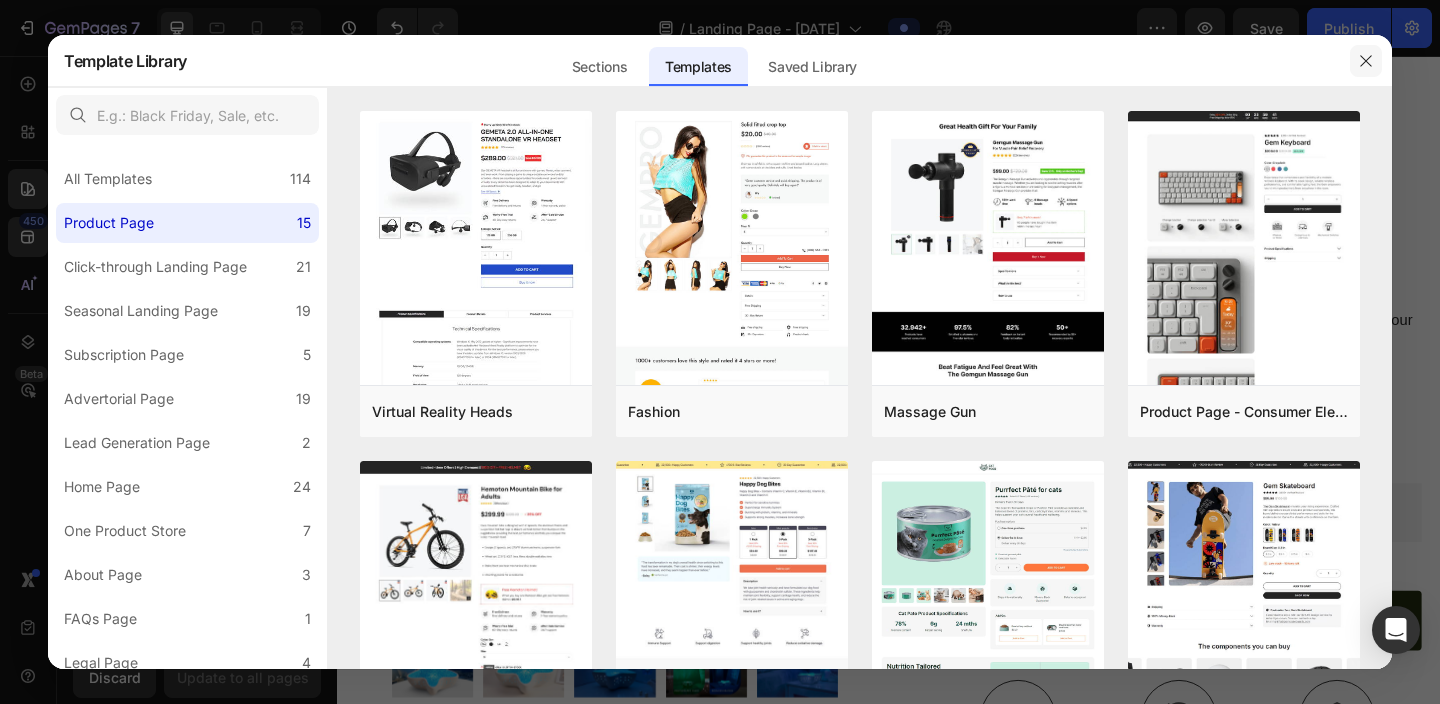click 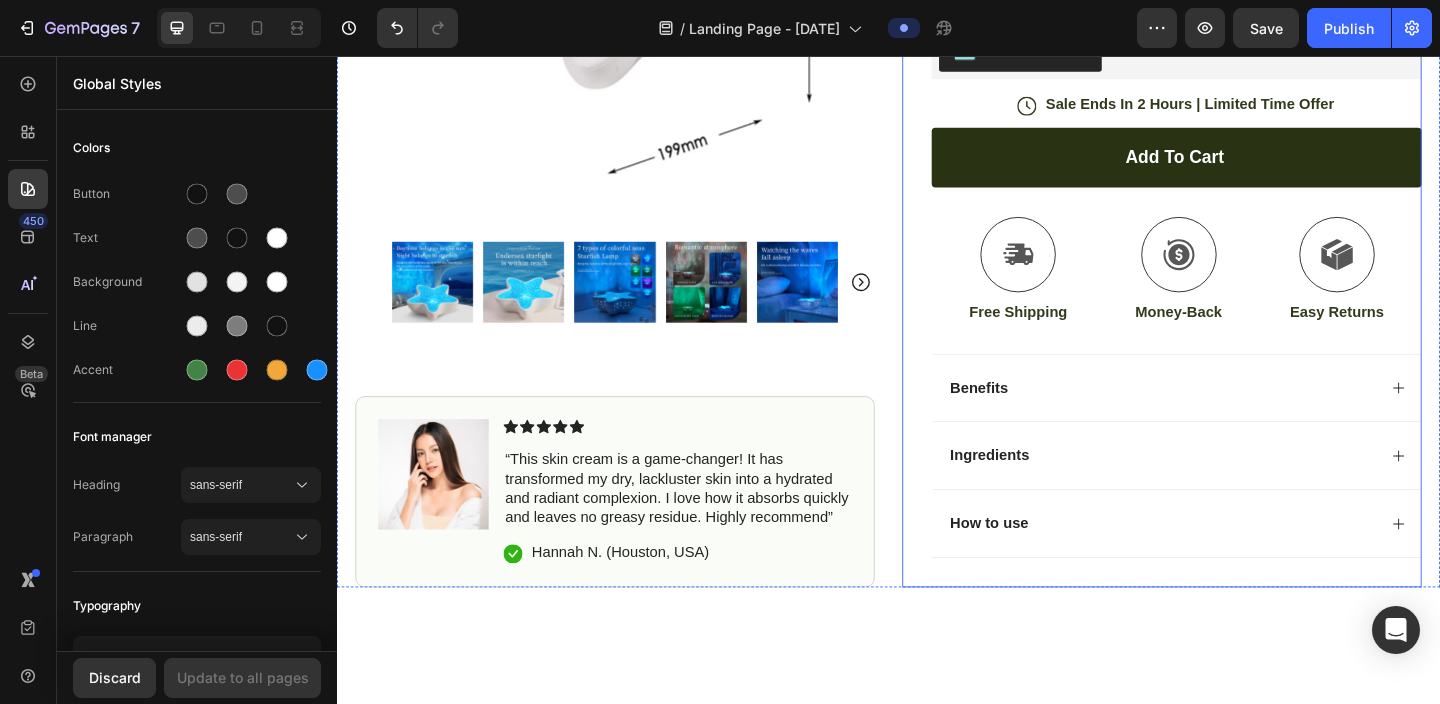 scroll, scrollTop: 848, scrollLeft: 0, axis: vertical 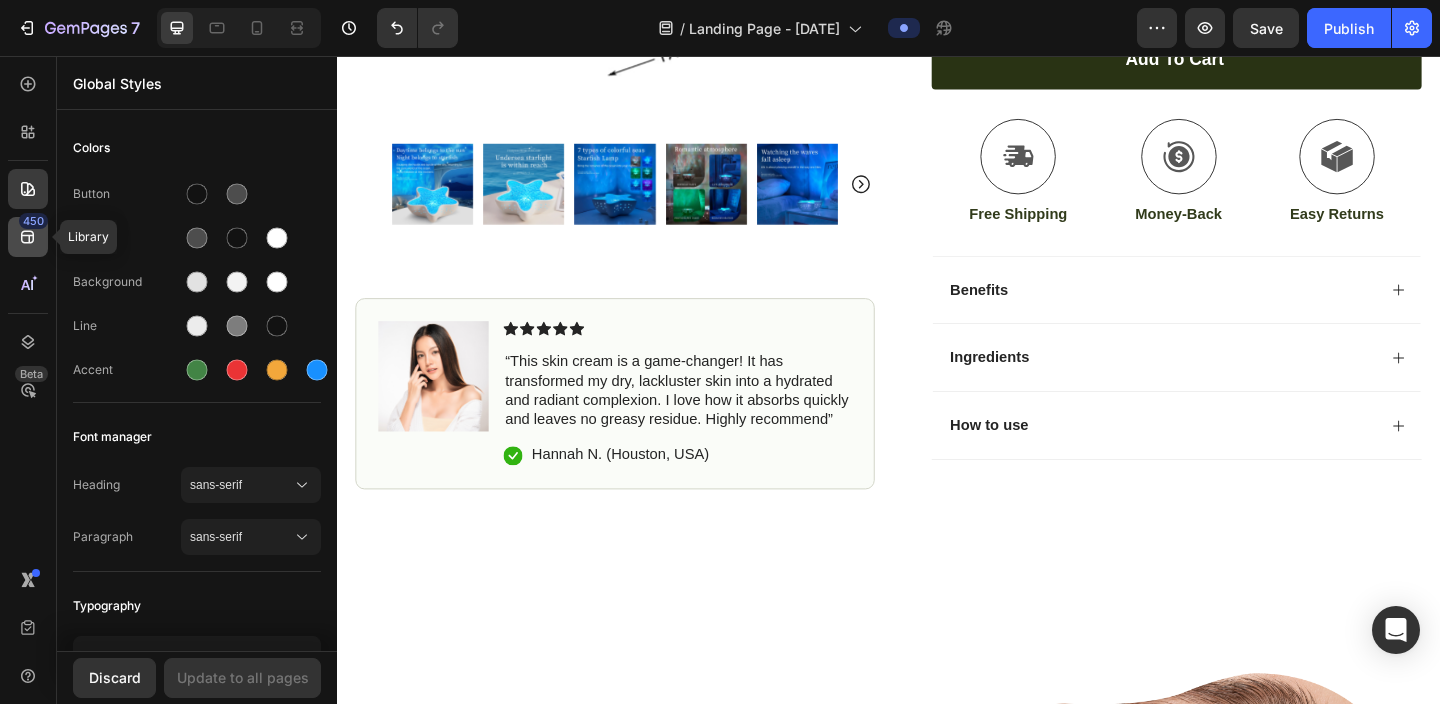 click 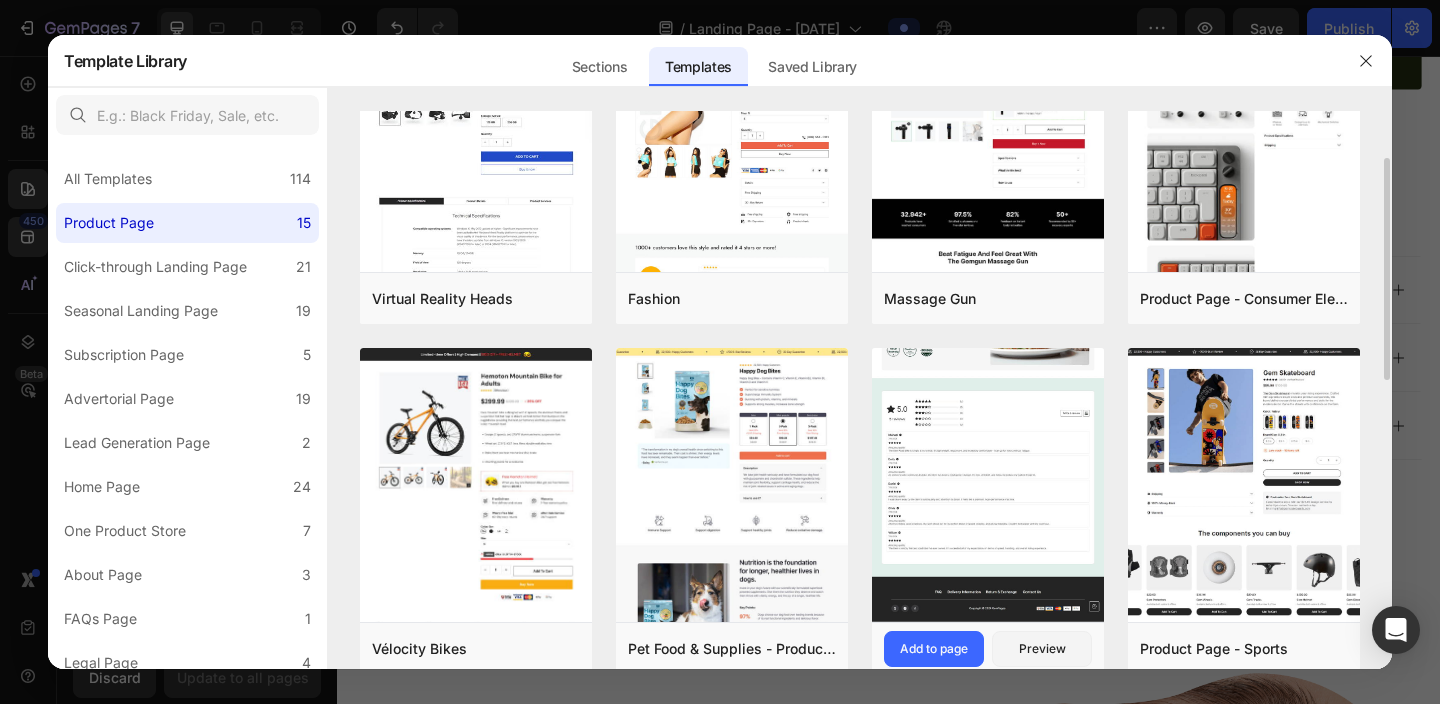 scroll, scrollTop: 115, scrollLeft: 0, axis: vertical 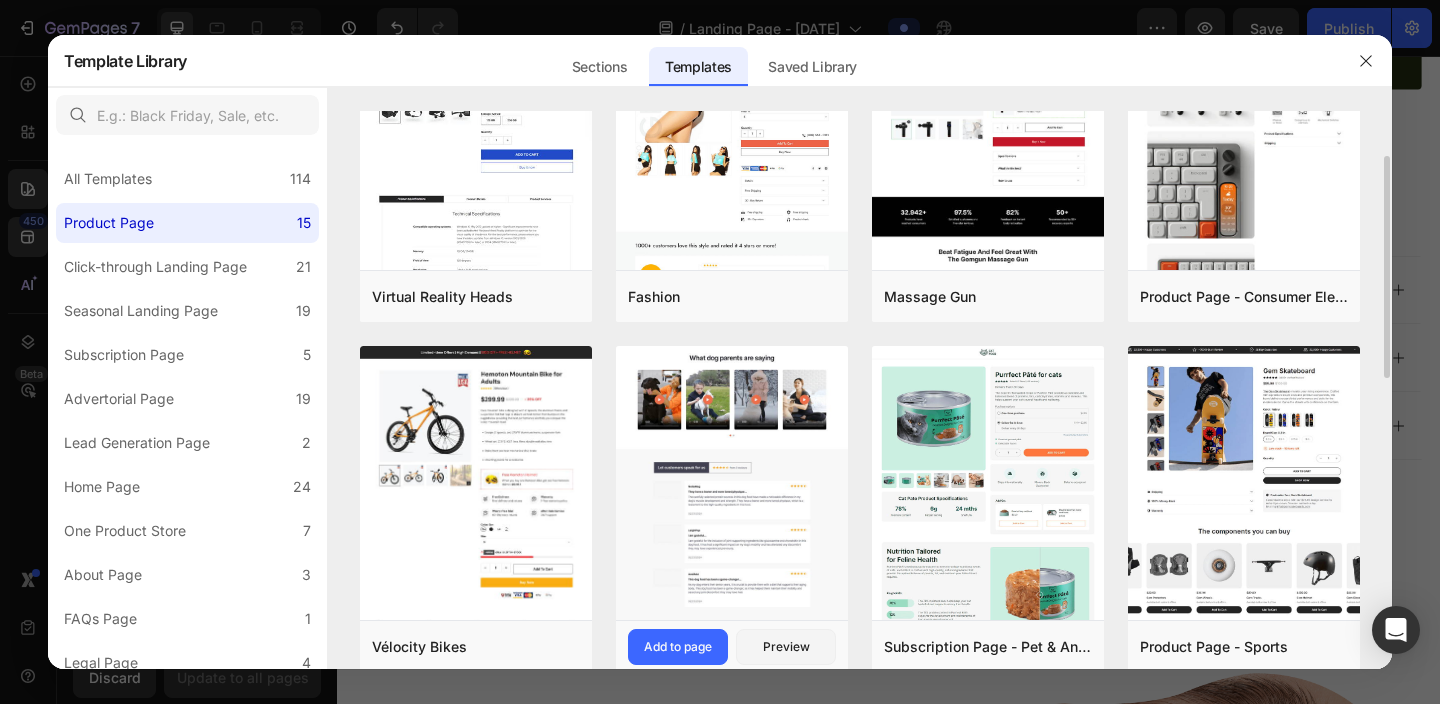 click at bounding box center [732, 9] 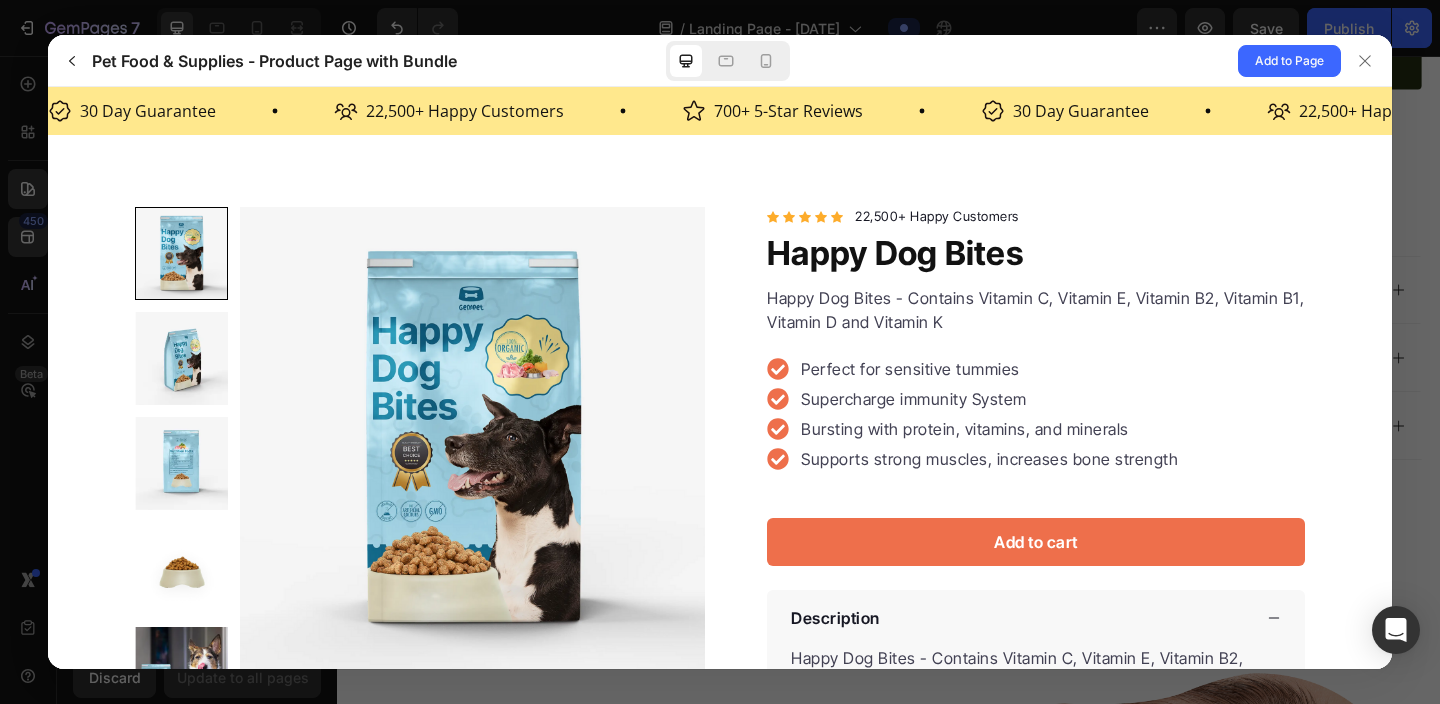 scroll, scrollTop: 0, scrollLeft: 0, axis: both 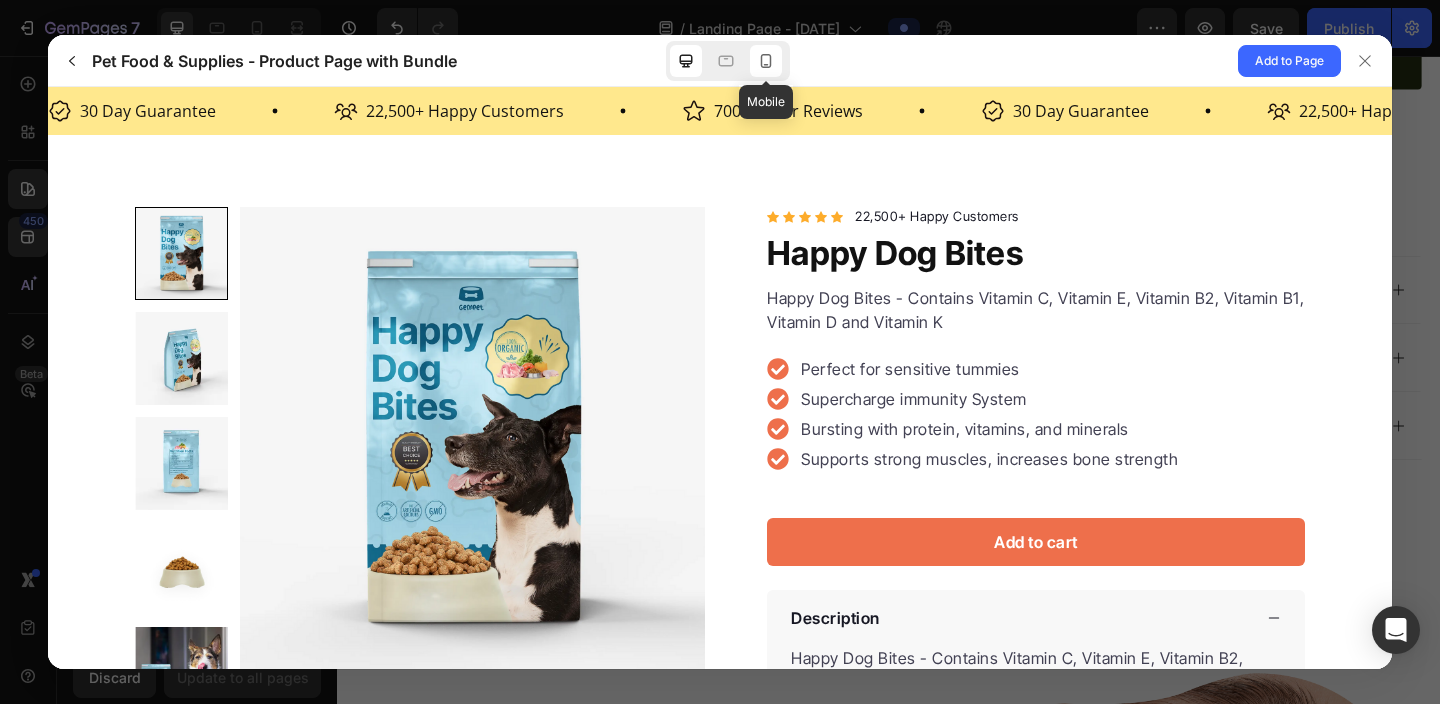 click 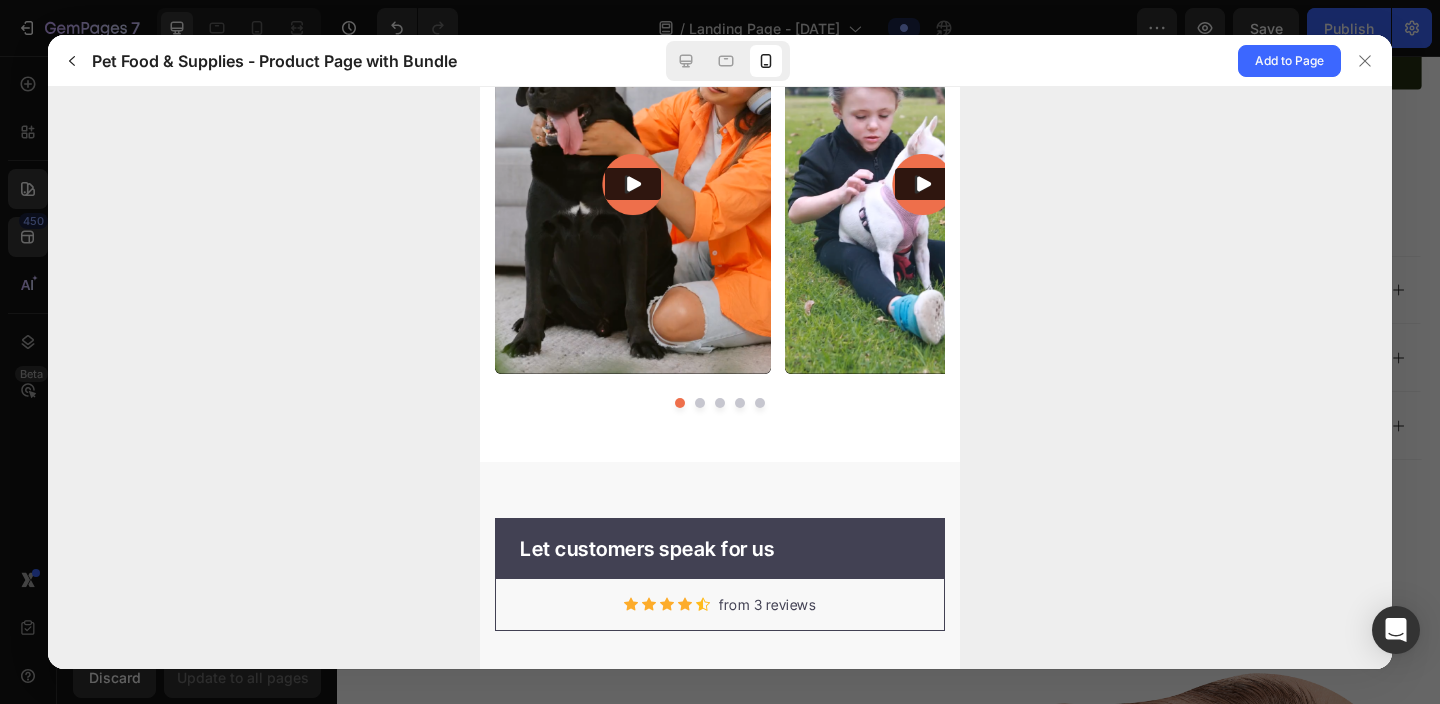 scroll, scrollTop: 8441, scrollLeft: 0, axis: vertical 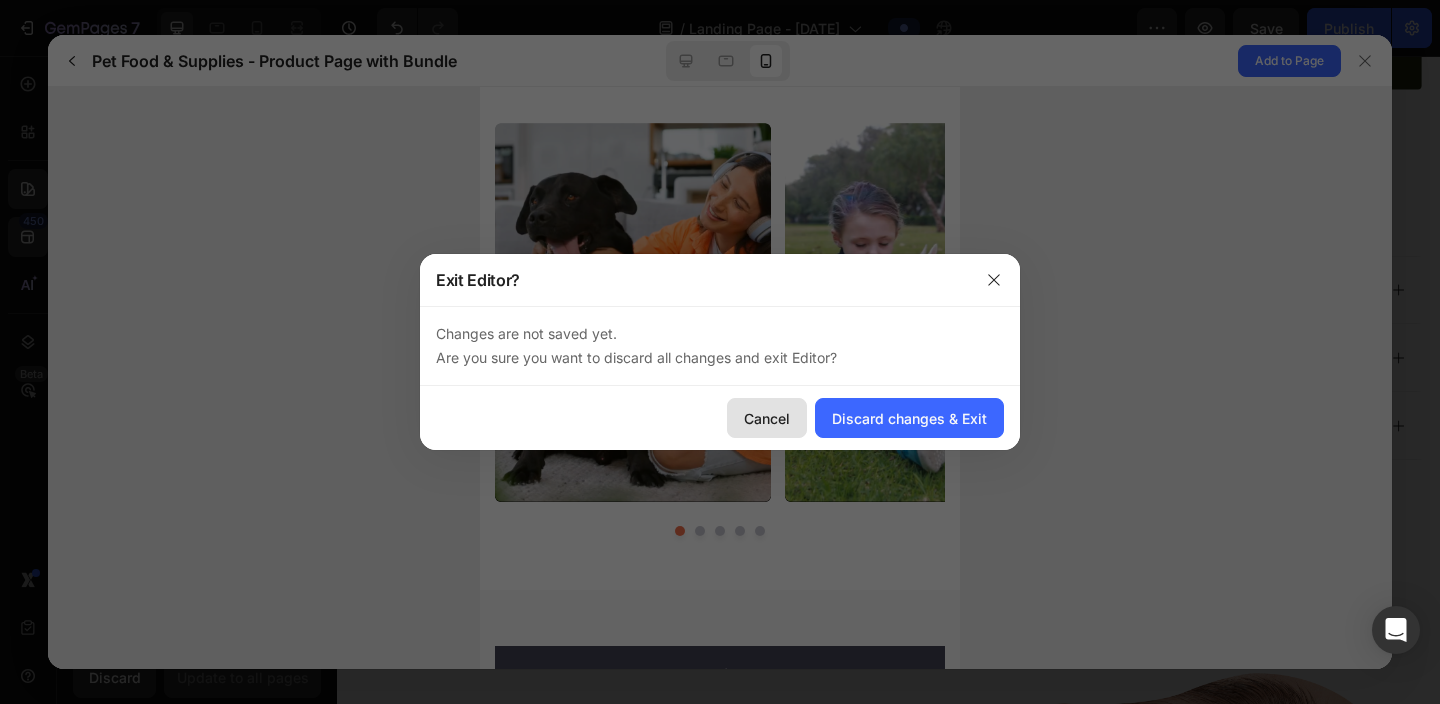 click on "Cancel" at bounding box center [767, 418] 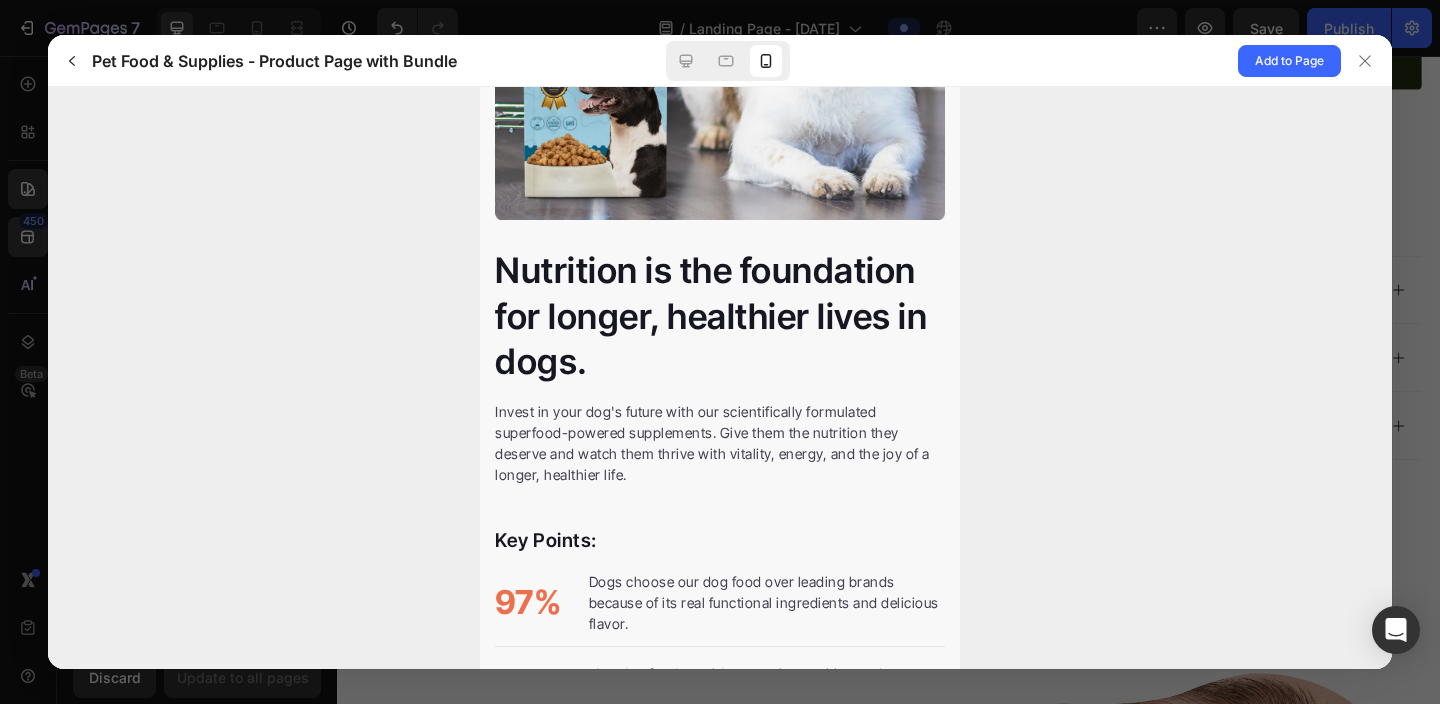 scroll, scrollTop: 0, scrollLeft: 0, axis: both 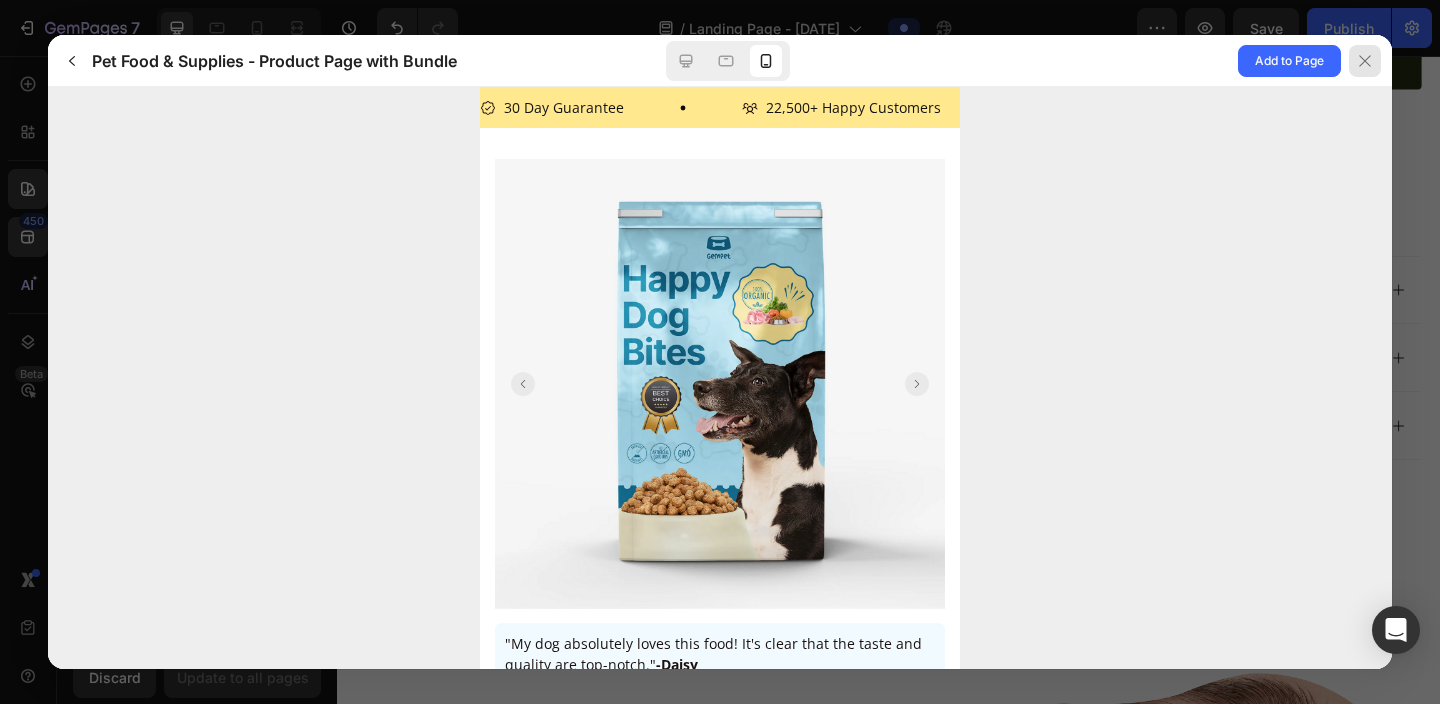click 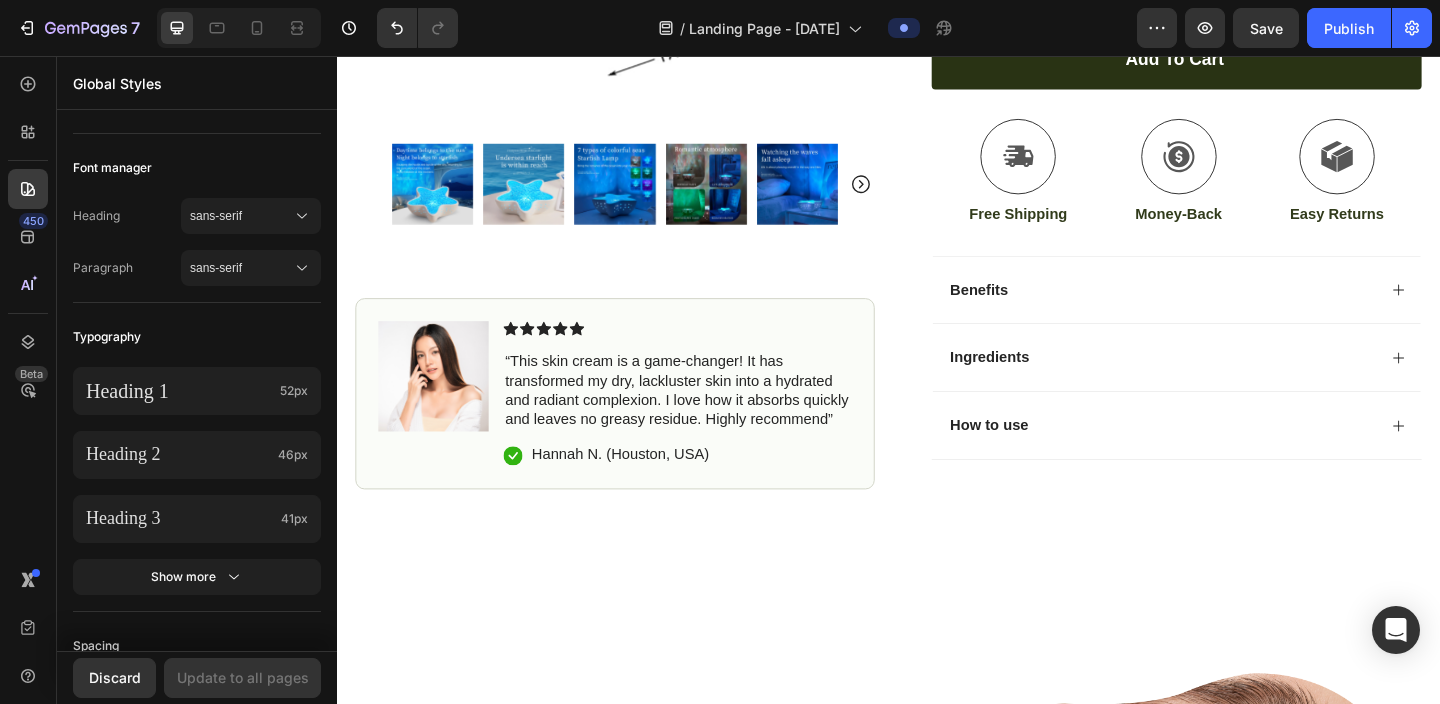 scroll, scrollTop: 928, scrollLeft: 0, axis: vertical 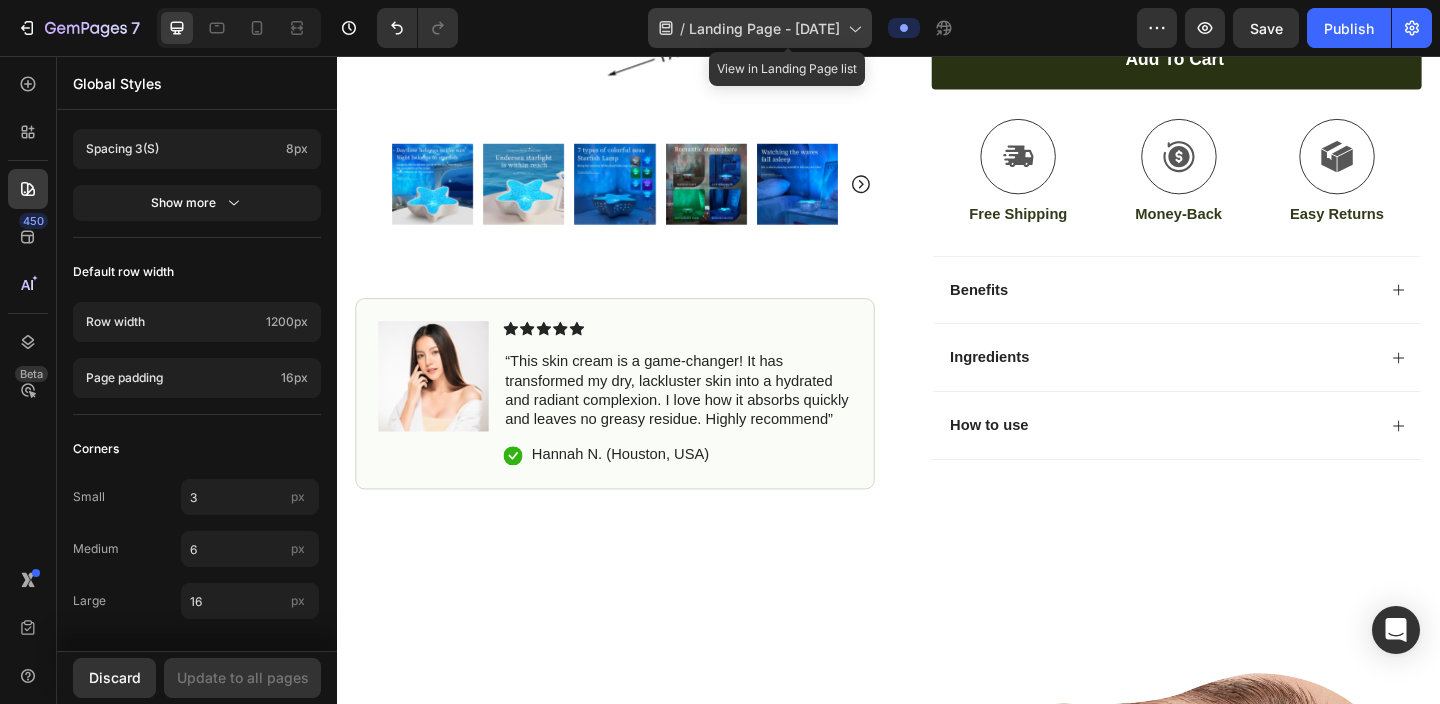 click on "Landing Page - Aug 2, 20:21:14" at bounding box center (764, 28) 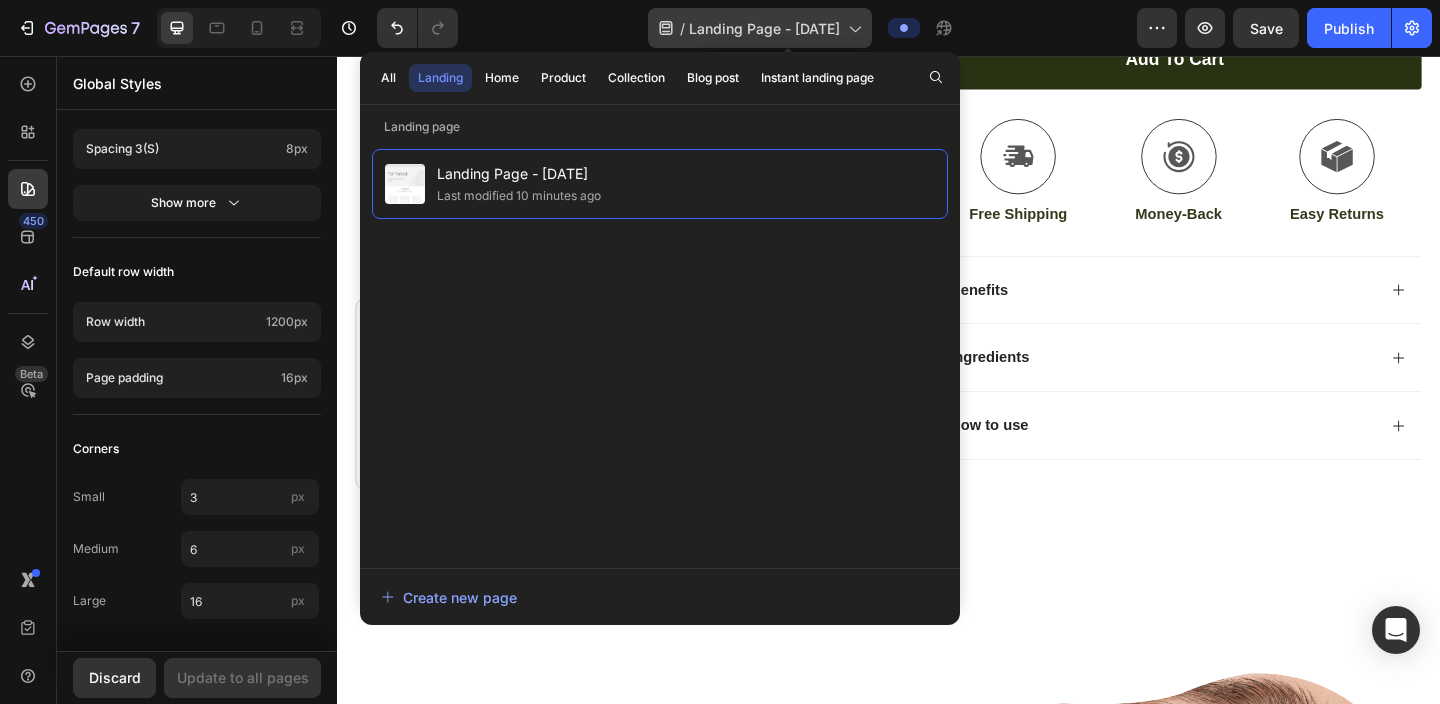 click on "Landing Page - Aug 2, 20:21:14" at bounding box center (764, 28) 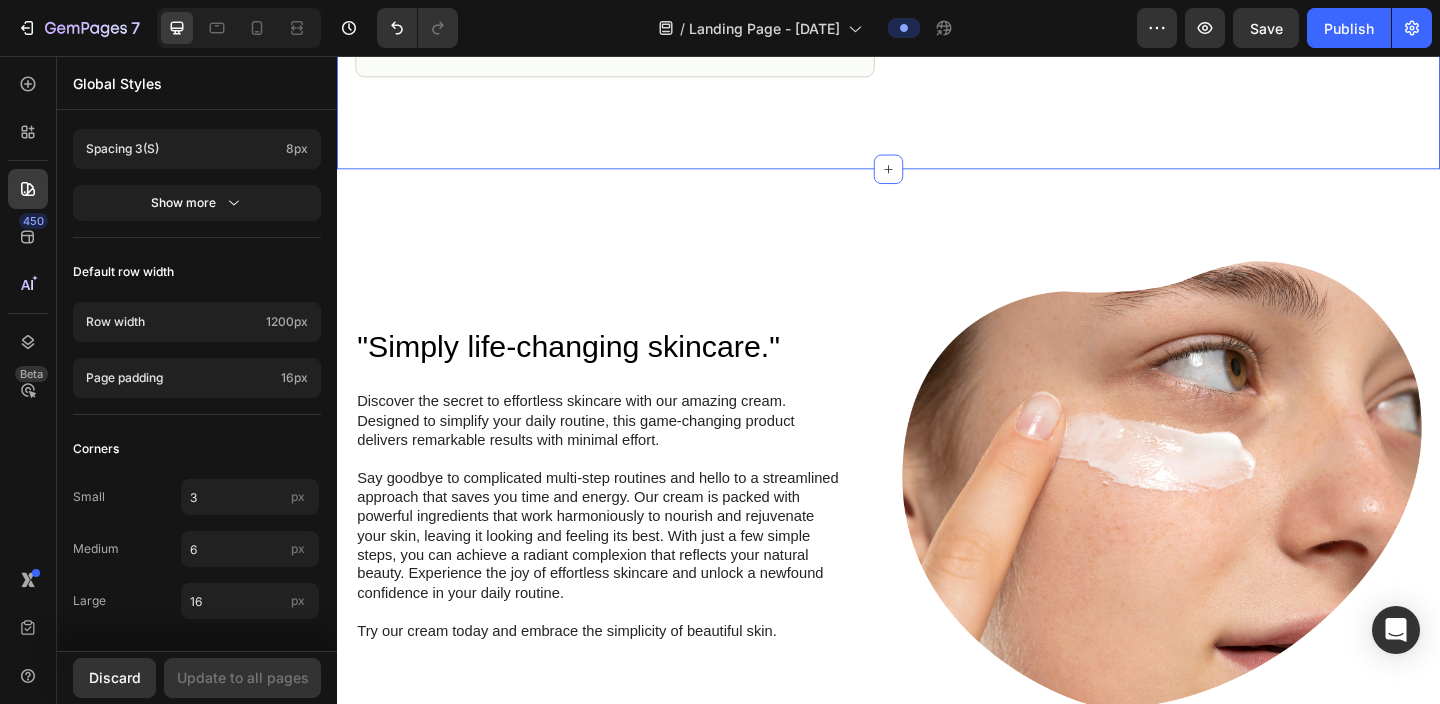 scroll, scrollTop: 1335, scrollLeft: 0, axis: vertical 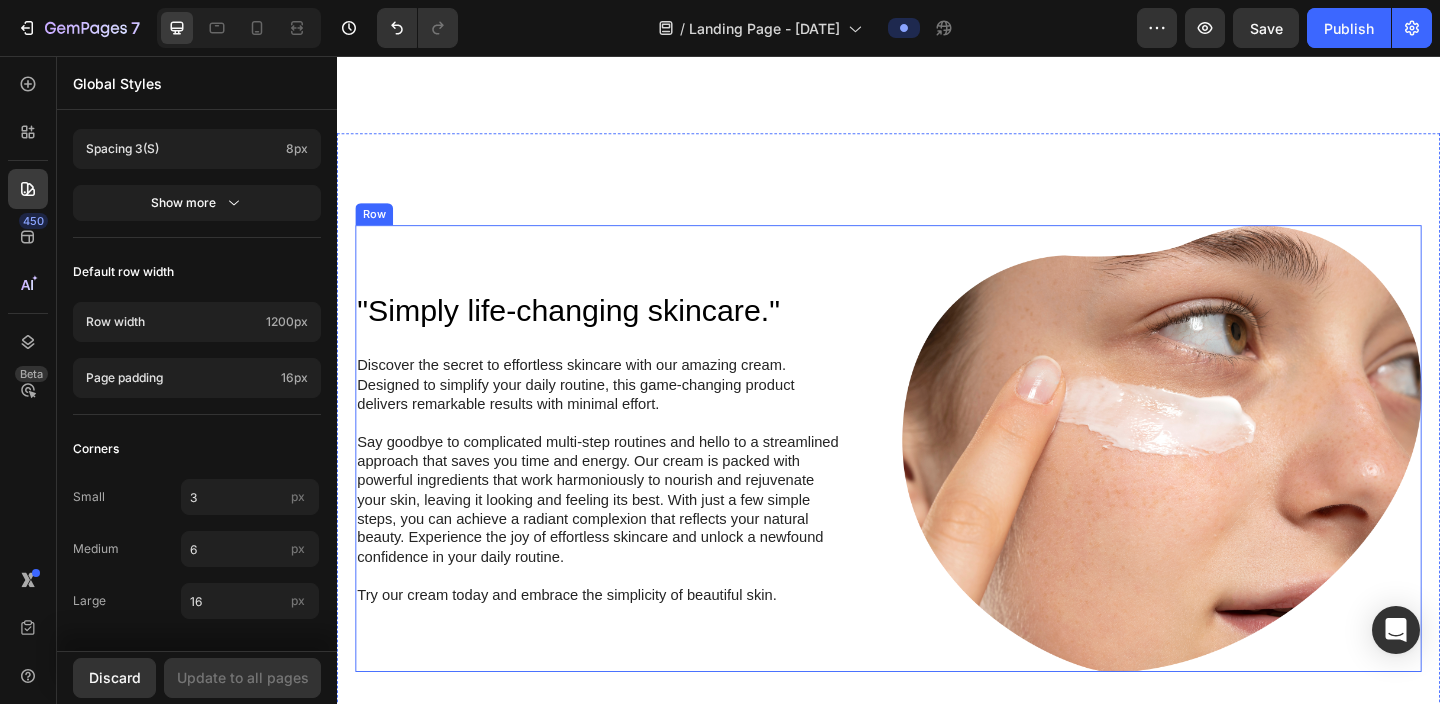 click at bounding box center (1234, 483) 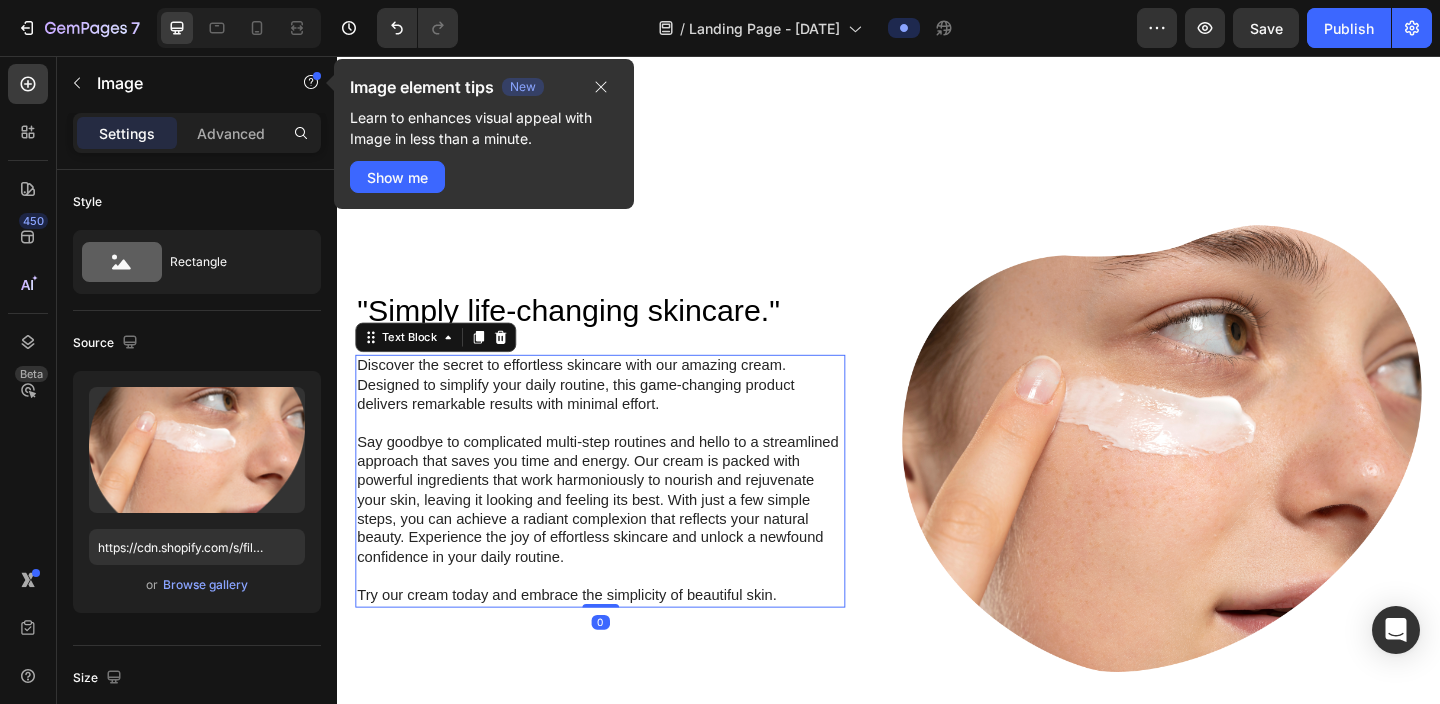 click on "Discover the secret to effortless skincare with our amazing cream. Designed to simplify your daily routine, this game-changing product delivers remarkable results with minimal effort." at bounding box center [623, 414] 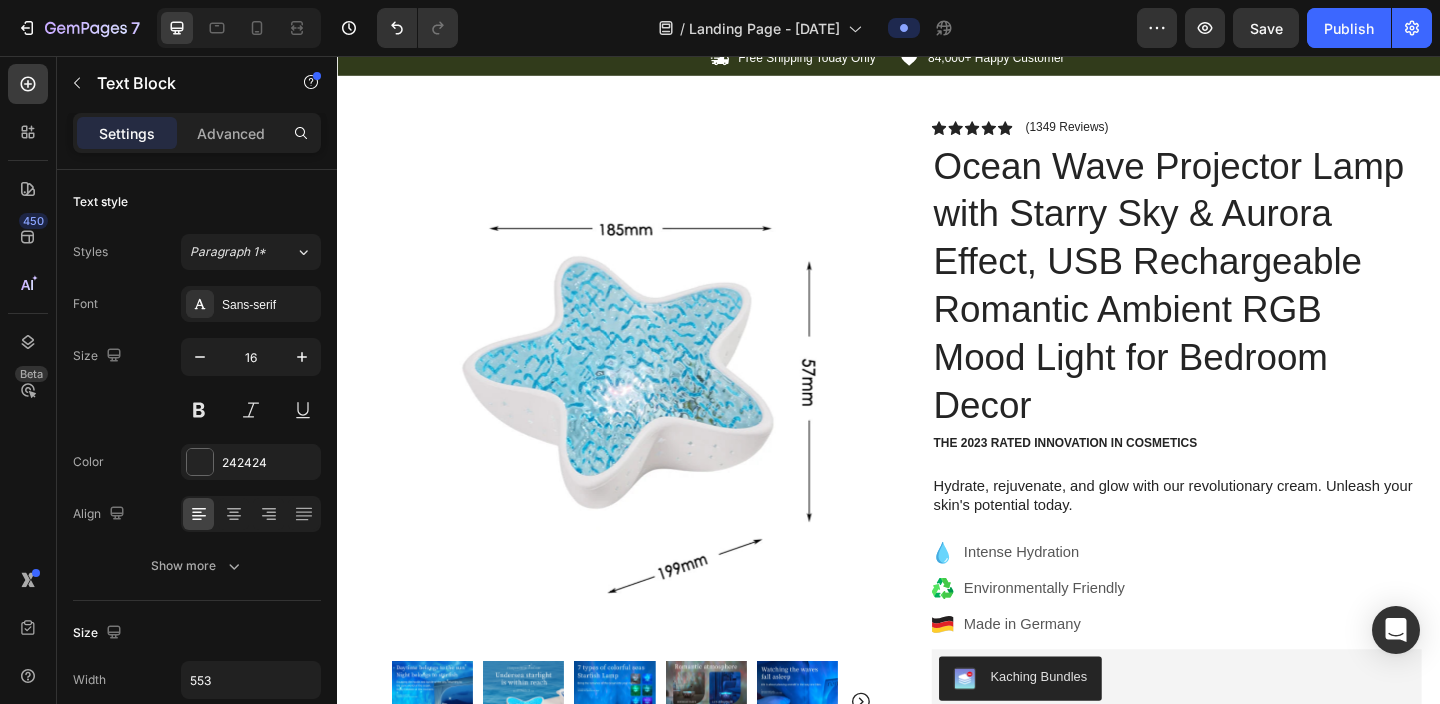 scroll, scrollTop: 0, scrollLeft: 0, axis: both 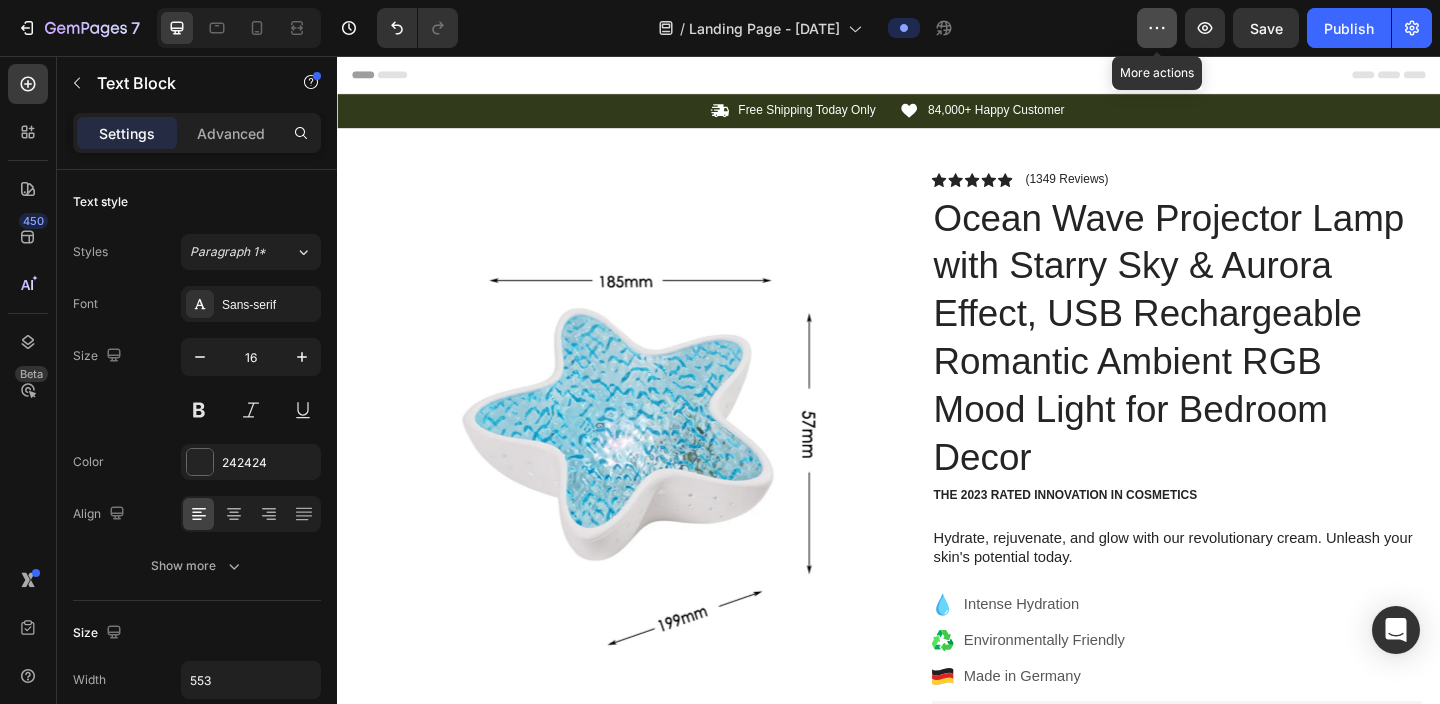 click 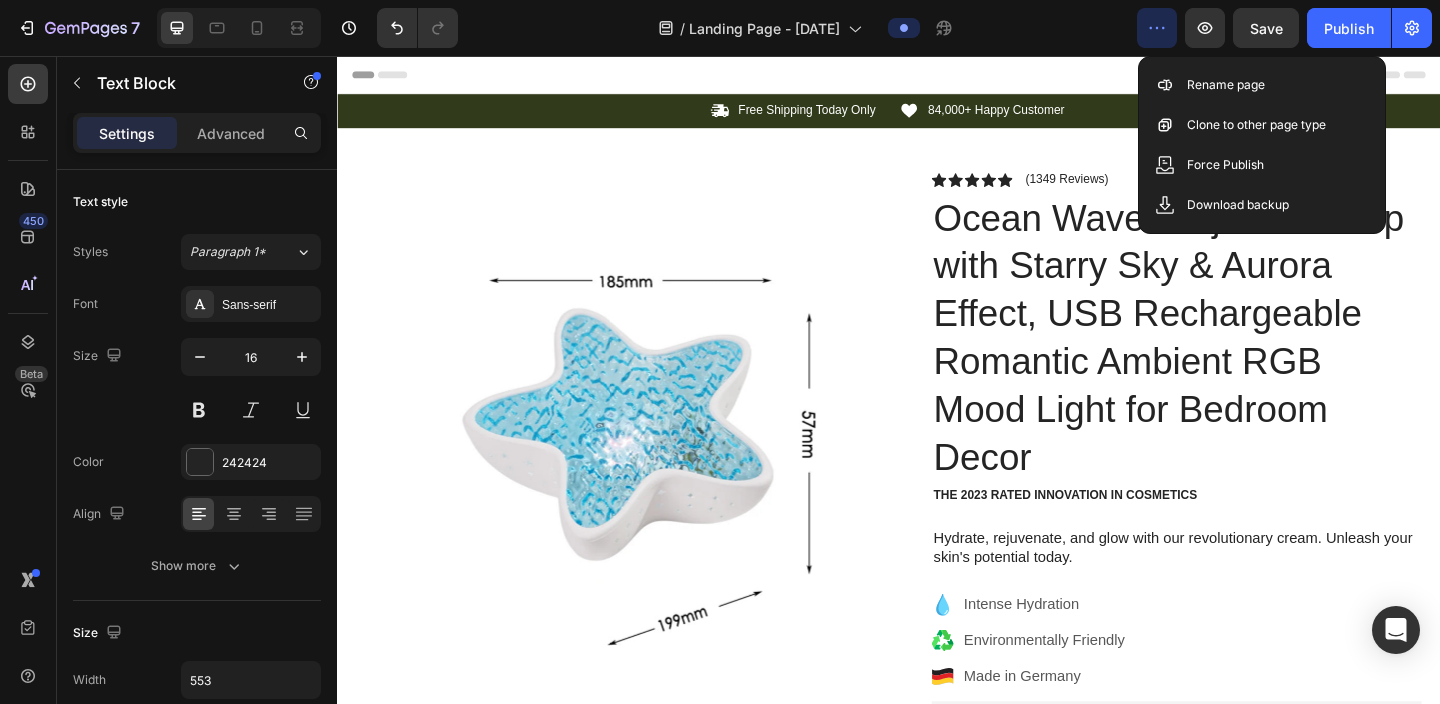 click 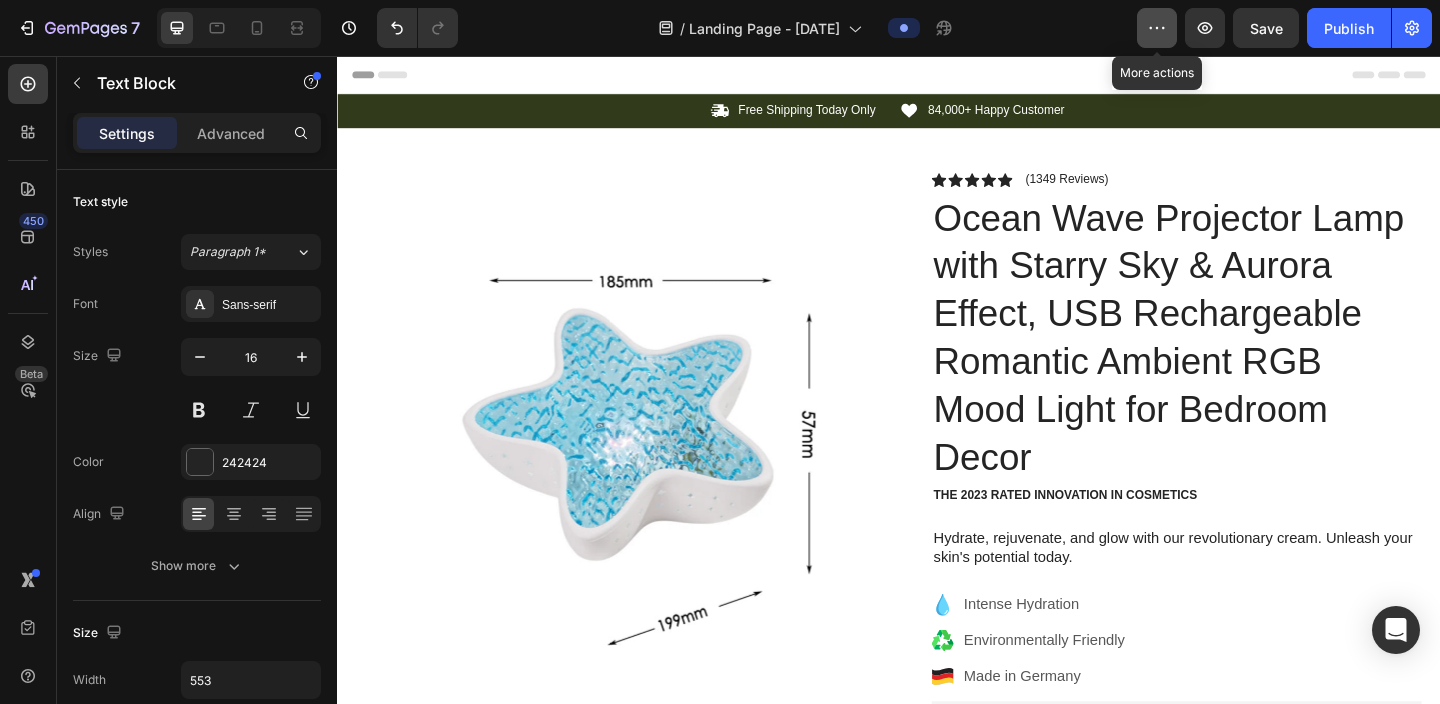 click 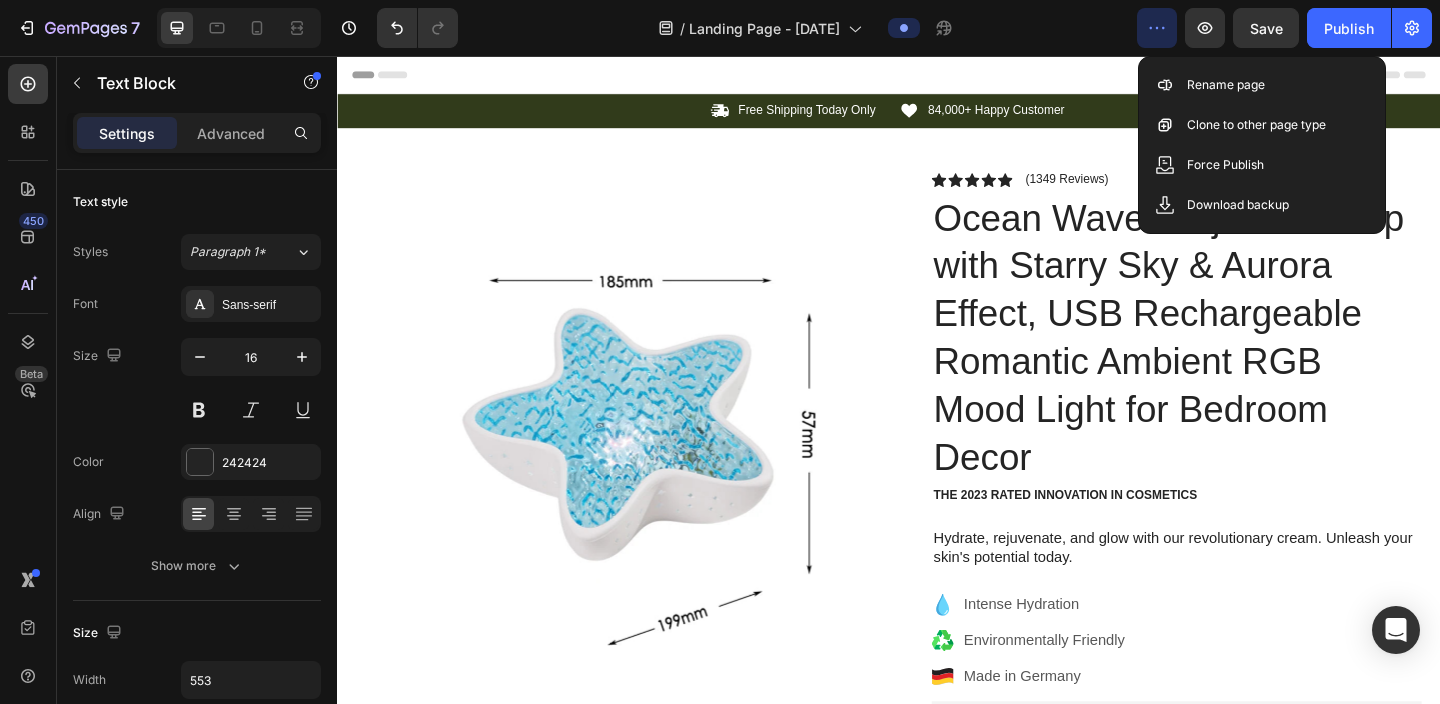click 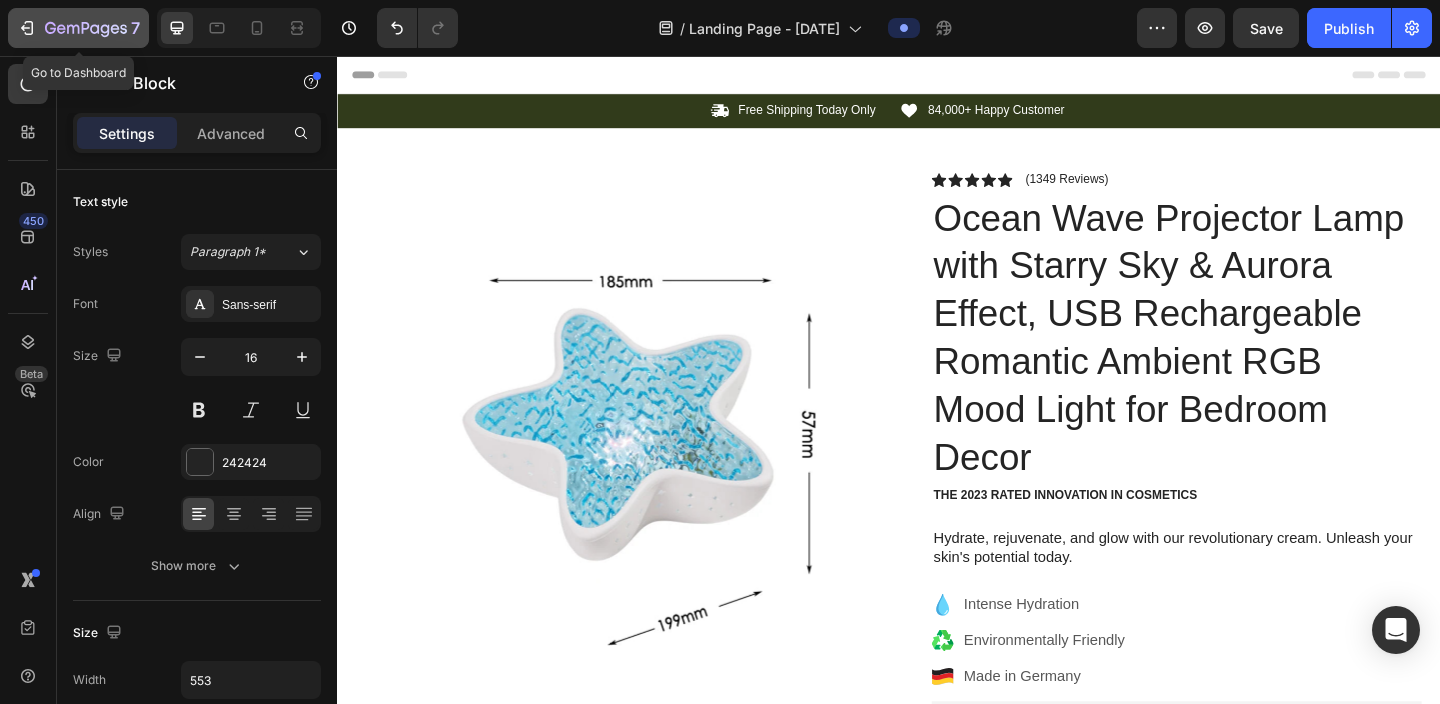 click 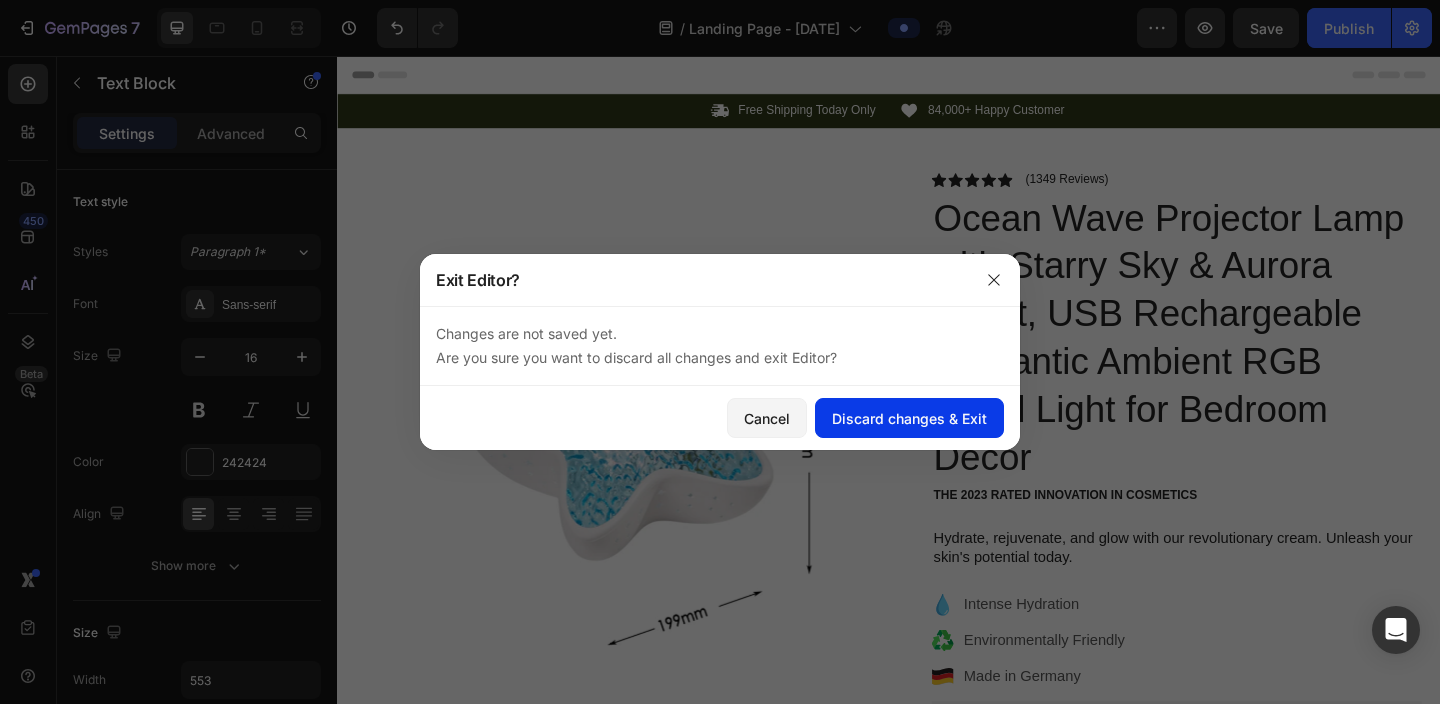 click on "Discard changes & Exit" at bounding box center [909, 418] 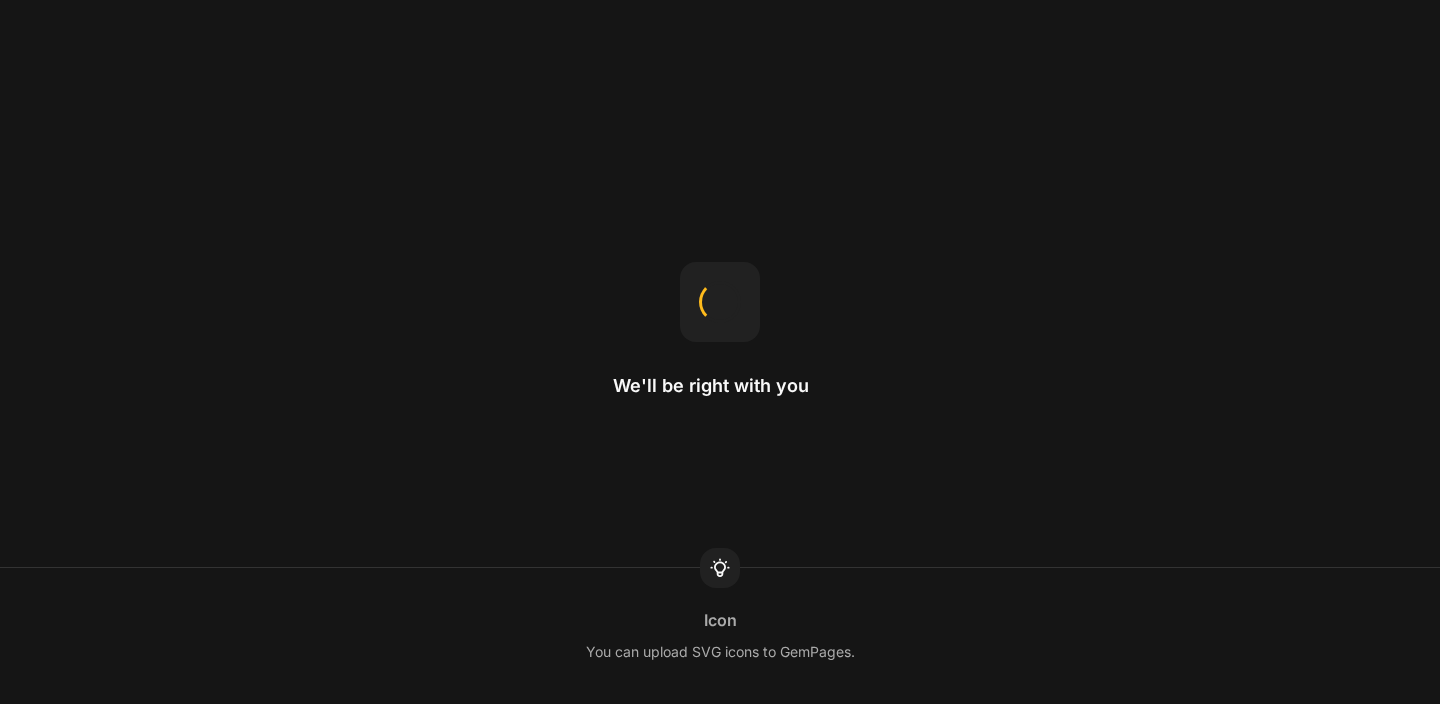 scroll, scrollTop: 0, scrollLeft: 0, axis: both 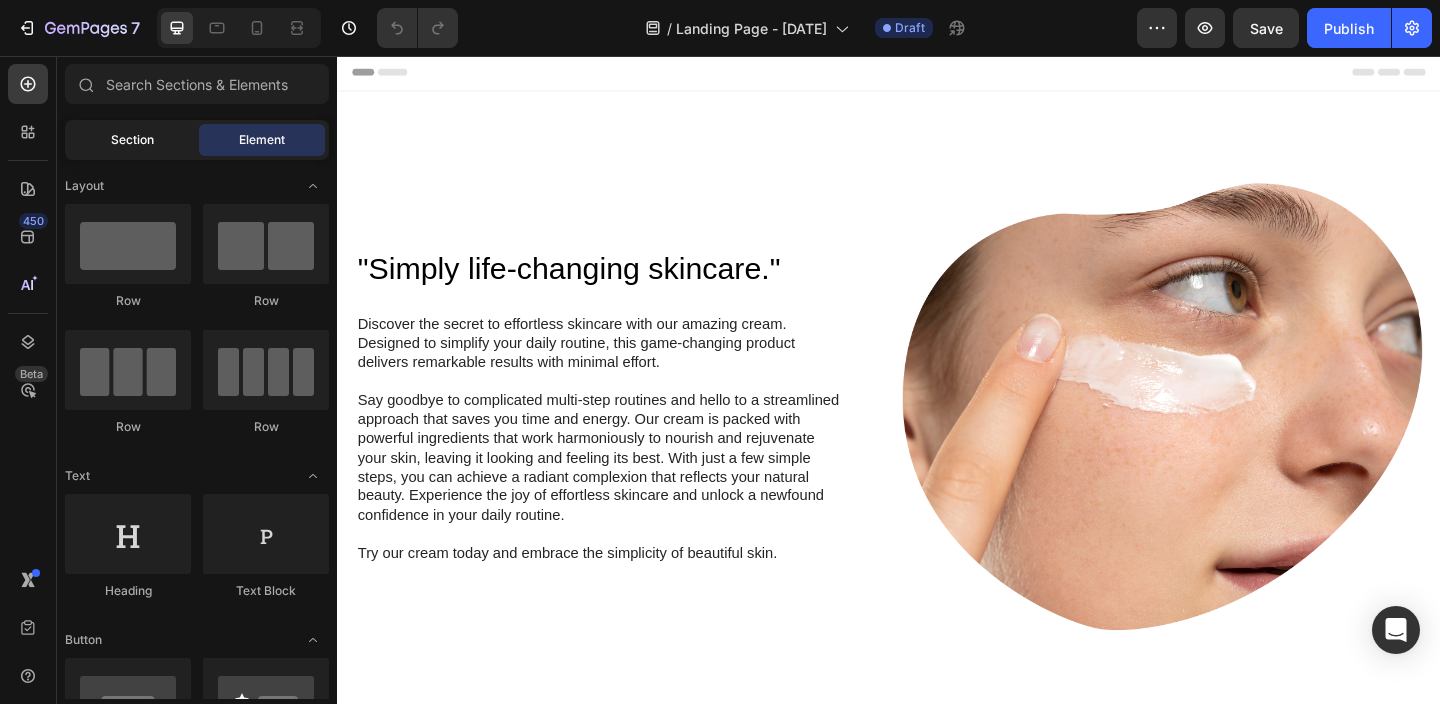 click on "Section" 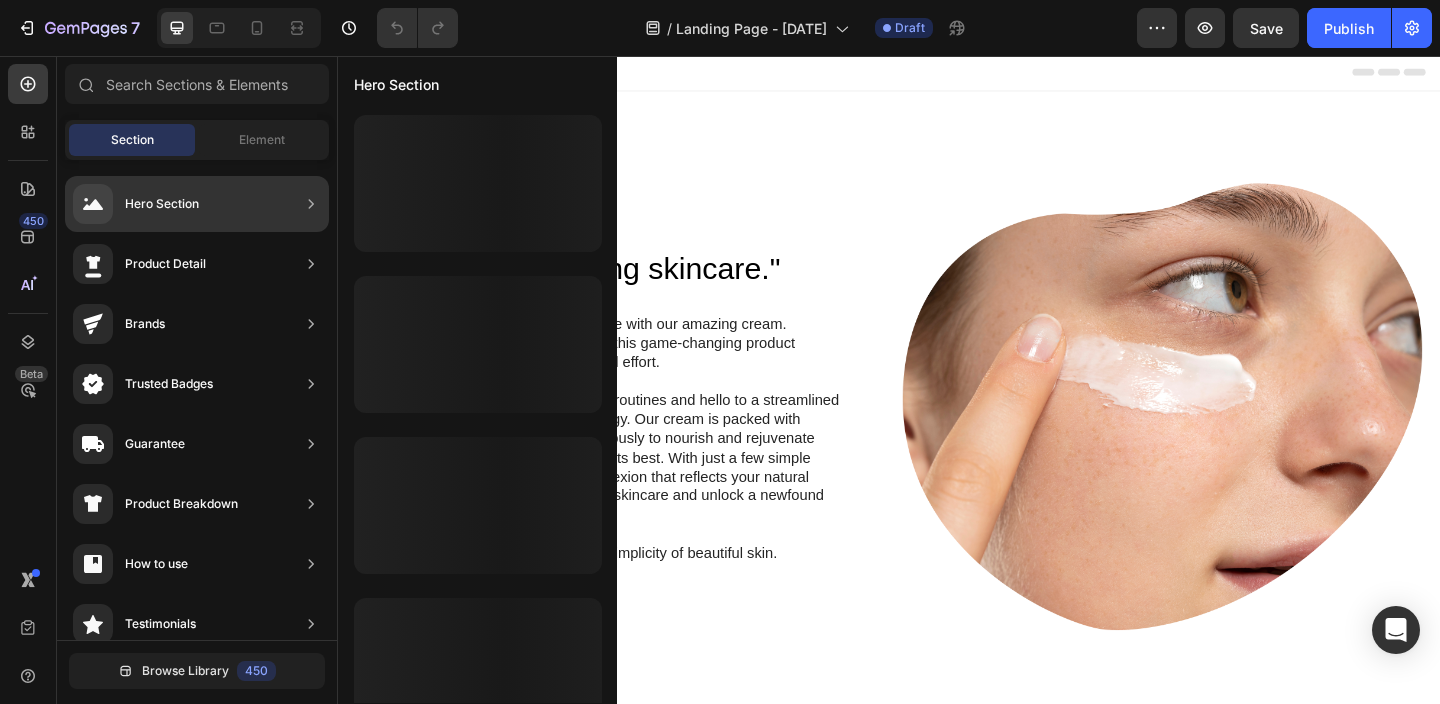 click on "Hero Section" at bounding box center (162, 204) 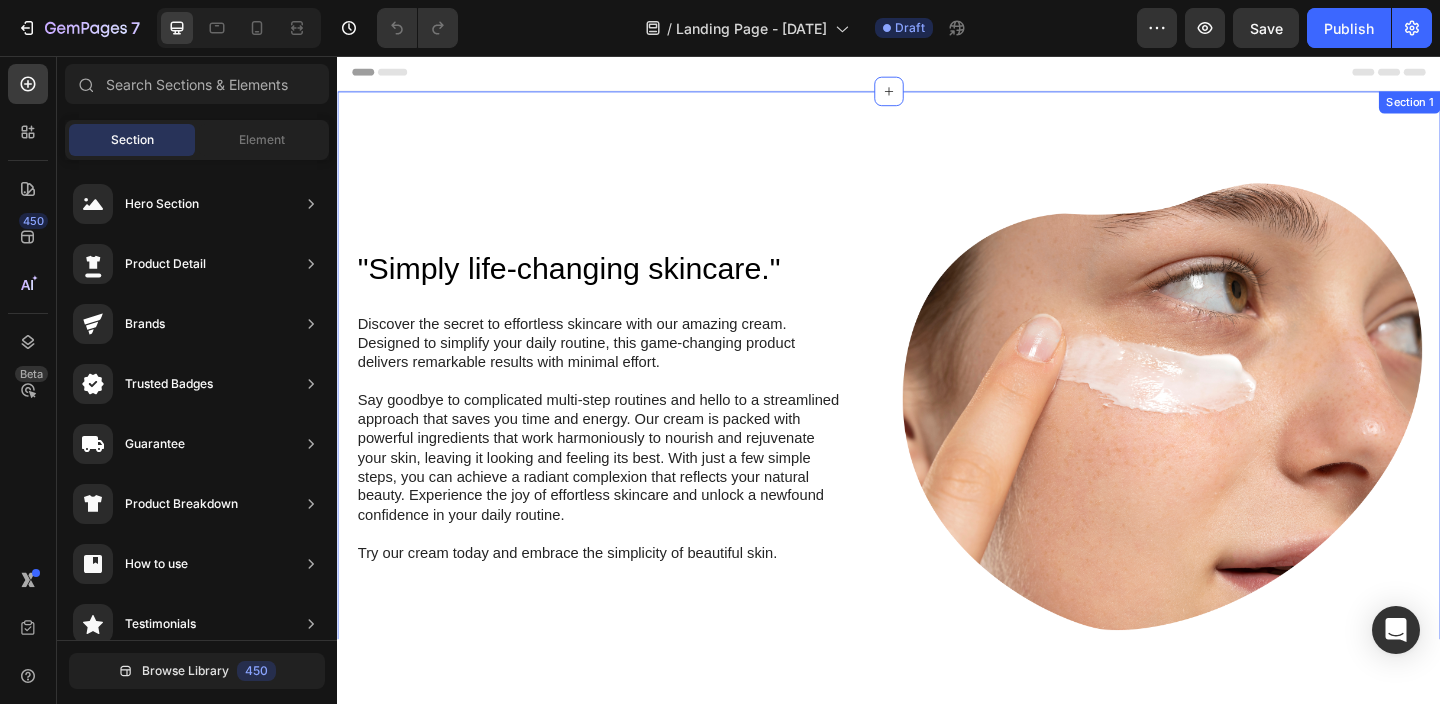 click on ""Simply life-changing skincare." Heading Discover the secret to effortless skincare with our amazing cream. Designed to simplify your daily routine, this game-changing product delivers remarkable results with minimal effort.   Say goodbye to complicated multi-step routines and hello to a streamlined approach that saves you time and energy. Our cream is packed with powerful ingredients that work harmoniously to nourish and rejuvenate your skin, leaving it looking and feeling its best. With just a few simple steps, you can achieve a radiant complexion that reflects your natural beauty. Experience the joy of effortless skincare and unlock a newfound confidence in your daily routine.   Try our cream today and embrace the simplicity of beautiful skin. Text Block Row Image Row ...and the best part is, you'll confidently strut the streets with radiant and flawless skin Heading     Text Block Row Image Row Section 1" at bounding box center (937, 704) 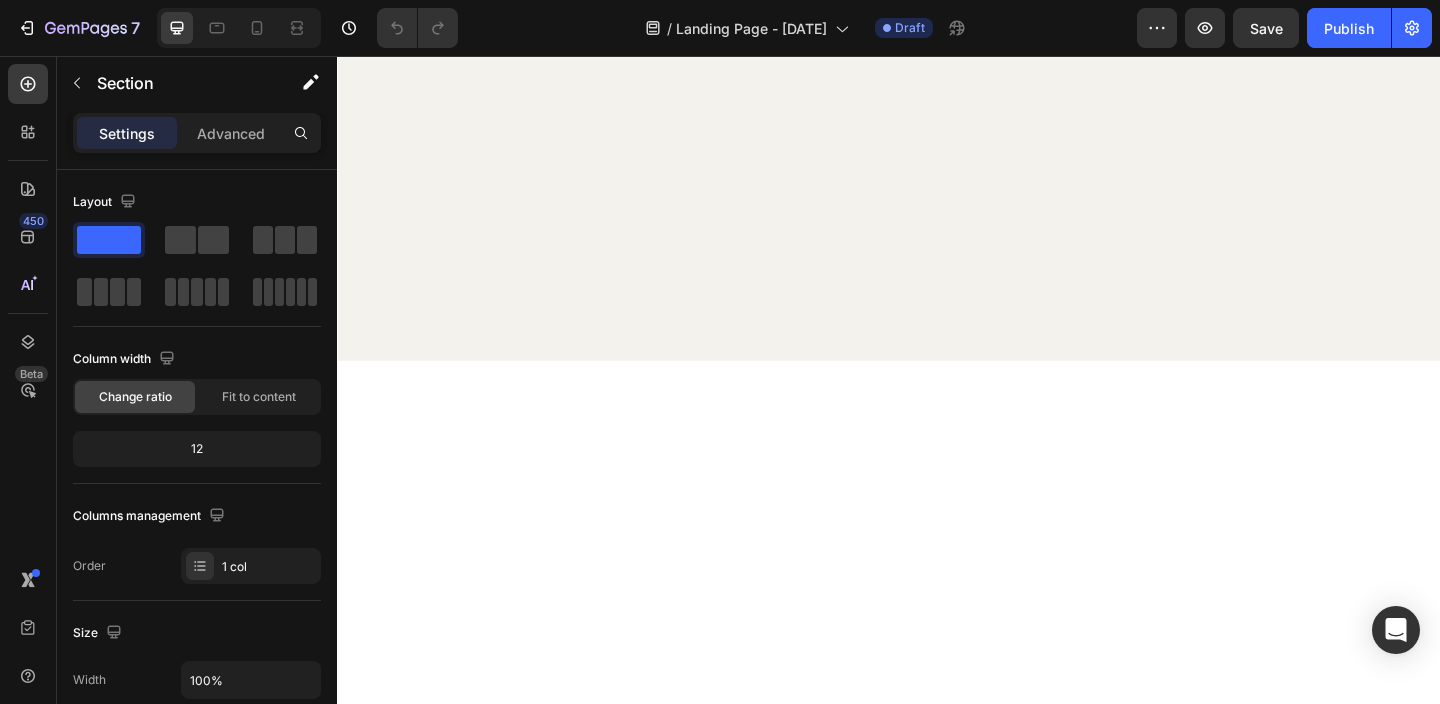 scroll, scrollTop: 0, scrollLeft: 0, axis: both 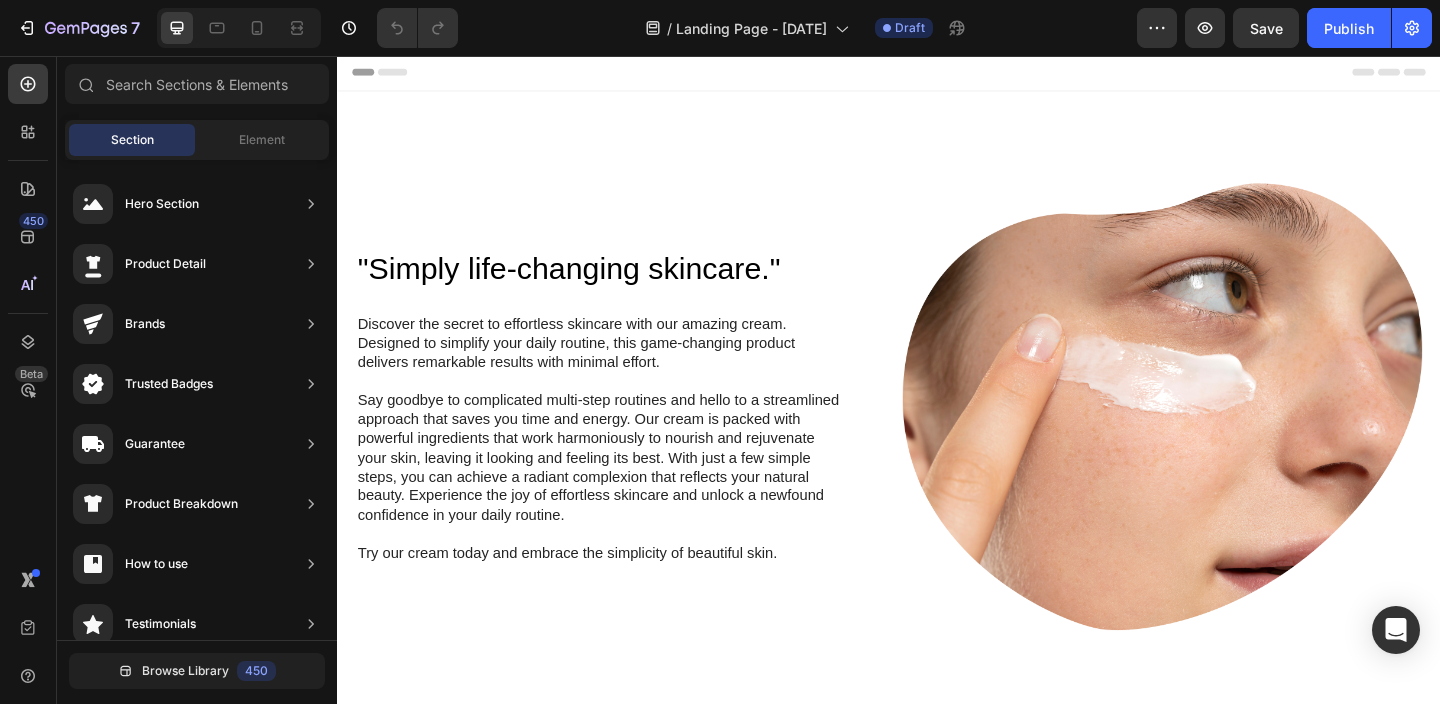 click 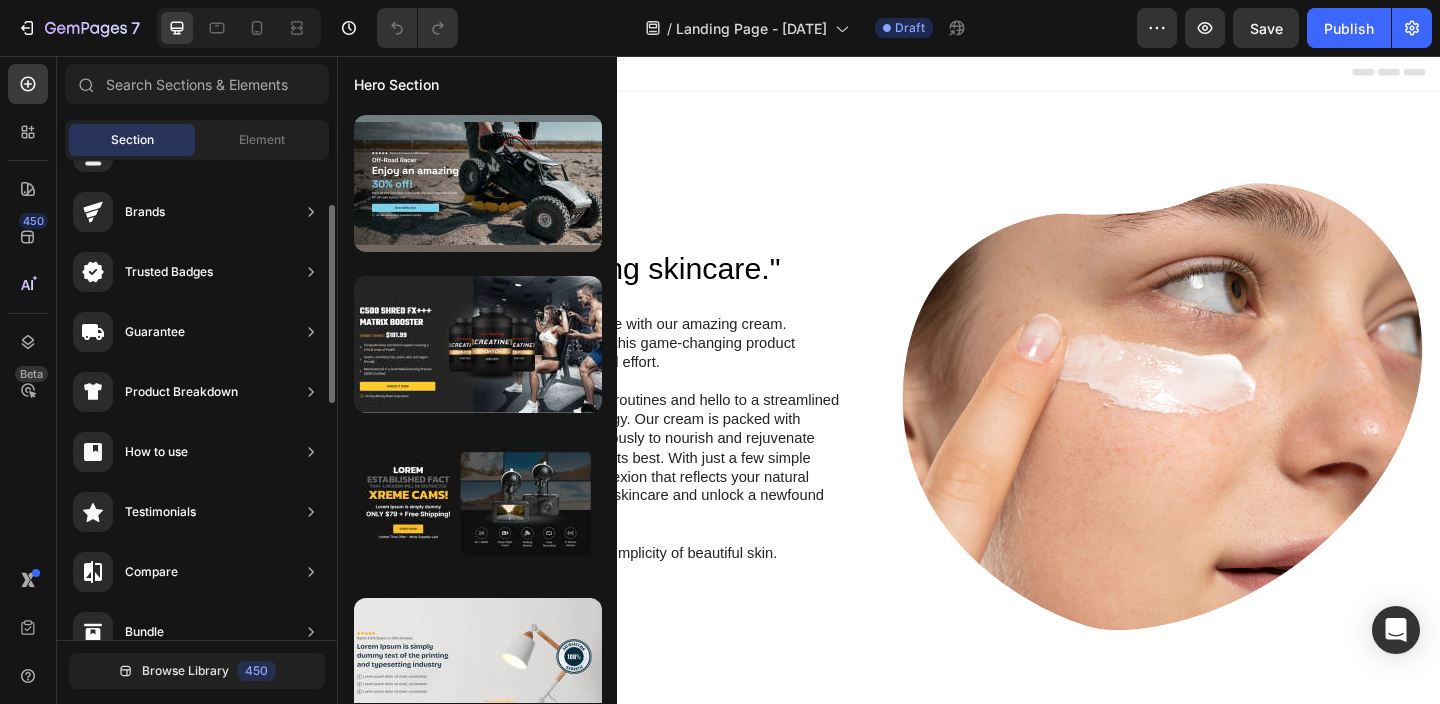 scroll, scrollTop: 0, scrollLeft: 0, axis: both 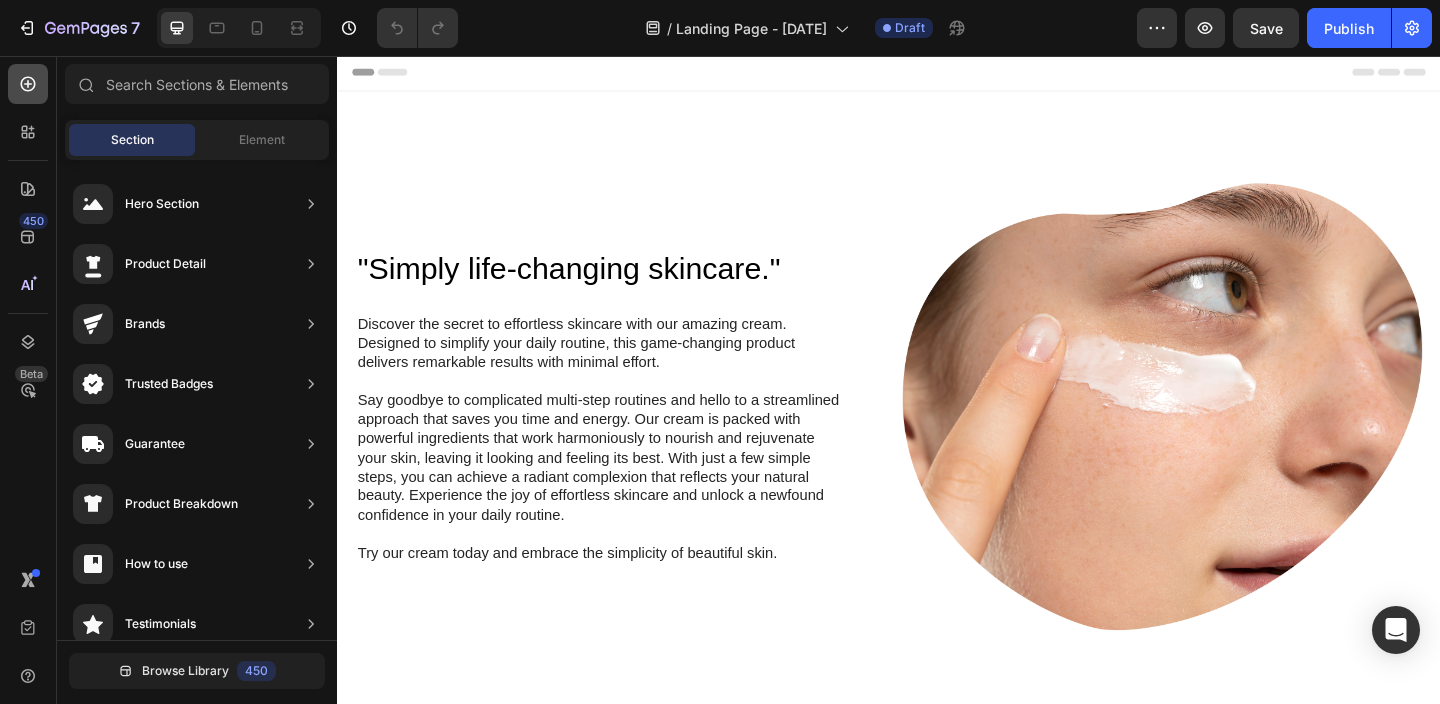 click 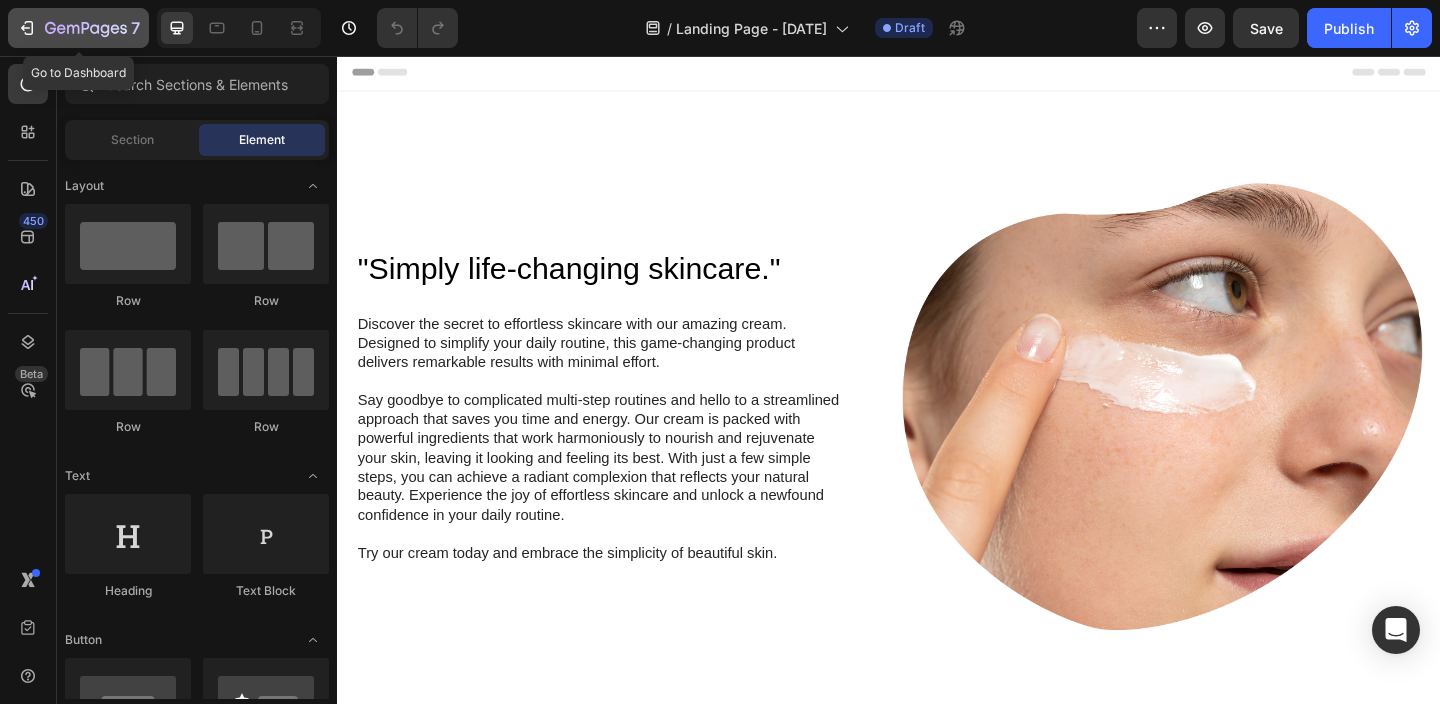 click 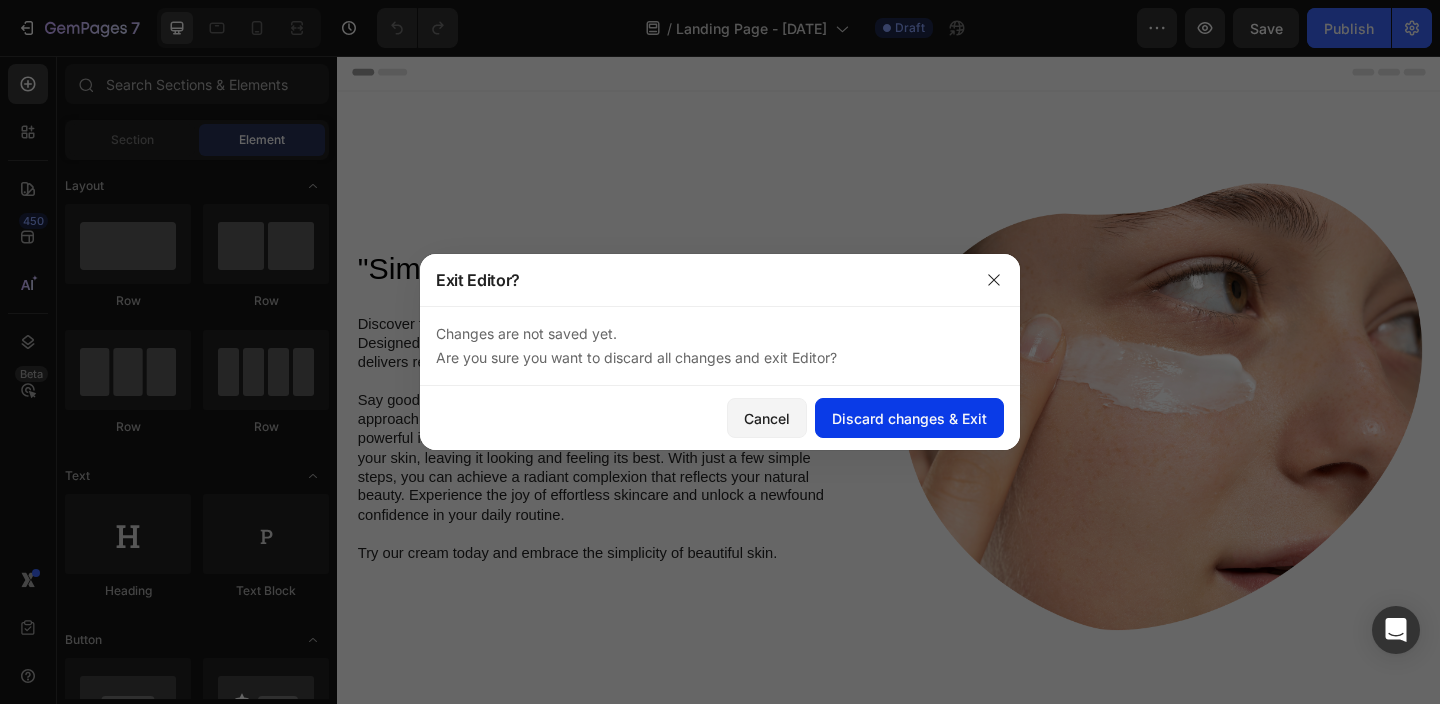click on "Discard changes & Exit" at bounding box center (909, 418) 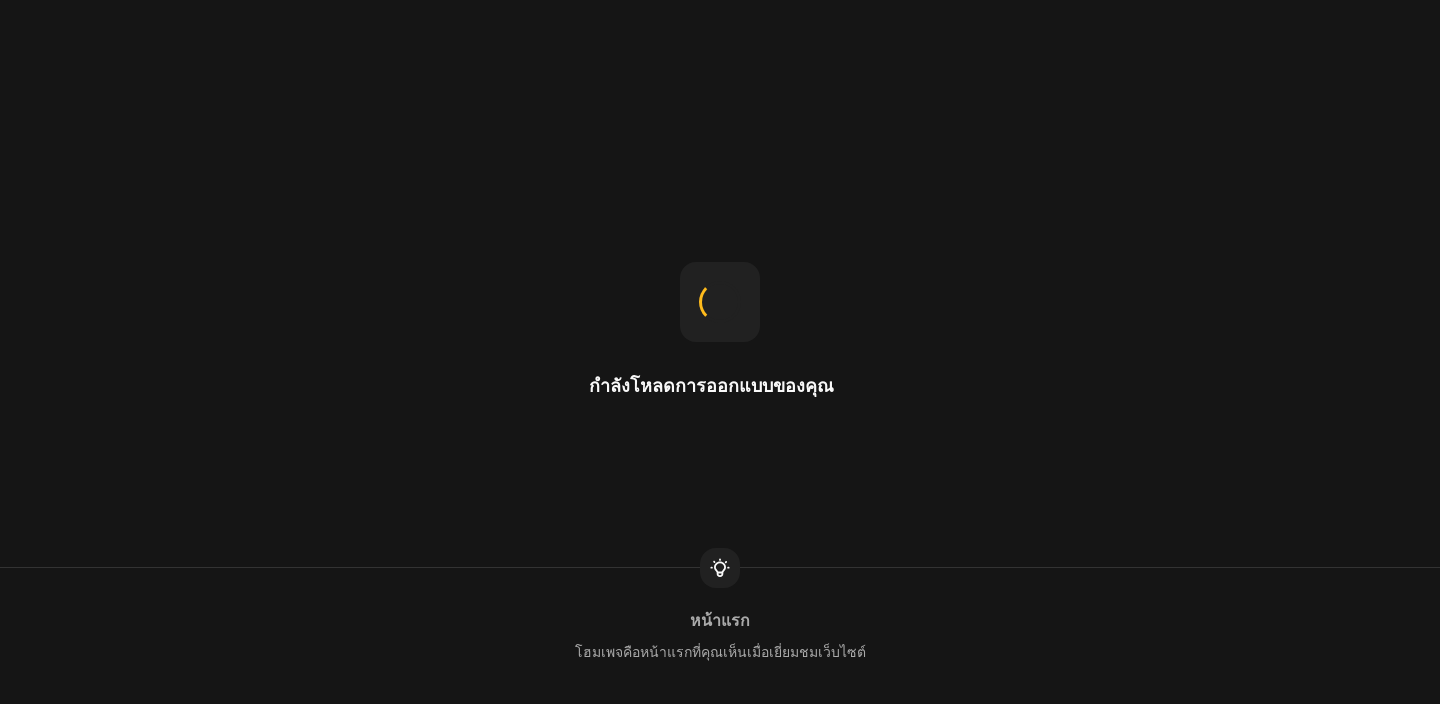 scroll, scrollTop: 0, scrollLeft: 0, axis: both 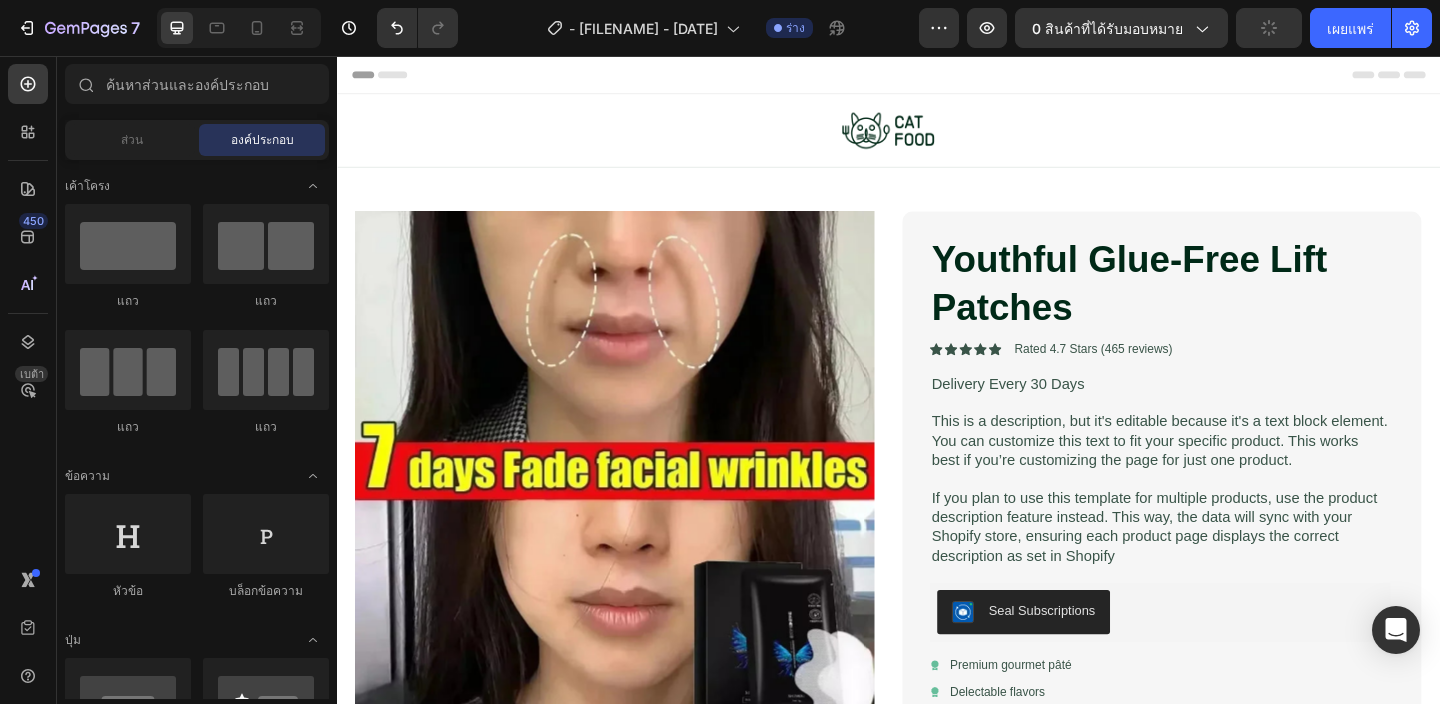 click on "Header" at bounding box center (937, 76) 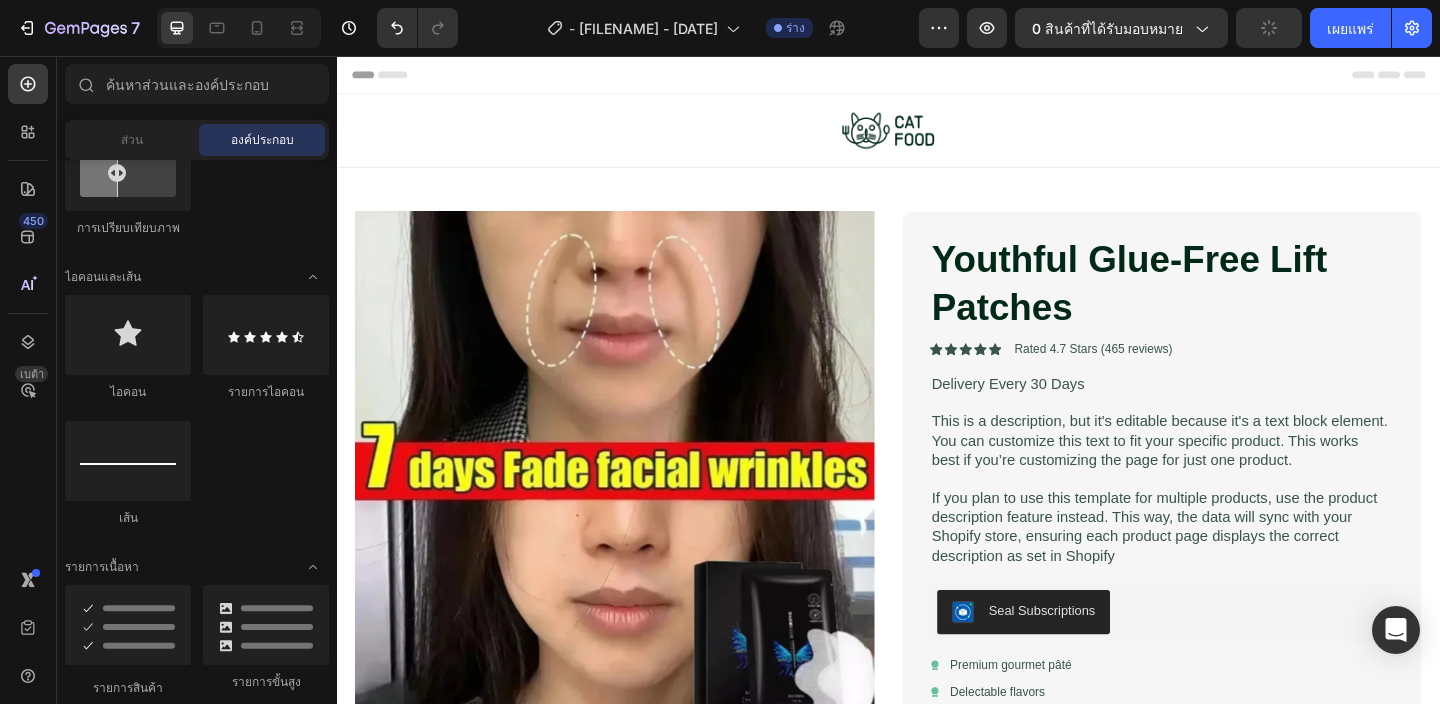 scroll, scrollTop: 401, scrollLeft: 0, axis: vertical 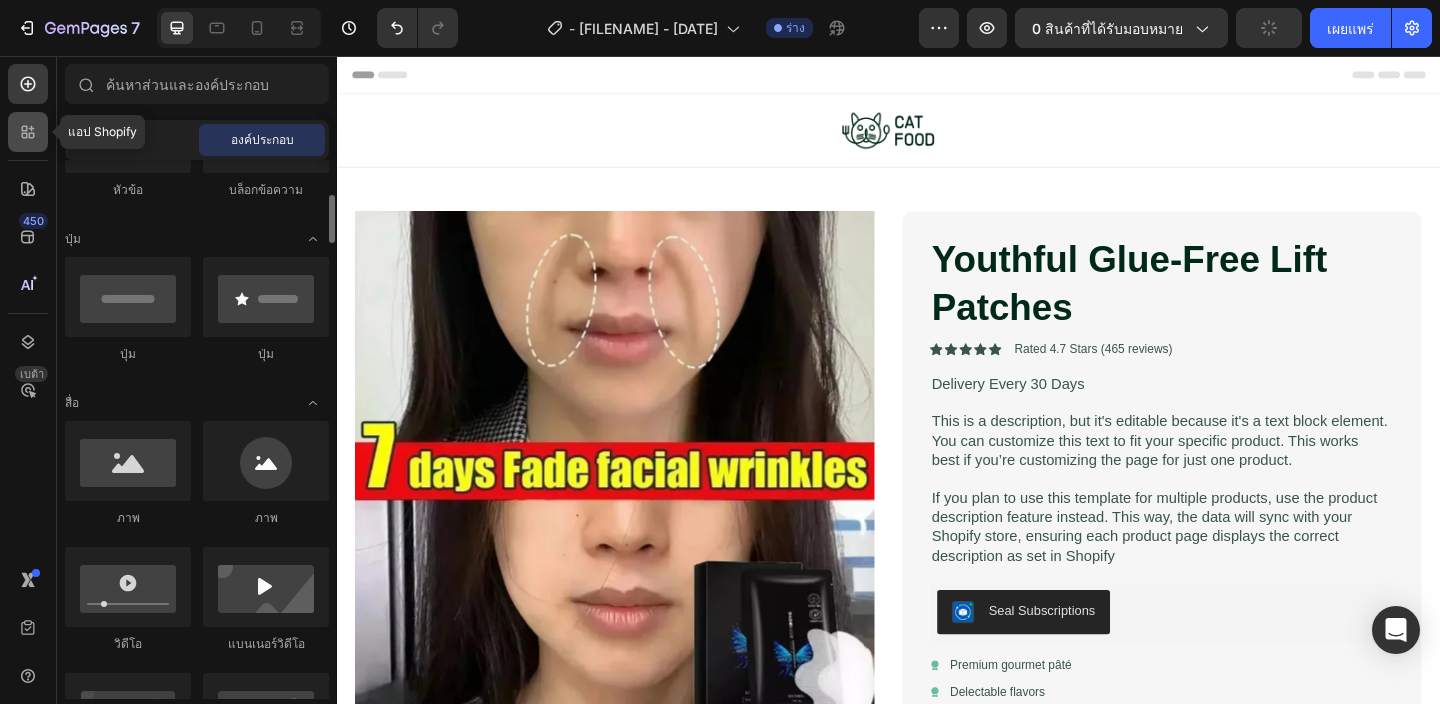 click 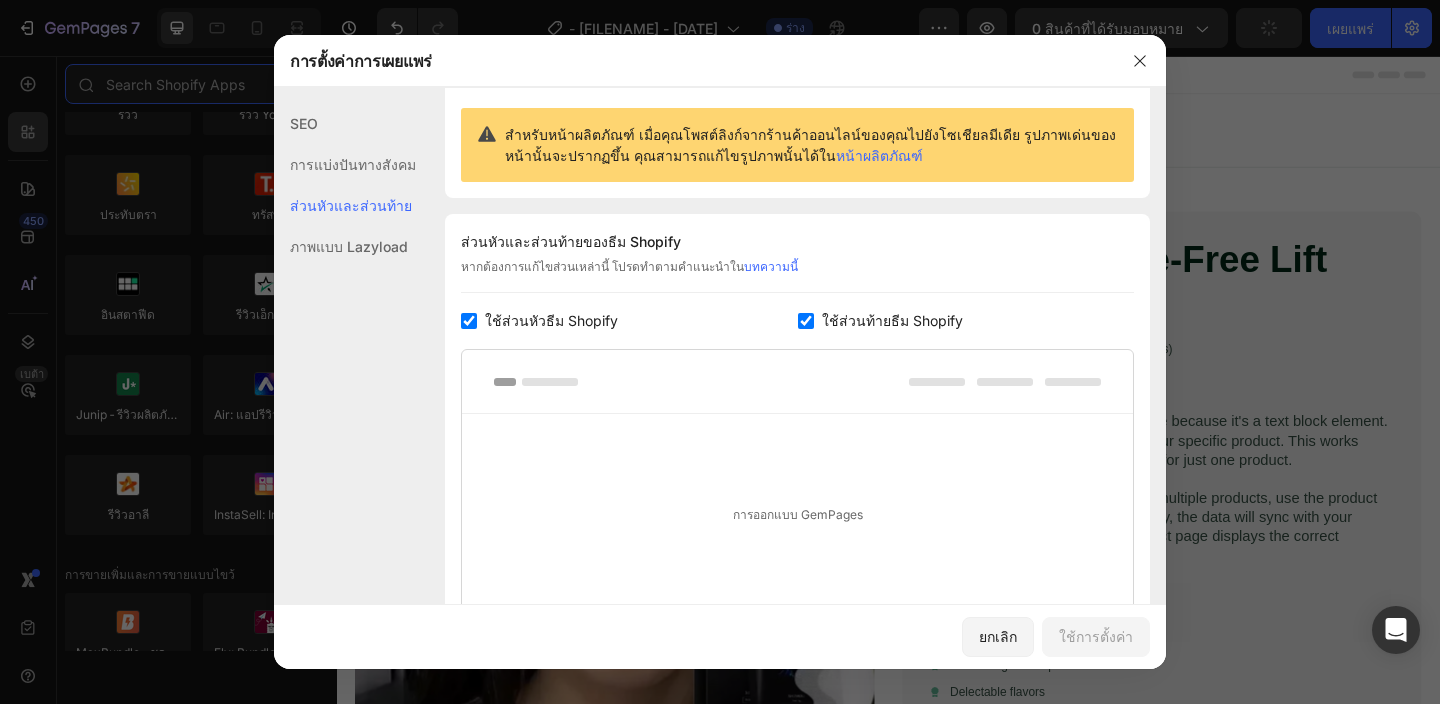 scroll, scrollTop: 291, scrollLeft: 0, axis: vertical 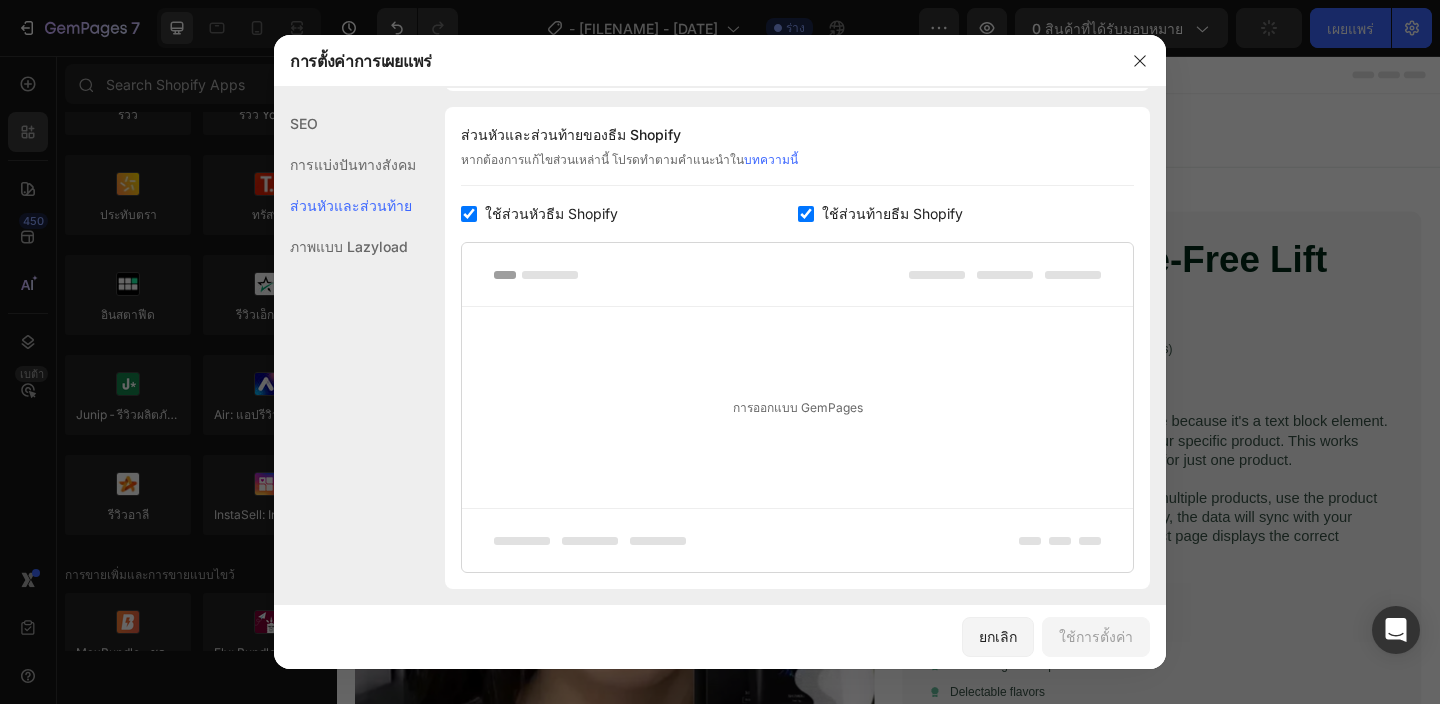 click at bounding box center (720, 352) 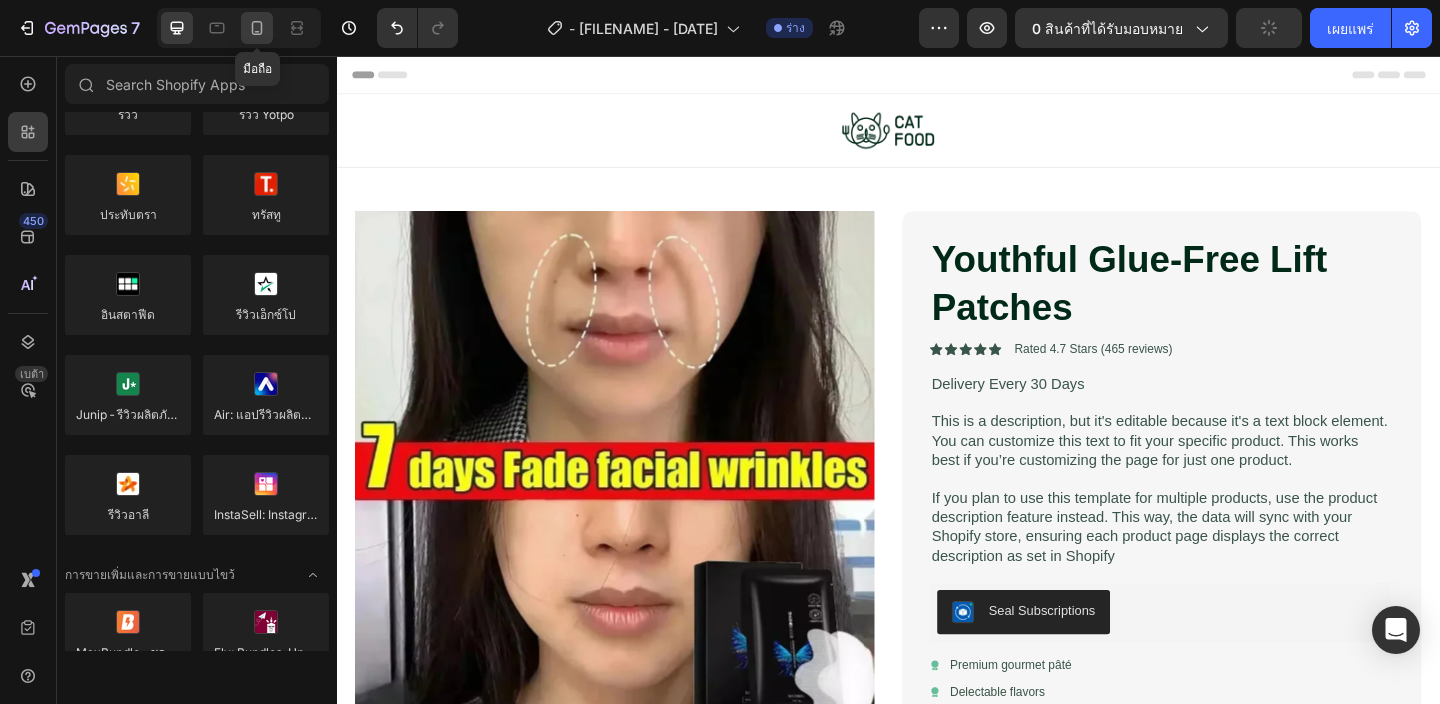 click 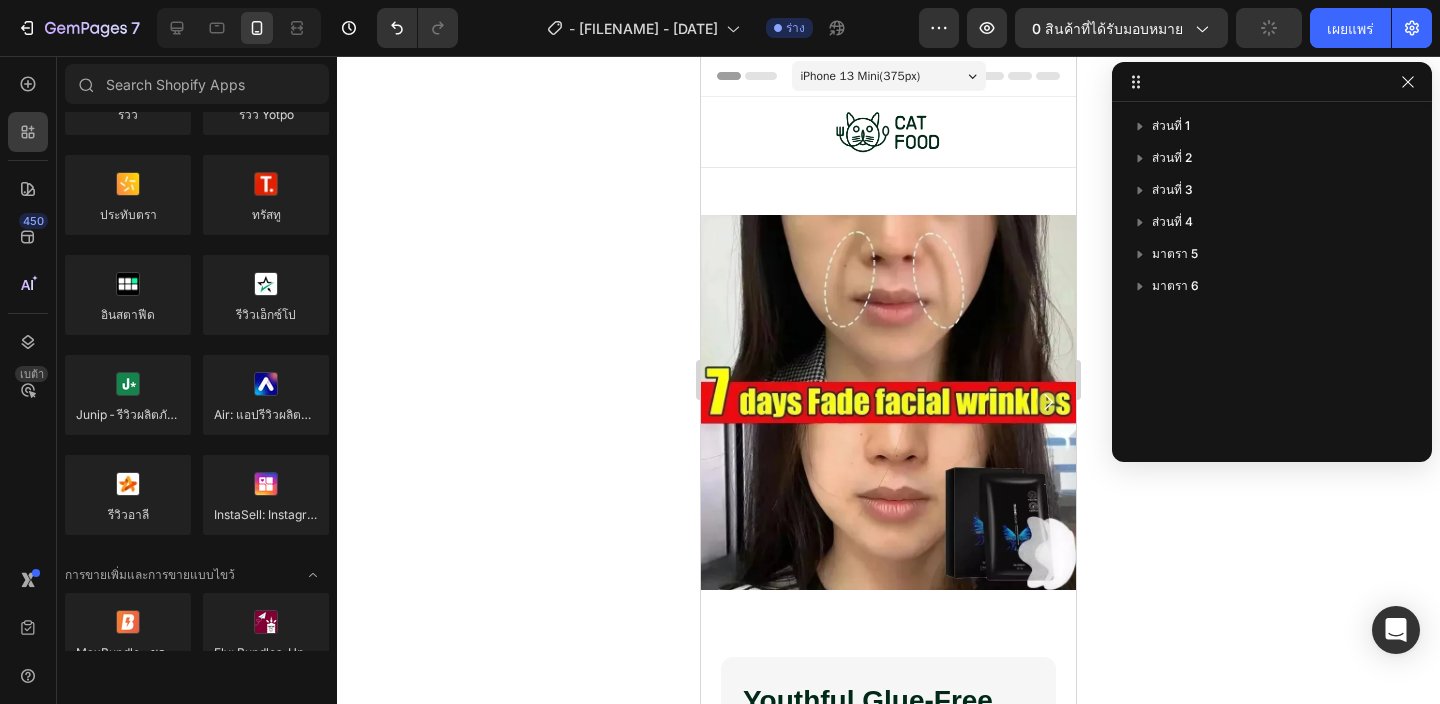 click on "iPhone 13 Mini  ( 375 px)" at bounding box center (889, 76) 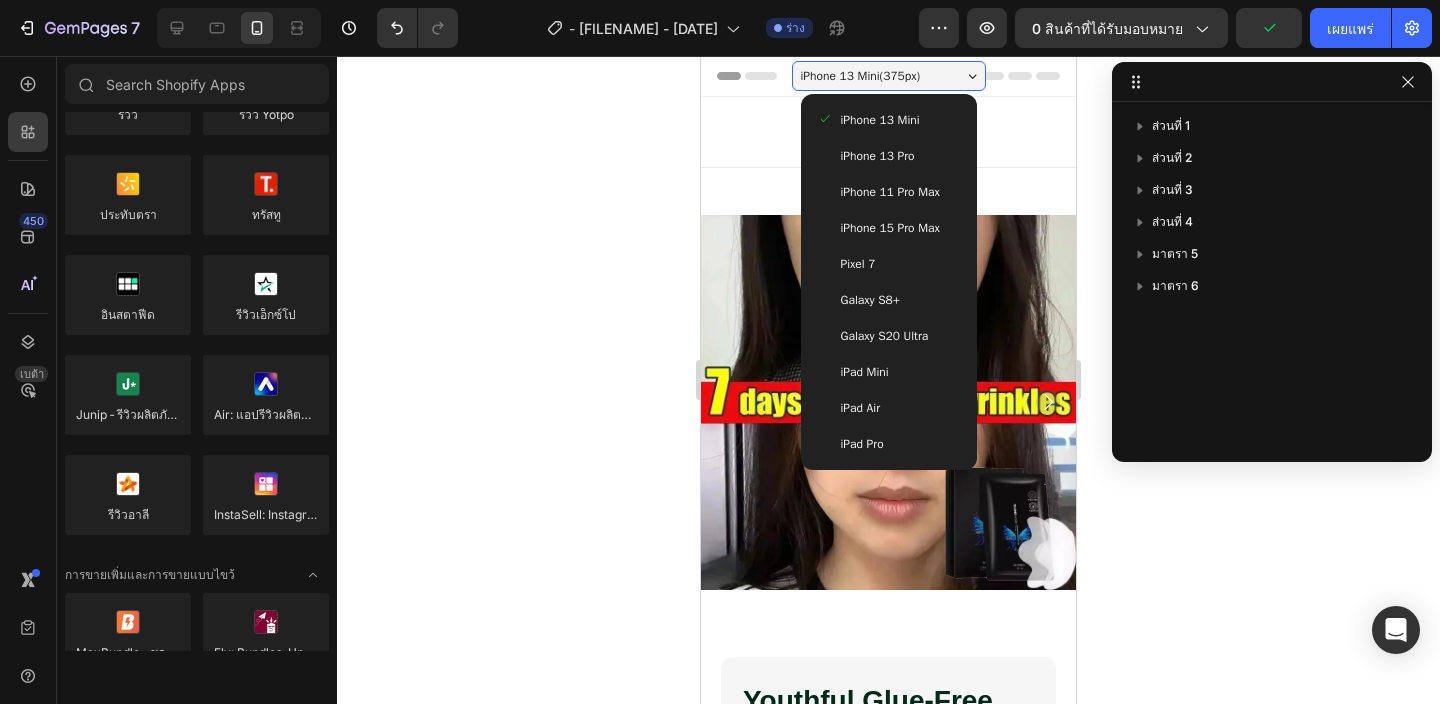 click on "iPhone 15 Pro Max" at bounding box center (890, 228) 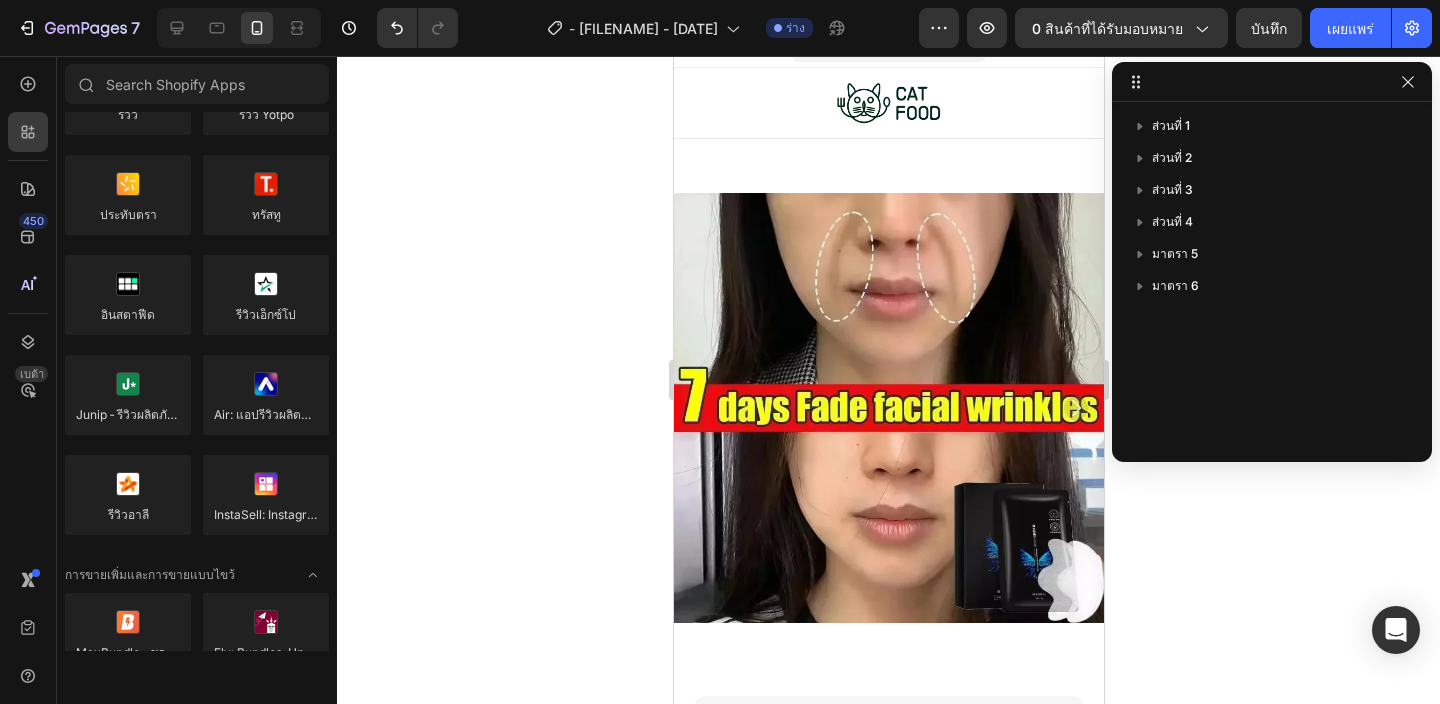 scroll, scrollTop: 0, scrollLeft: 0, axis: both 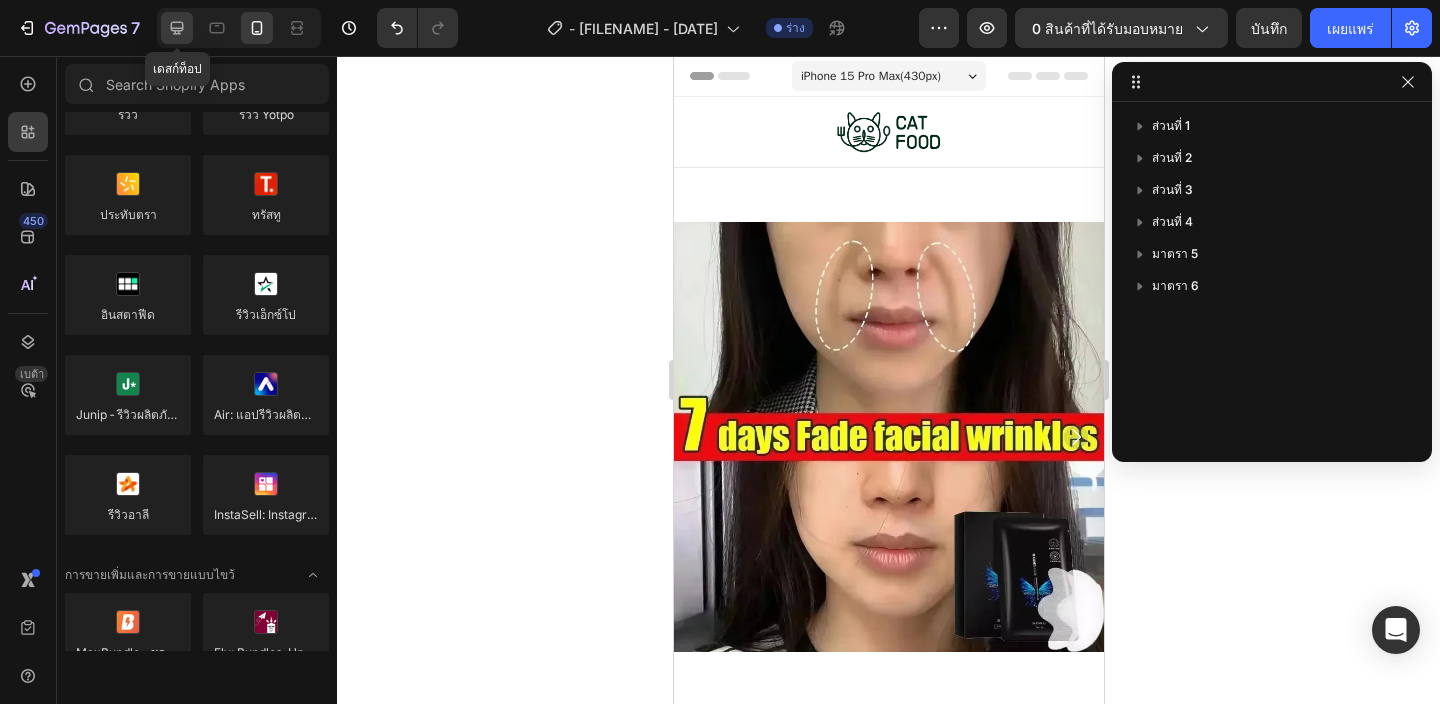 click 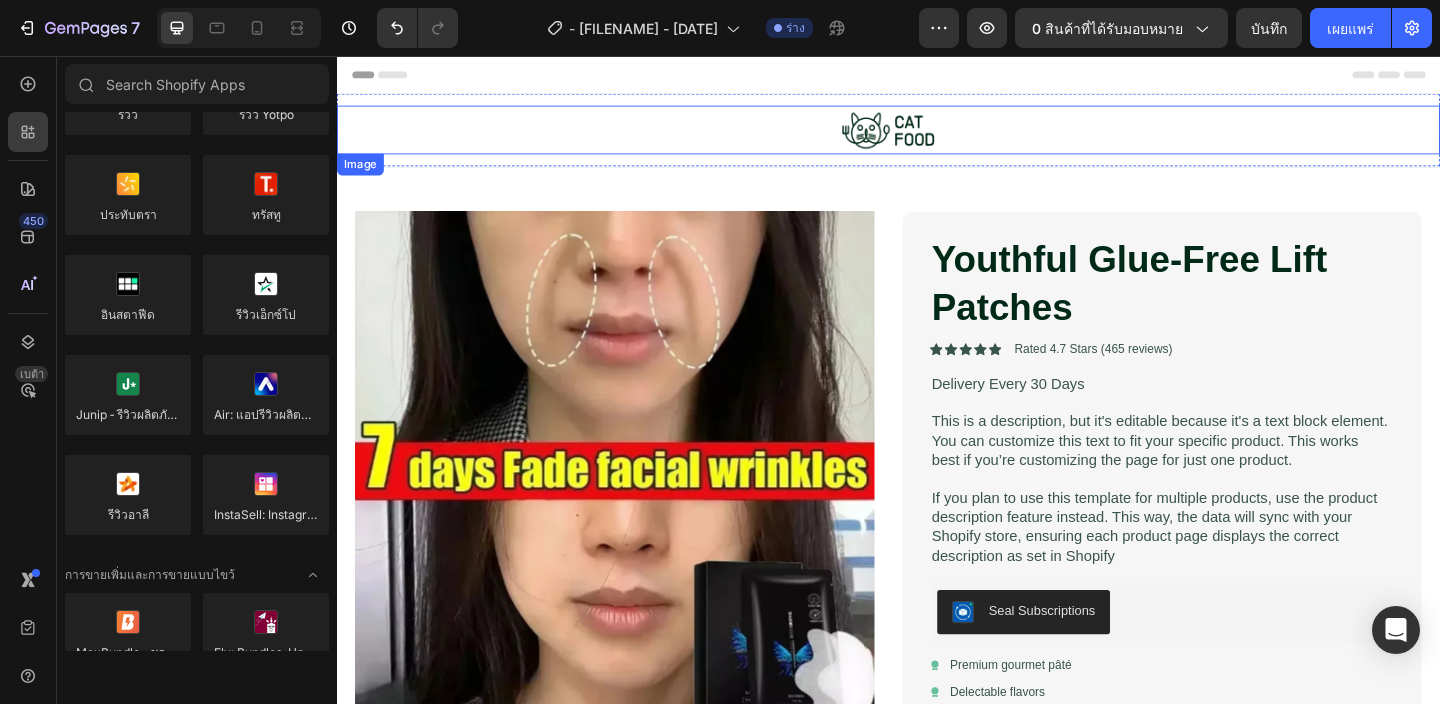 click at bounding box center [937, 136] 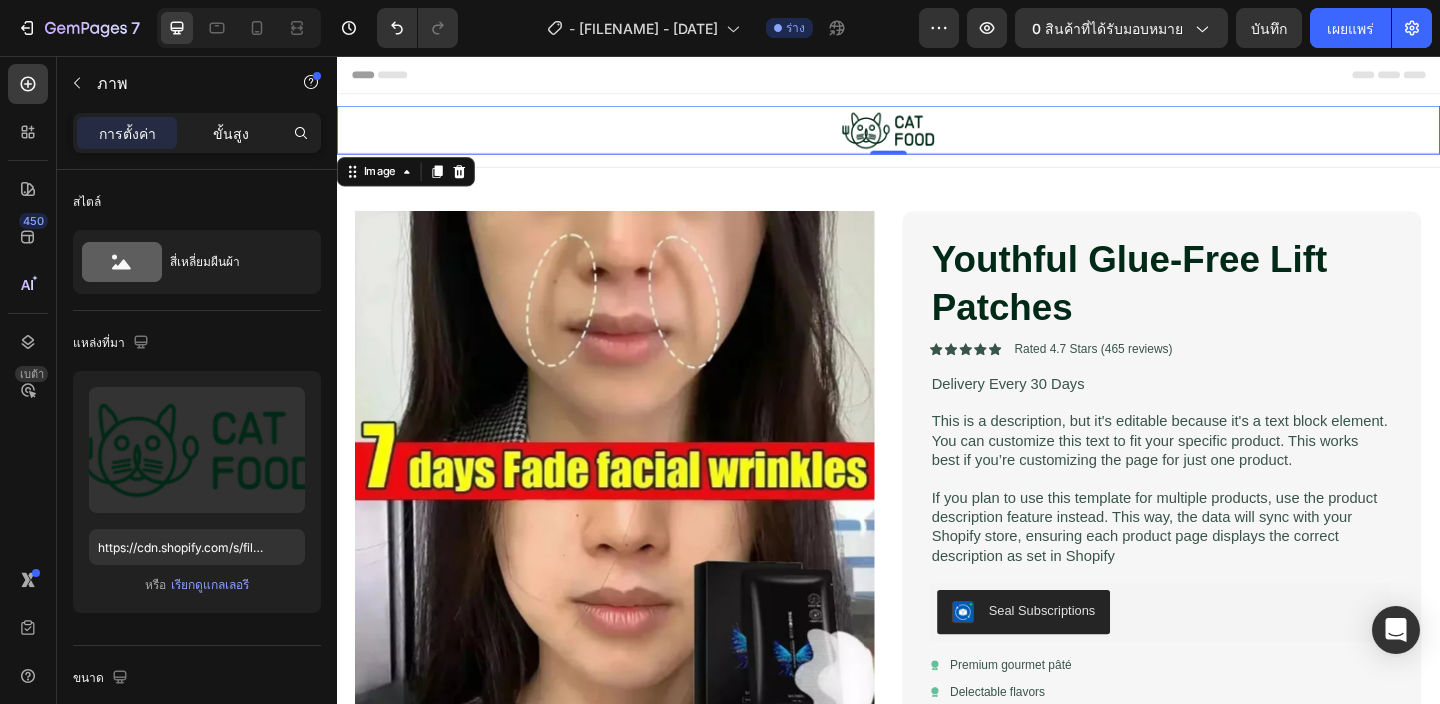 click on "ขั้นสูง" at bounding box center (231, 133) 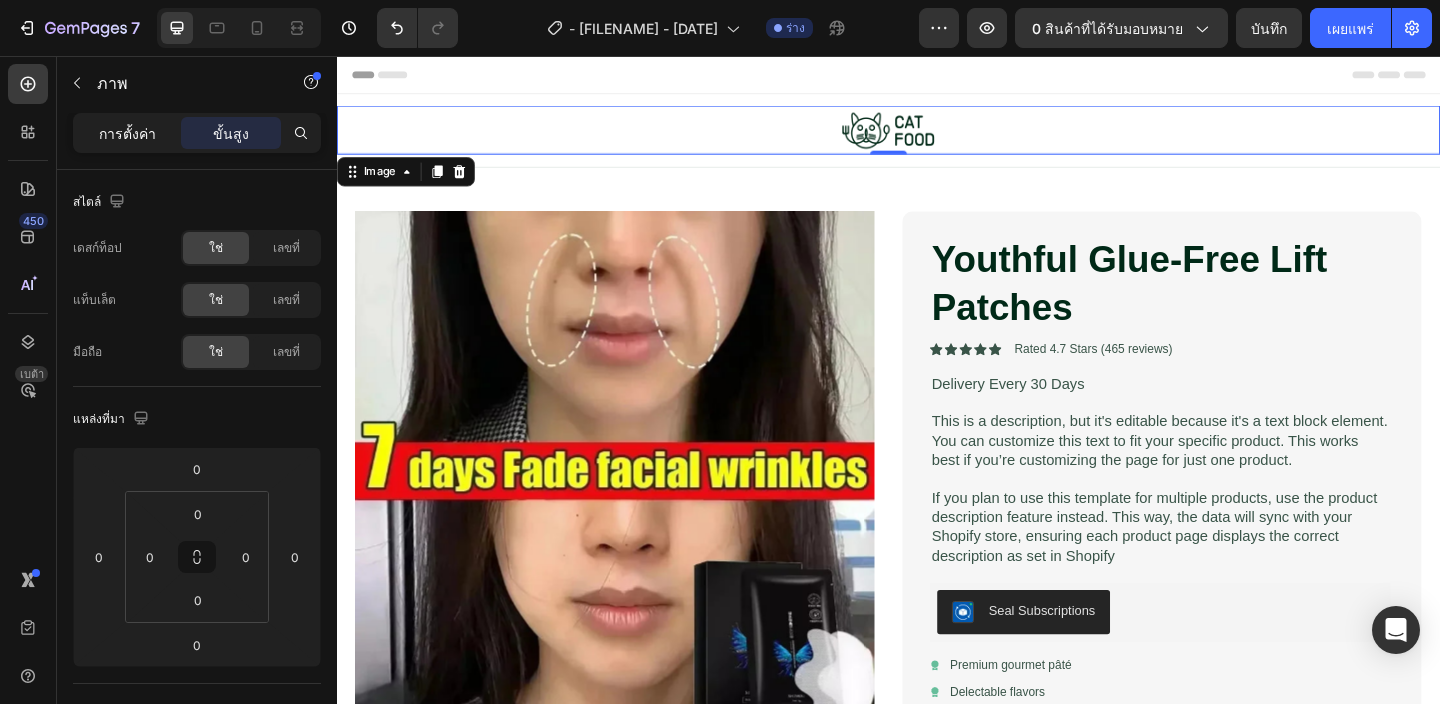 click on "การตั้งค่า" at bounding box center [127, 133] 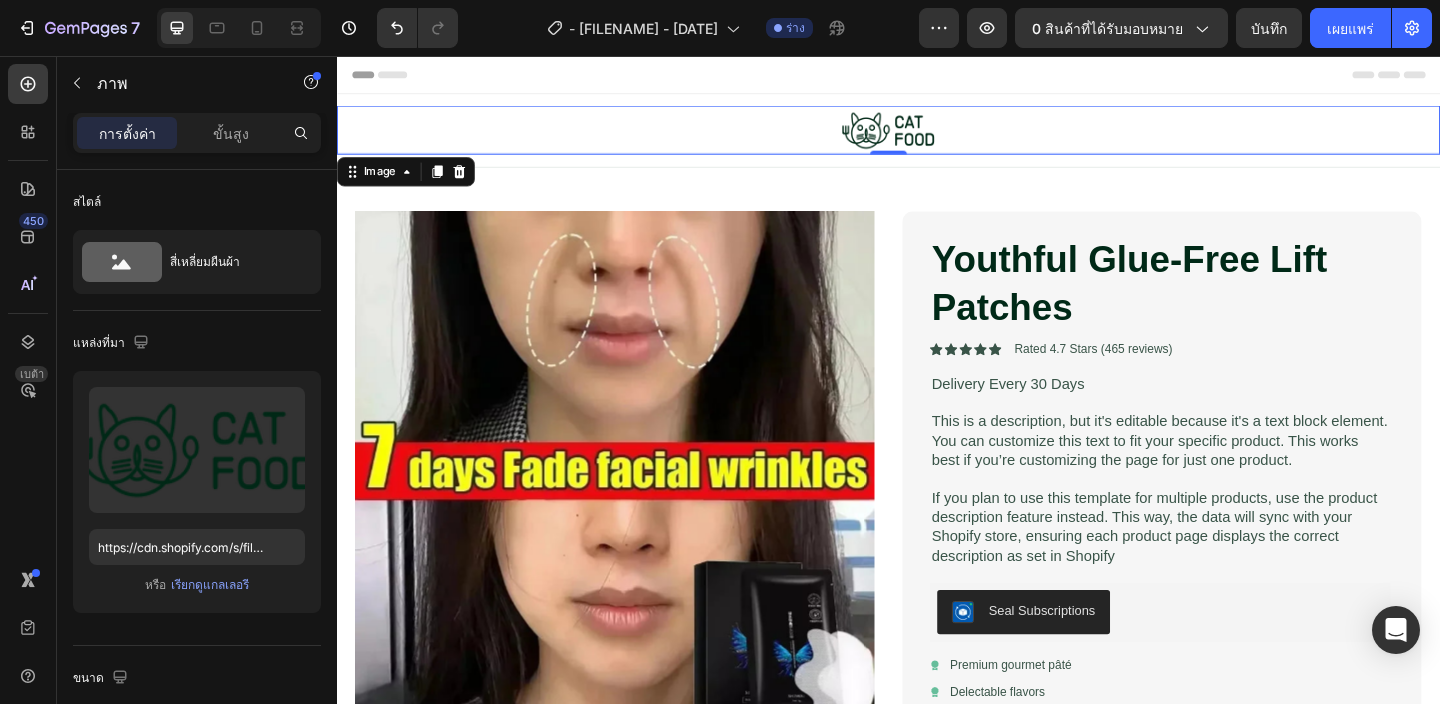 click at bounding box center [937, 136] 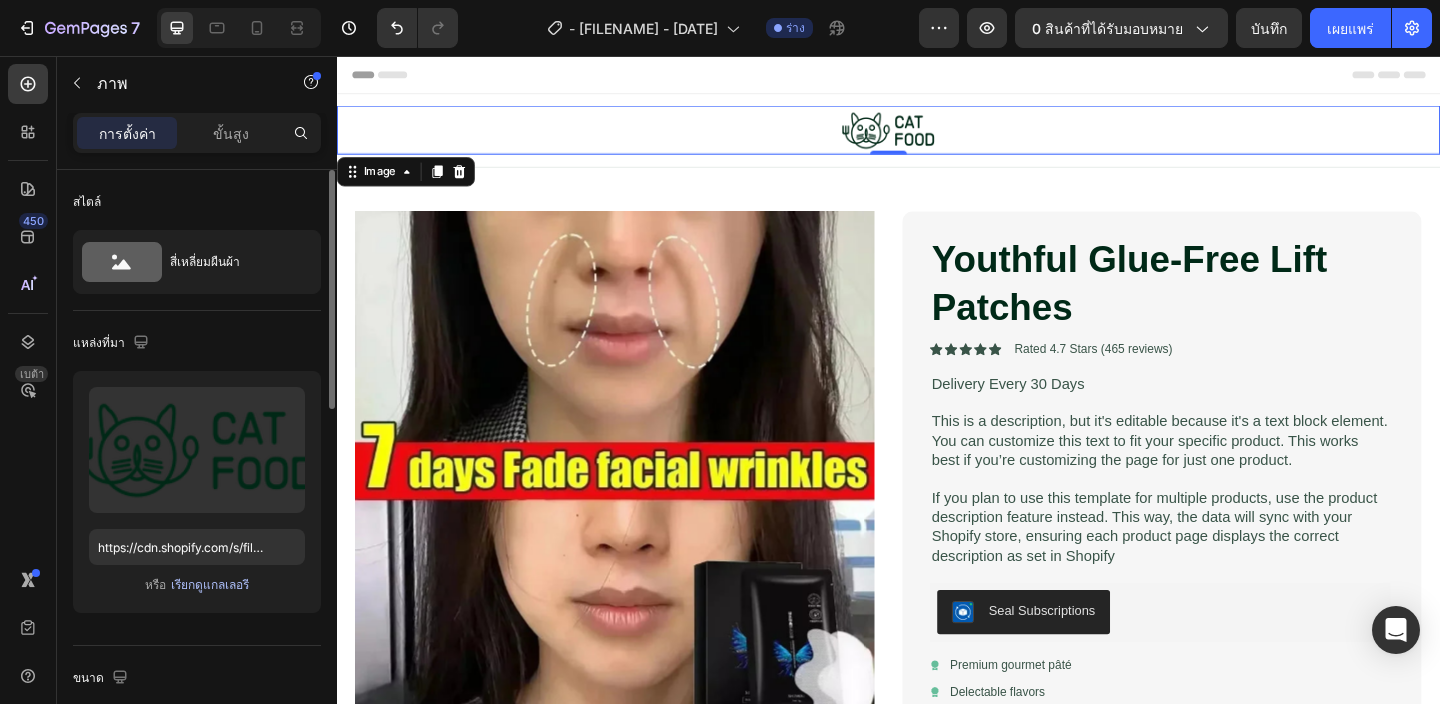 click on "เรียกดูแกลเลอรี" at bounding box center [210, 584] 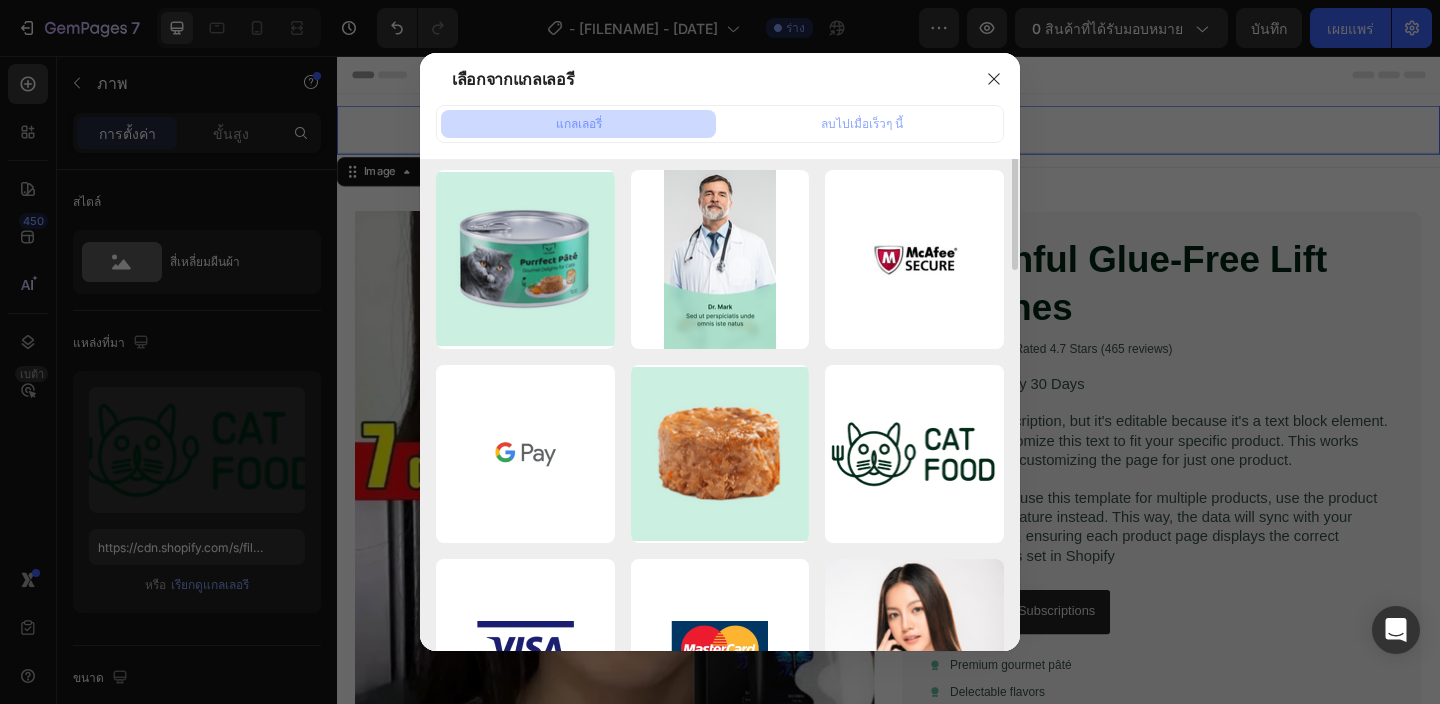 scroll, scrollTop: 0, scrollLeft: 0, axis: both 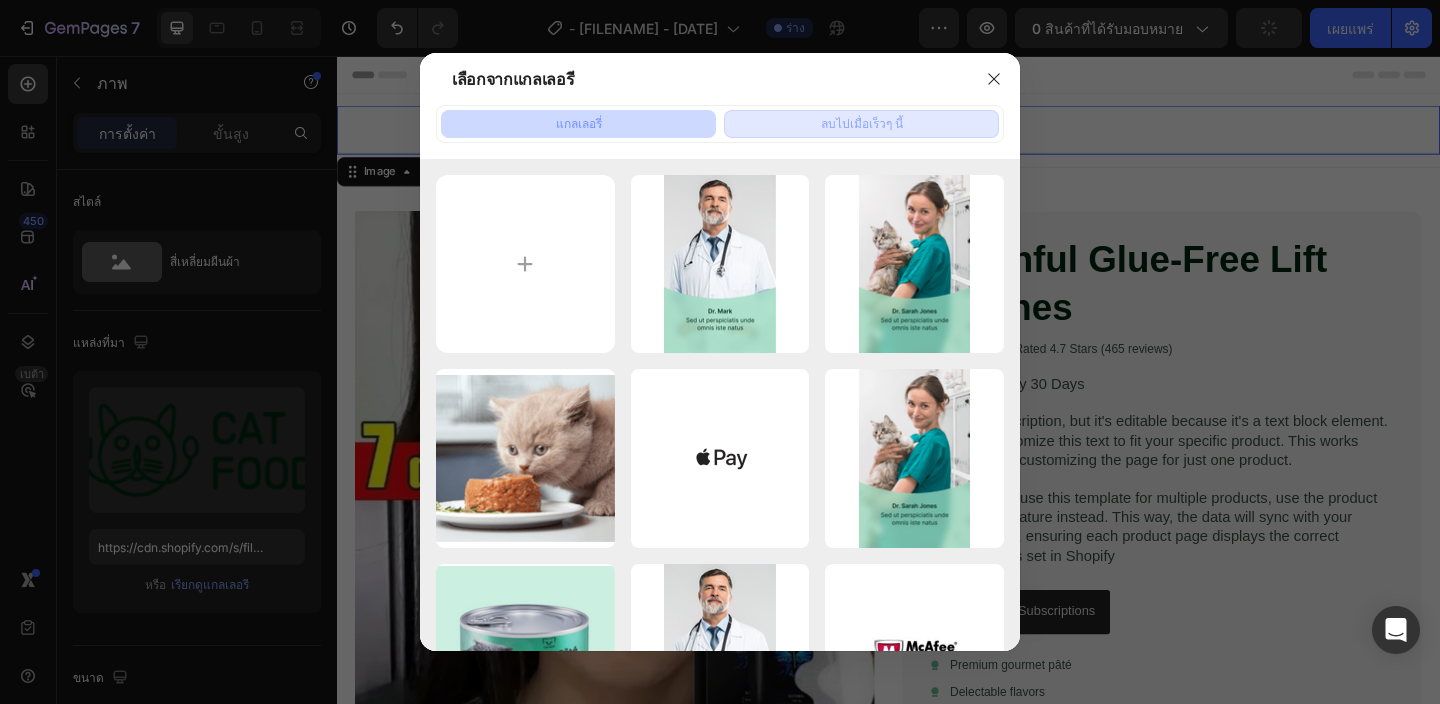 click on "ลบไปเมื่อเร็วๆ นี้" at bounding box center [862, 123] 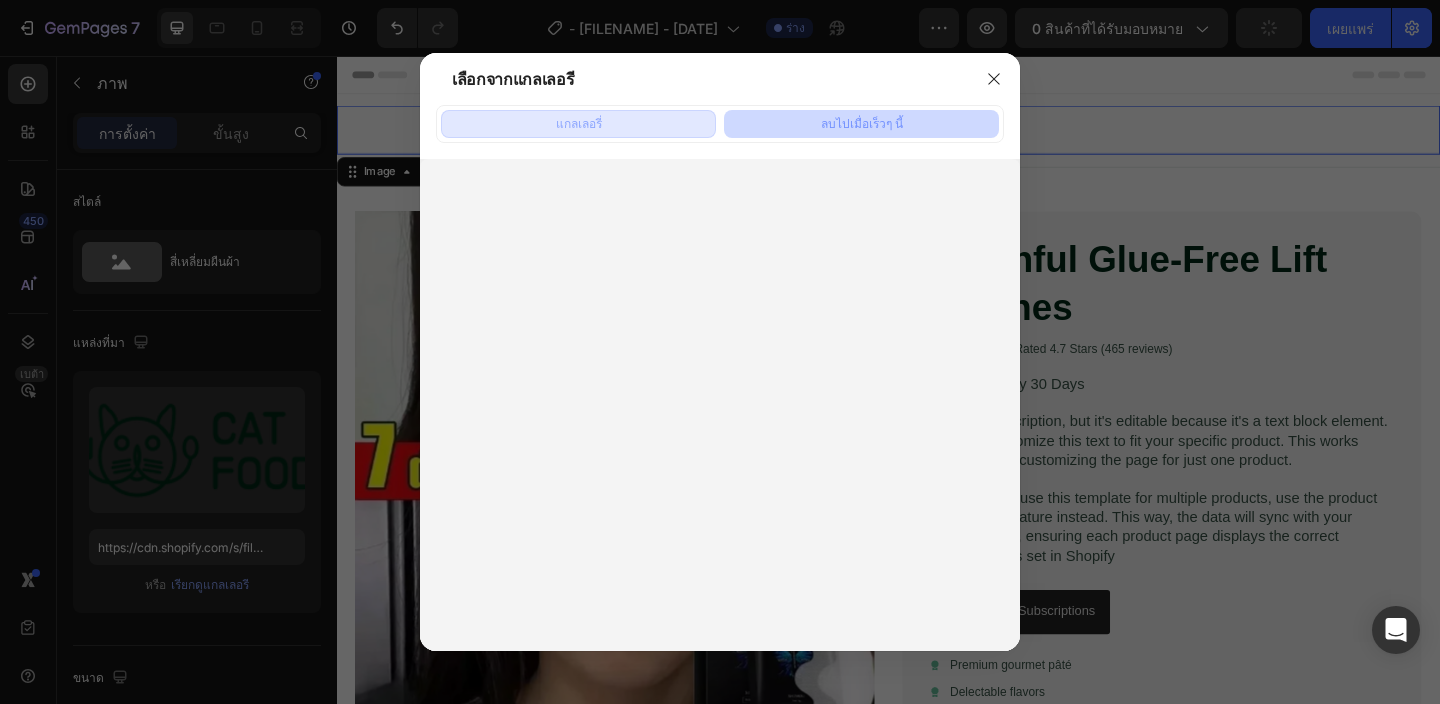 click on "แกลเลอรี่" 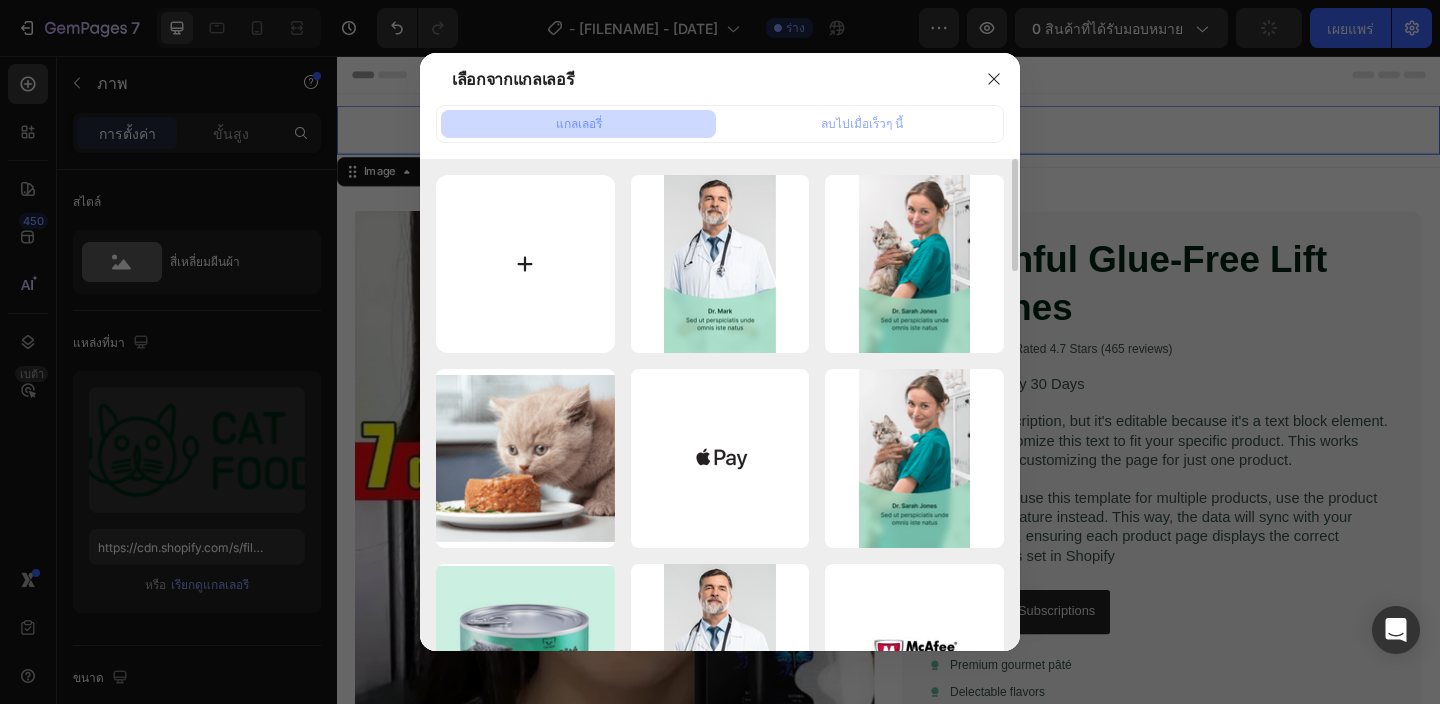 click at bounding box center (525, 264) 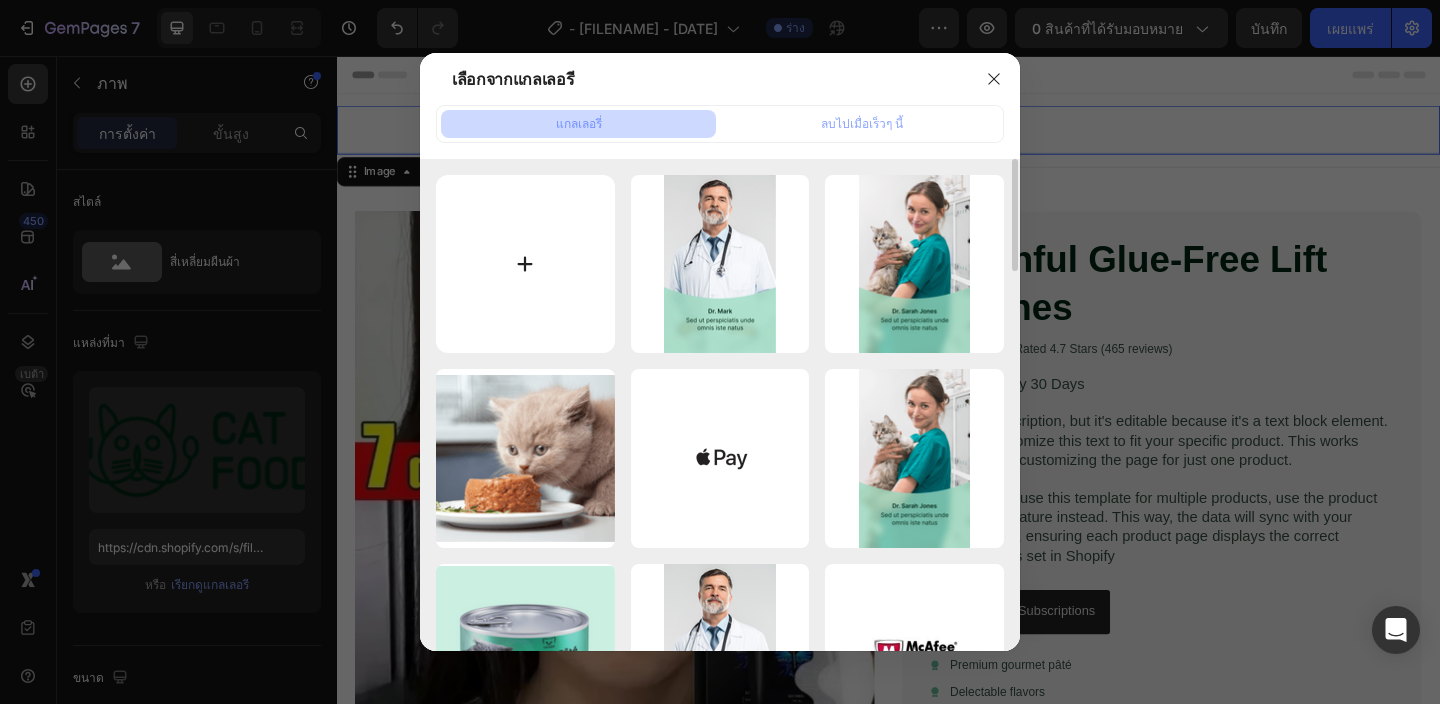type on "C:\fakepath\logo_lumavii_1.png" 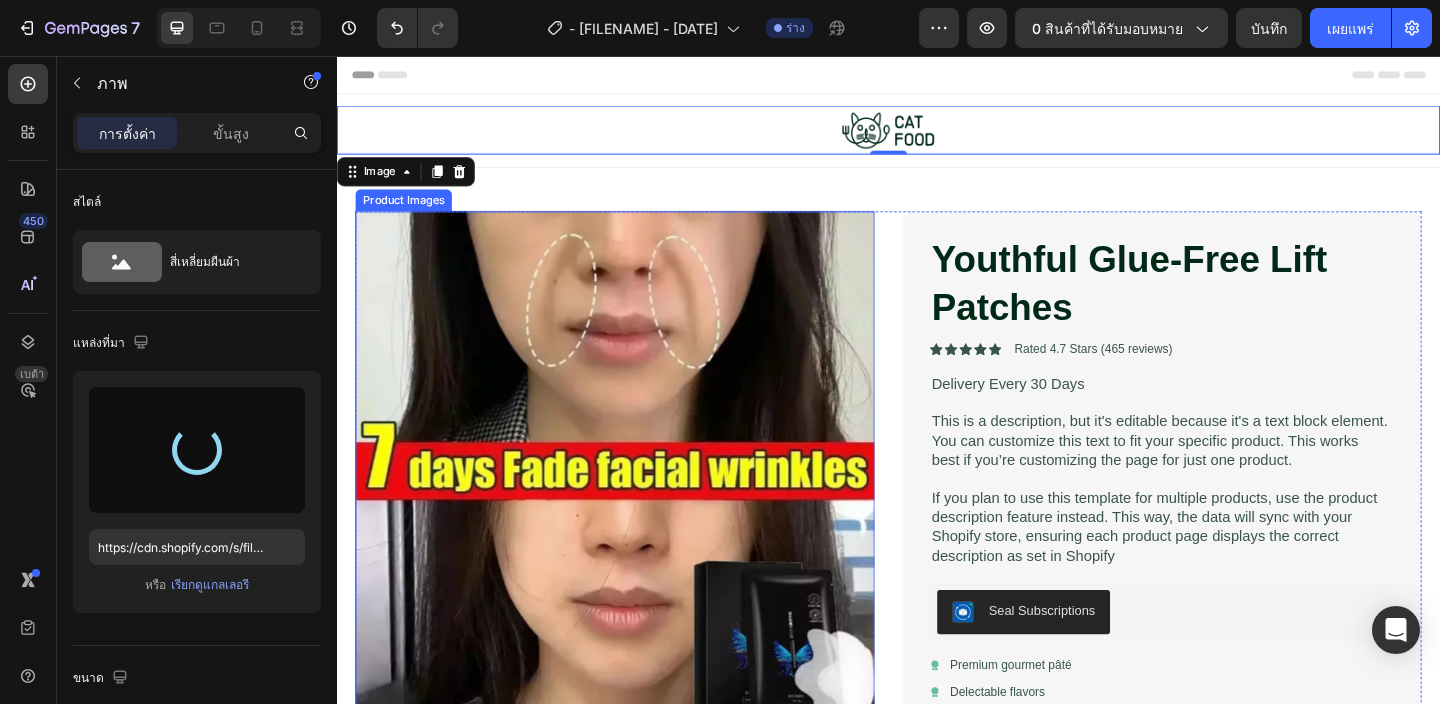type on "https://cdn.shopify.com/s/files/1/0757/3169/7897/files/gempages_578028342503015100-21bc927b-e906-4c1f-a38d-3b2313c135b4.png" 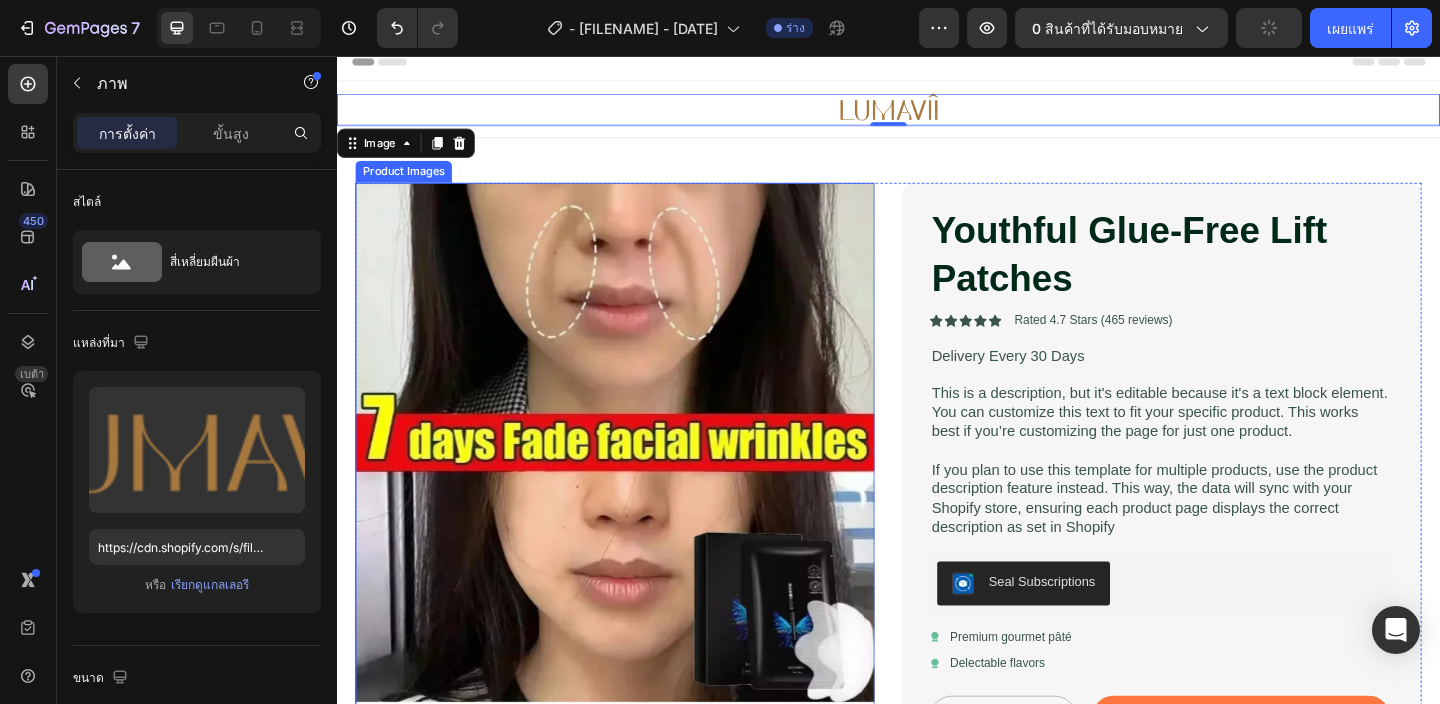 scroll, scrollTop: 0, scrollLeft: 0, axis: both 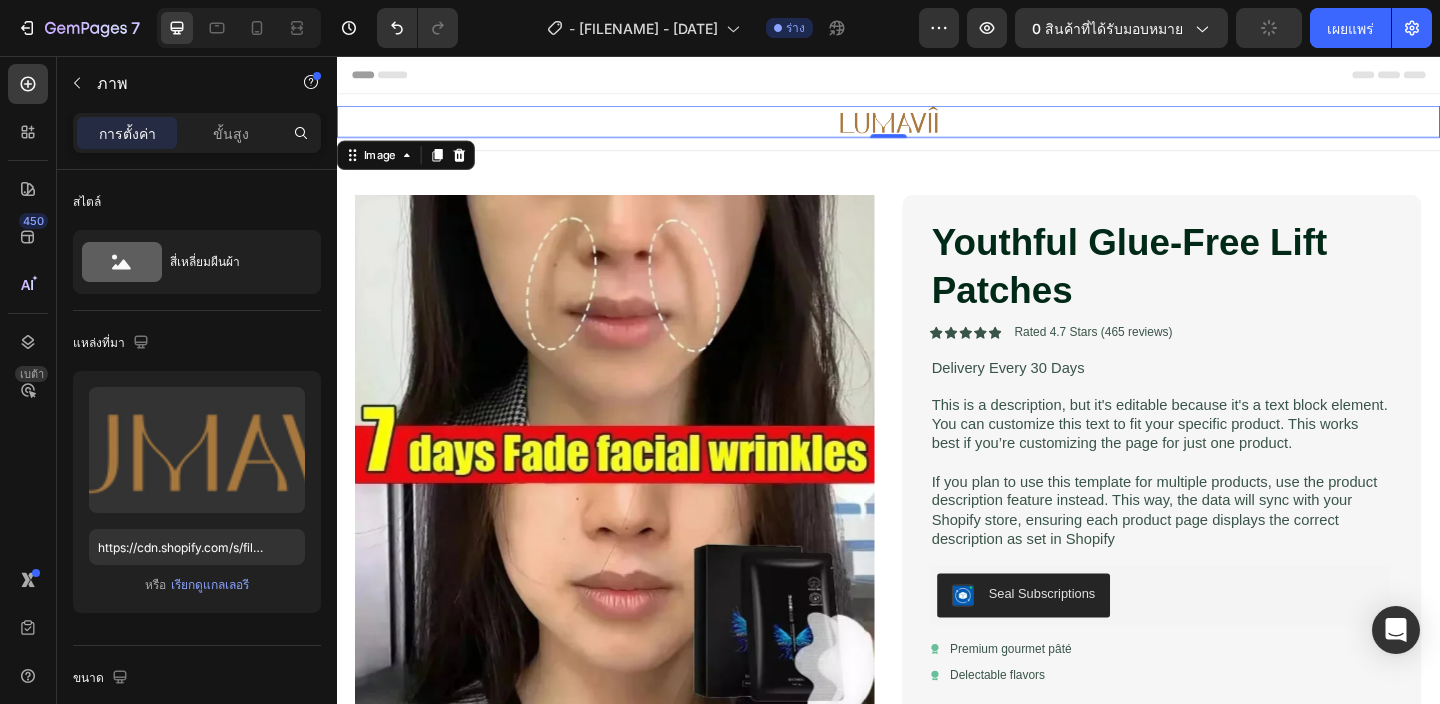 click on "Header" at bounding box center [394, 76] 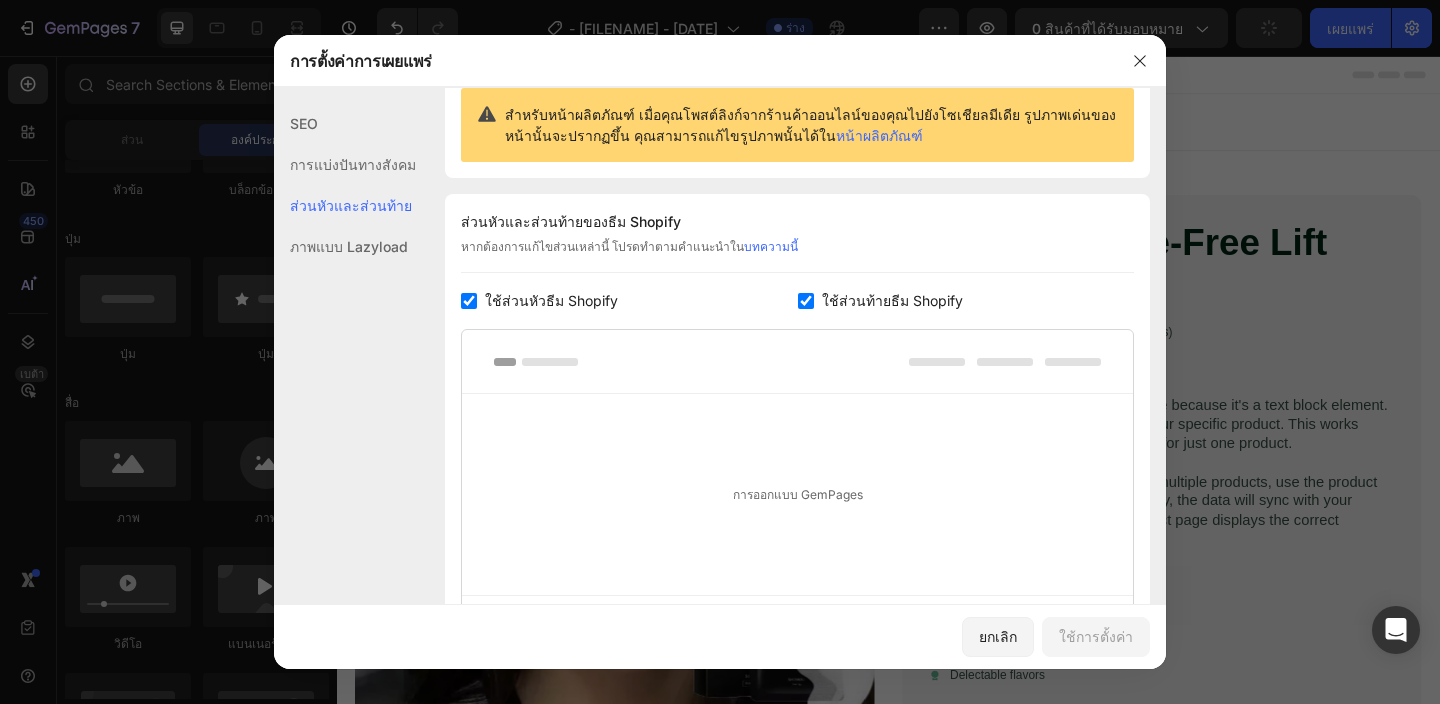 scroll, scrollTop: 291, scrollLeft: 0, axis: vertical 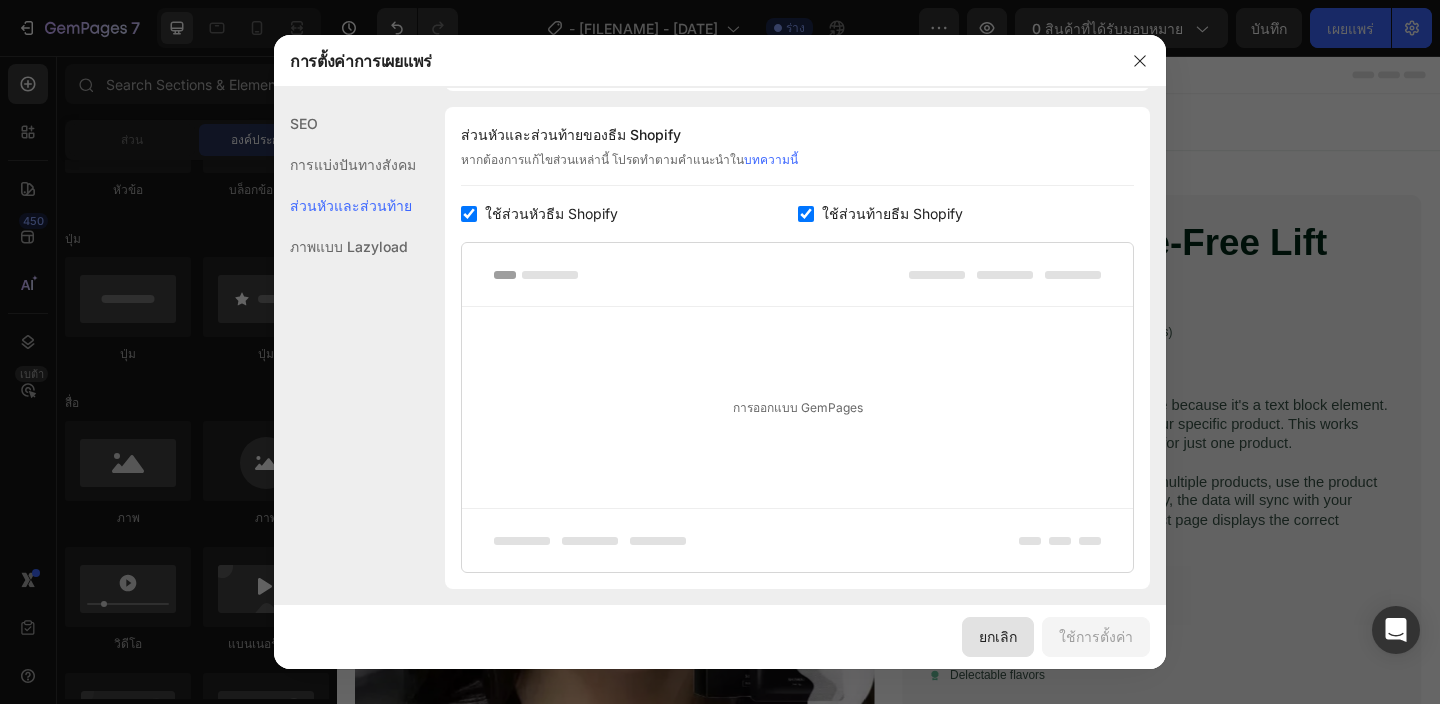 click on "ยกเลิก" at bounding box center [998, 636] 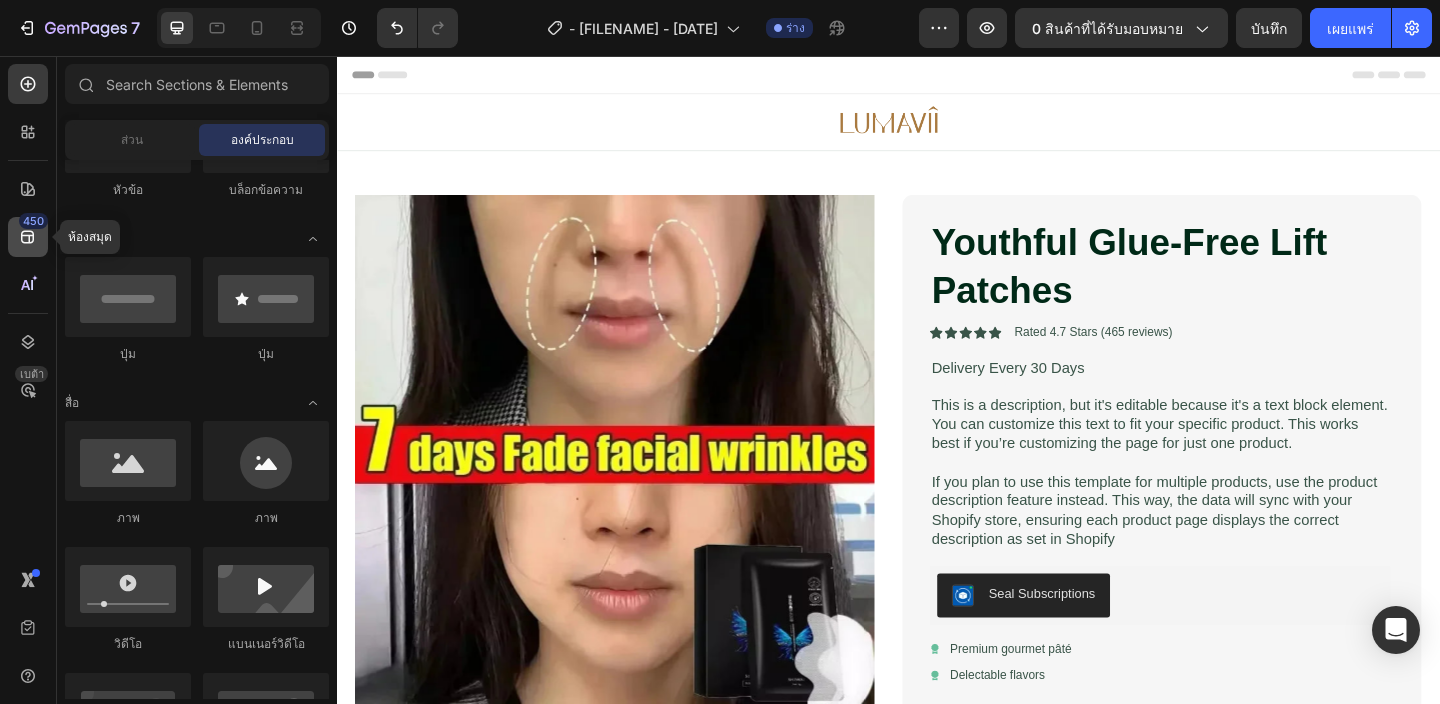 click 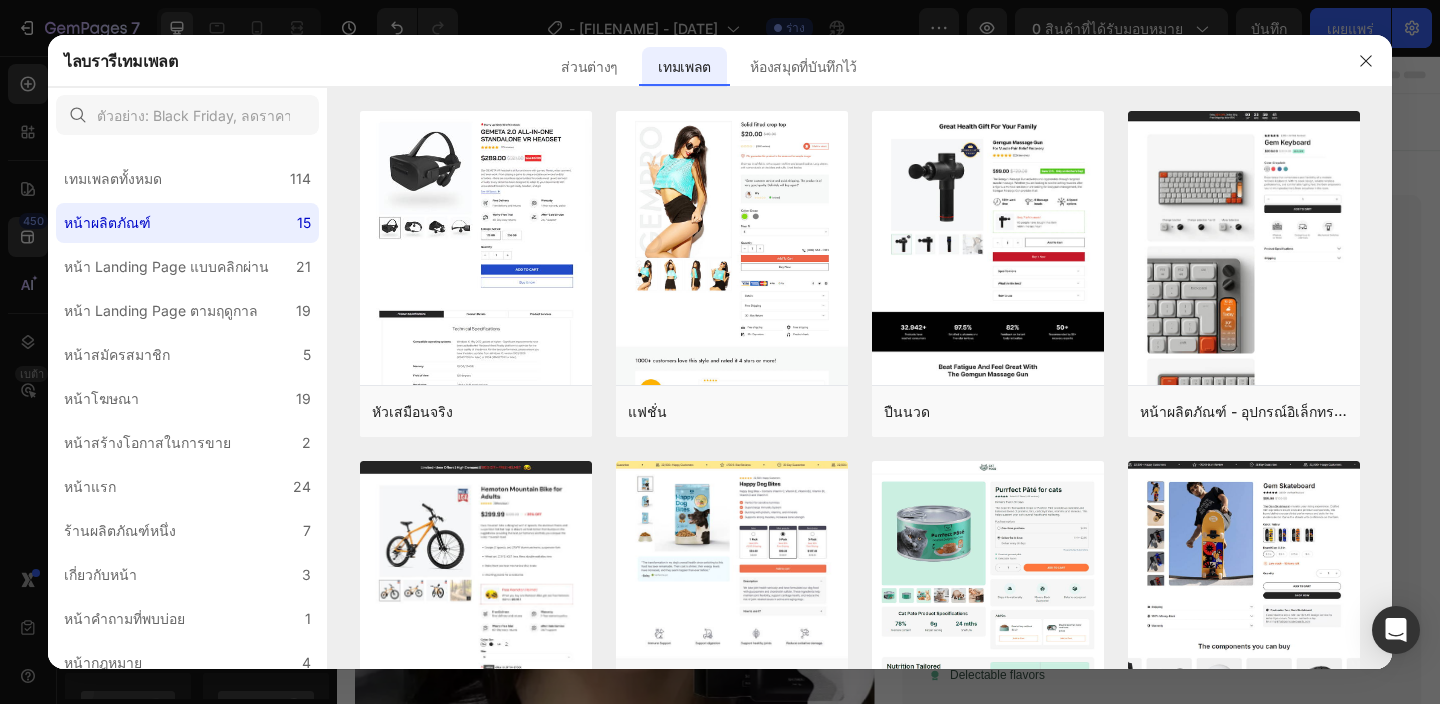 click at bounding box center (720, 352) 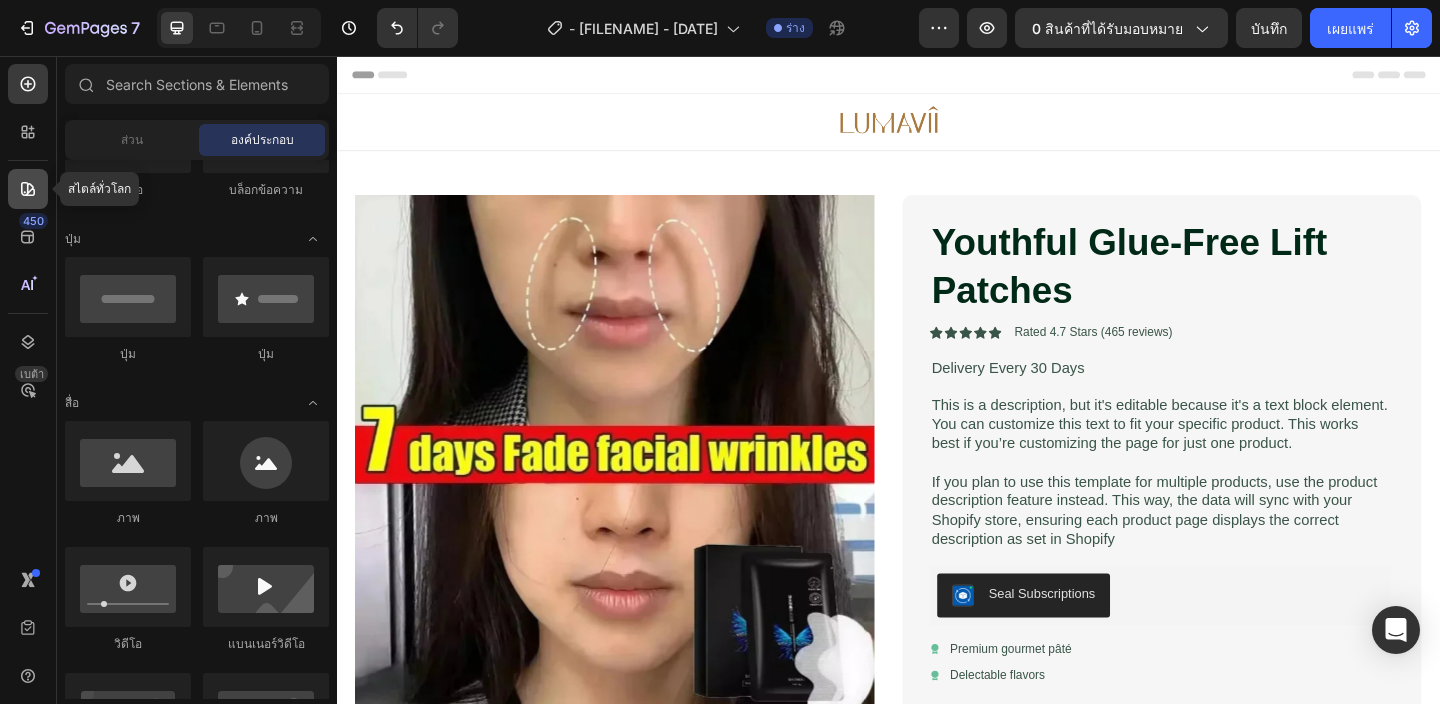 click 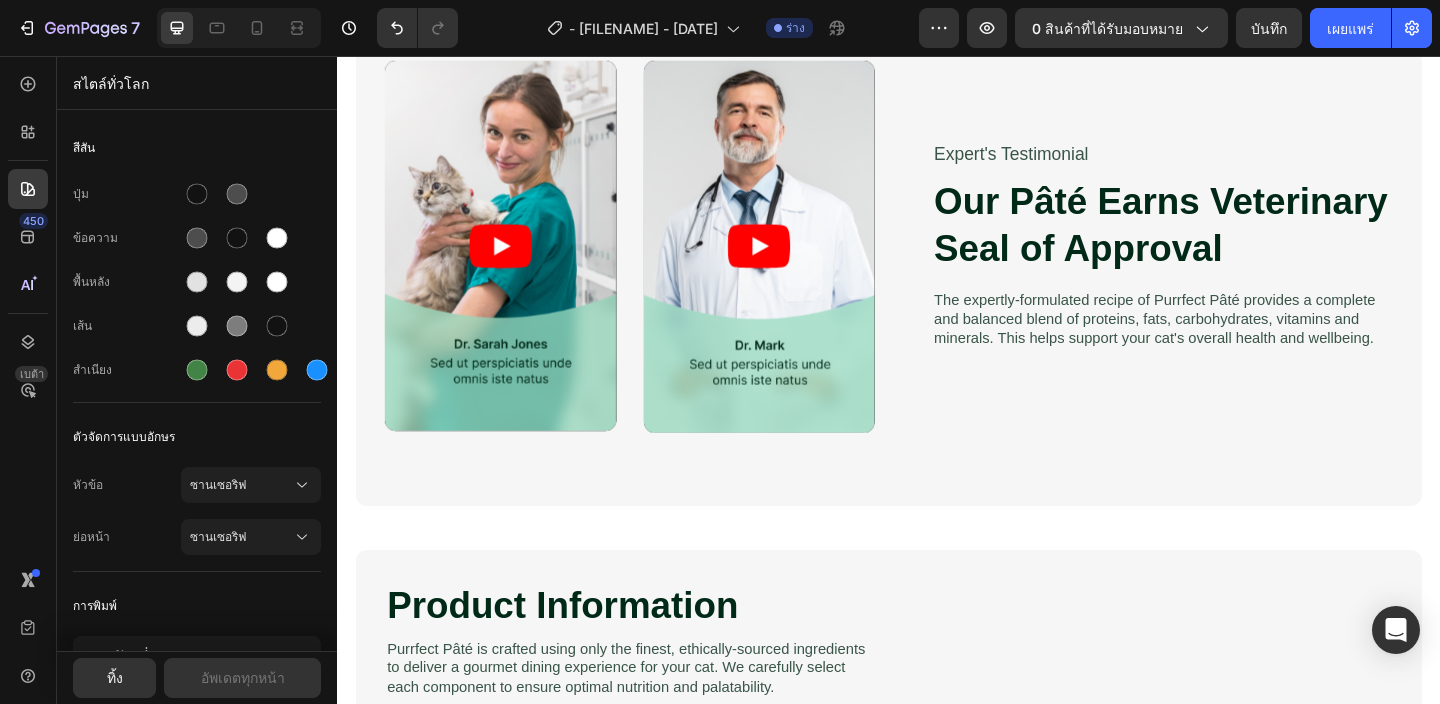 scroll, scrollTop: 1995, scrollLeft: 0, axis: vertical 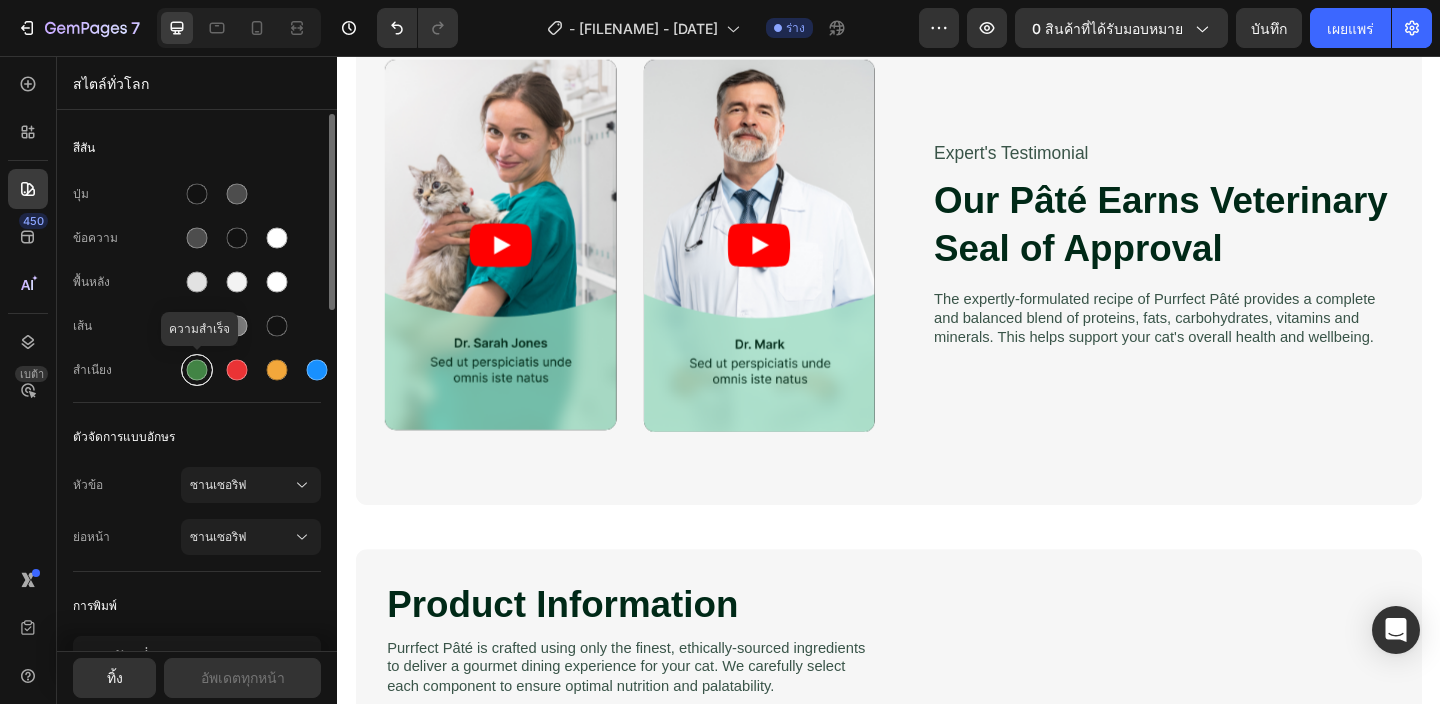 click at bounding box center [197, 370] 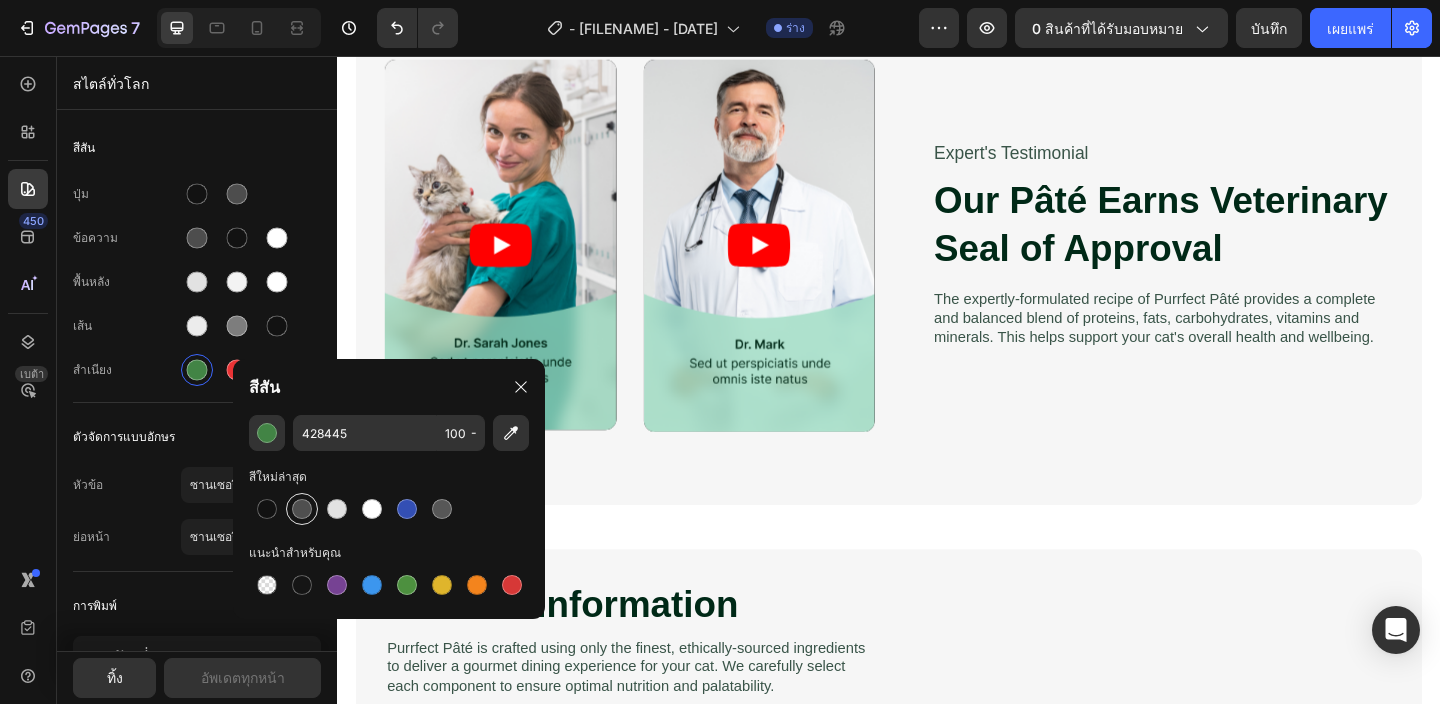 click at bounding box center (302, 509) 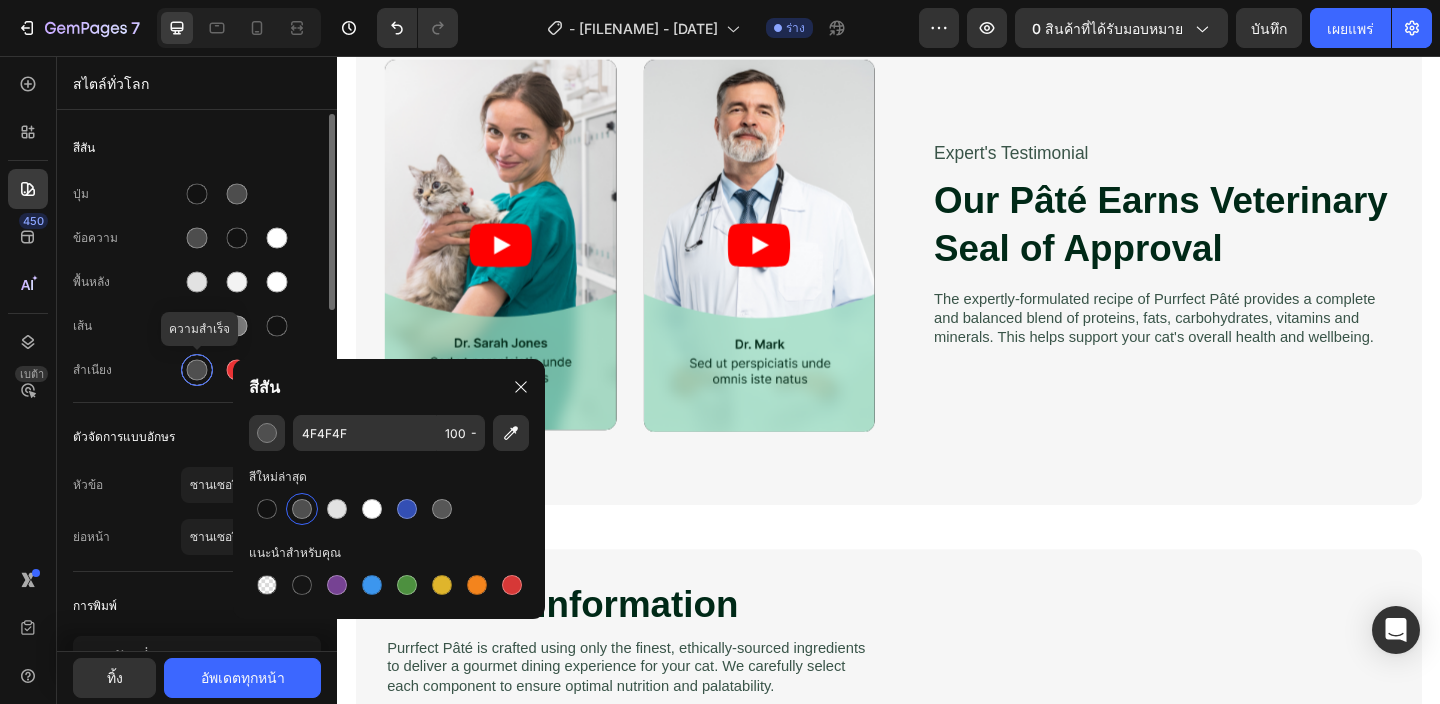 click at bounding box center [197, 370] 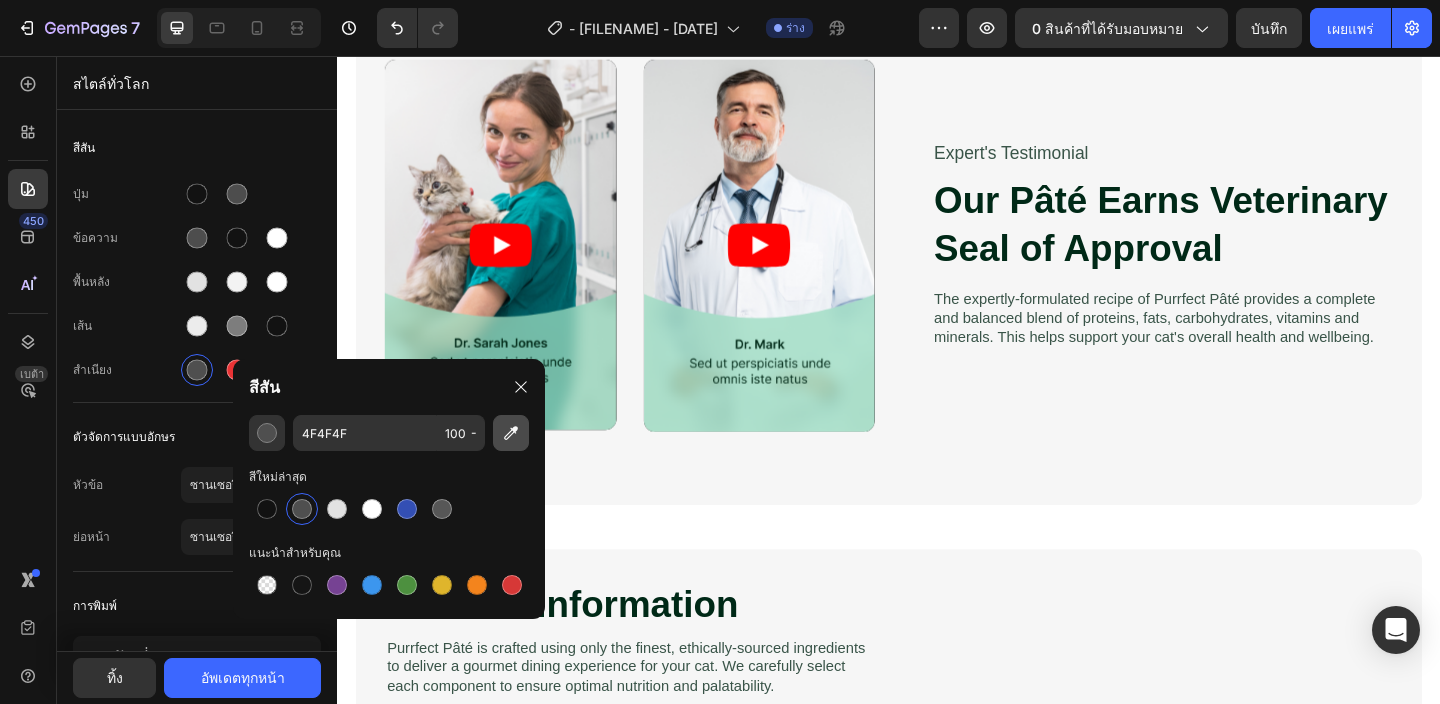 click 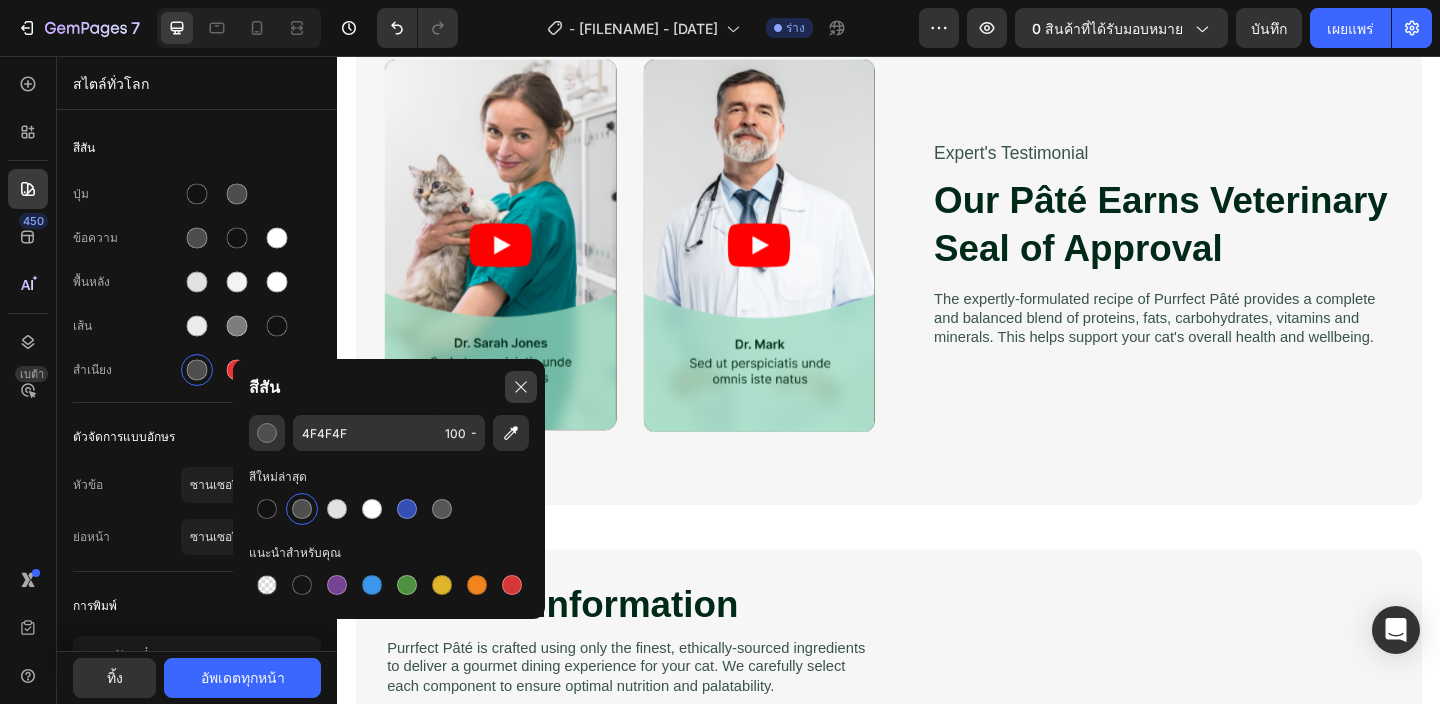 click 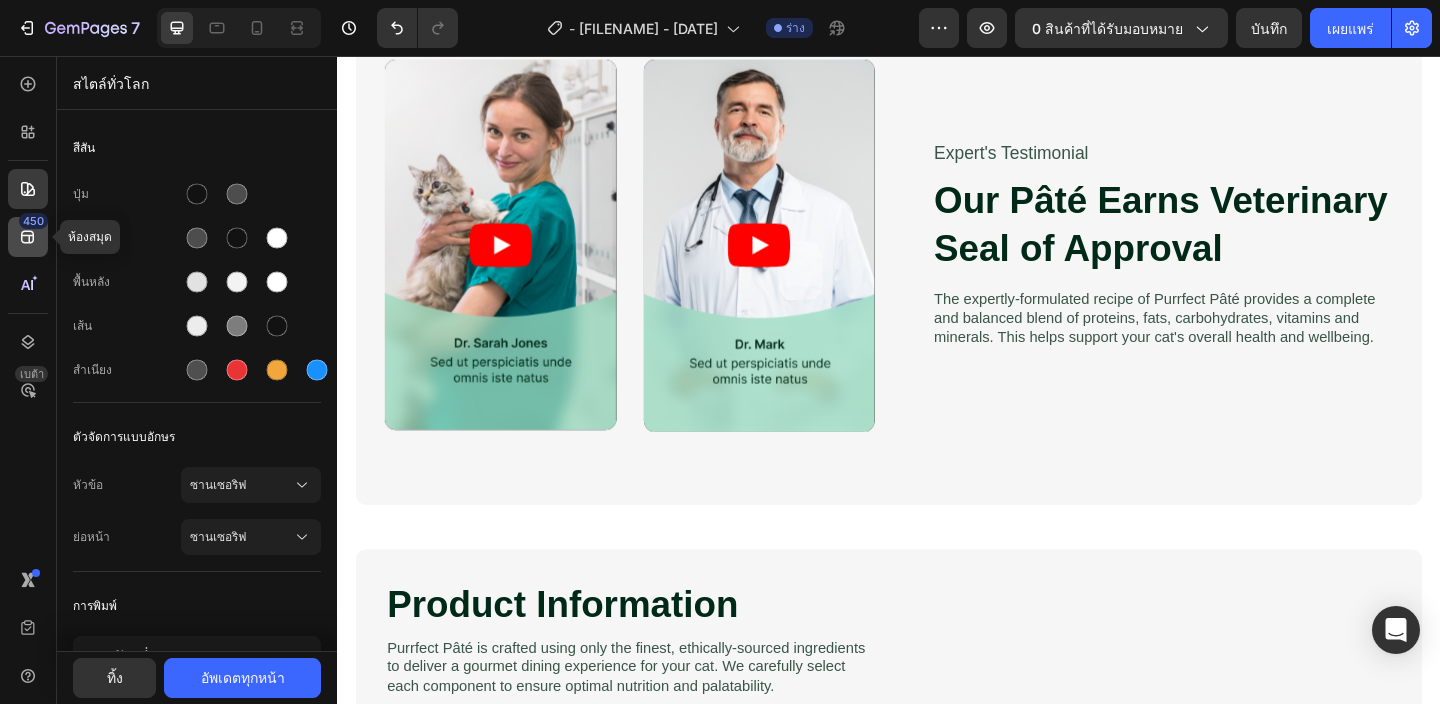 click 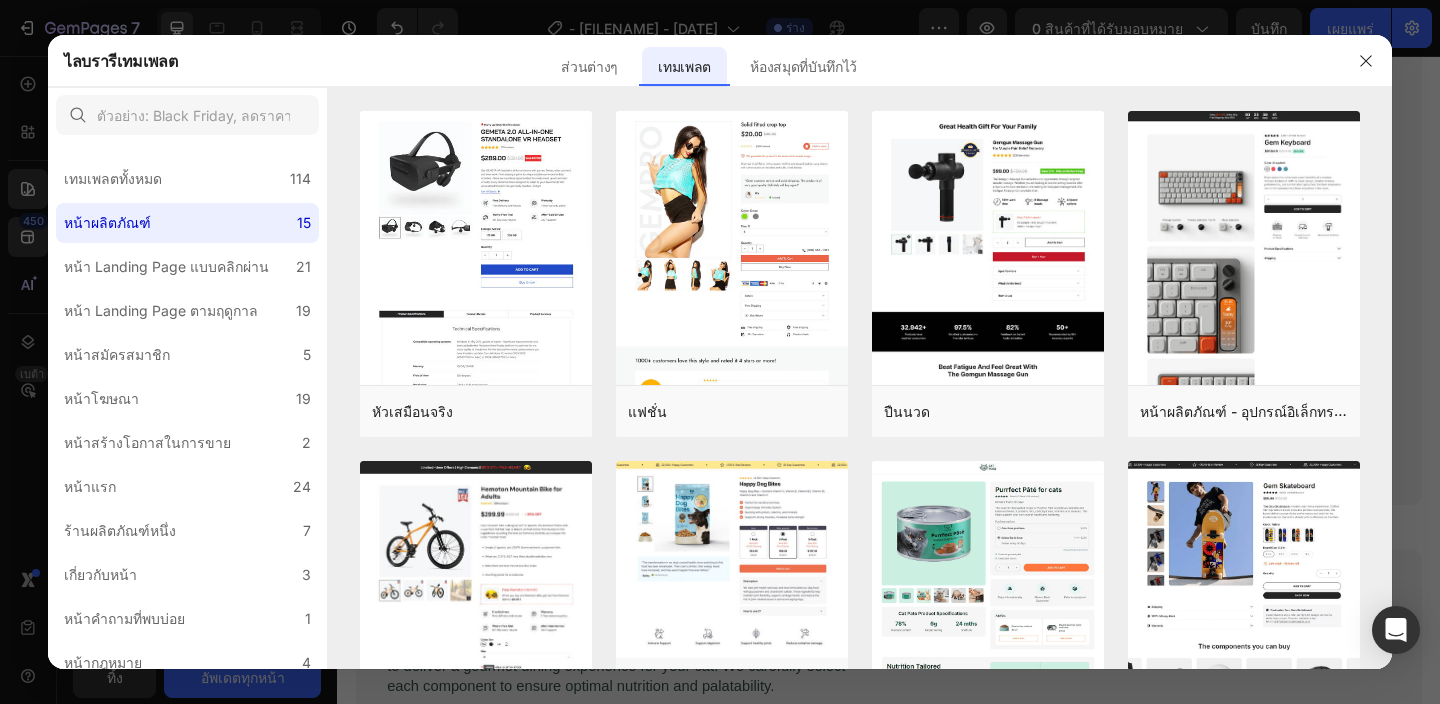 click at bounding box center [720, 352] 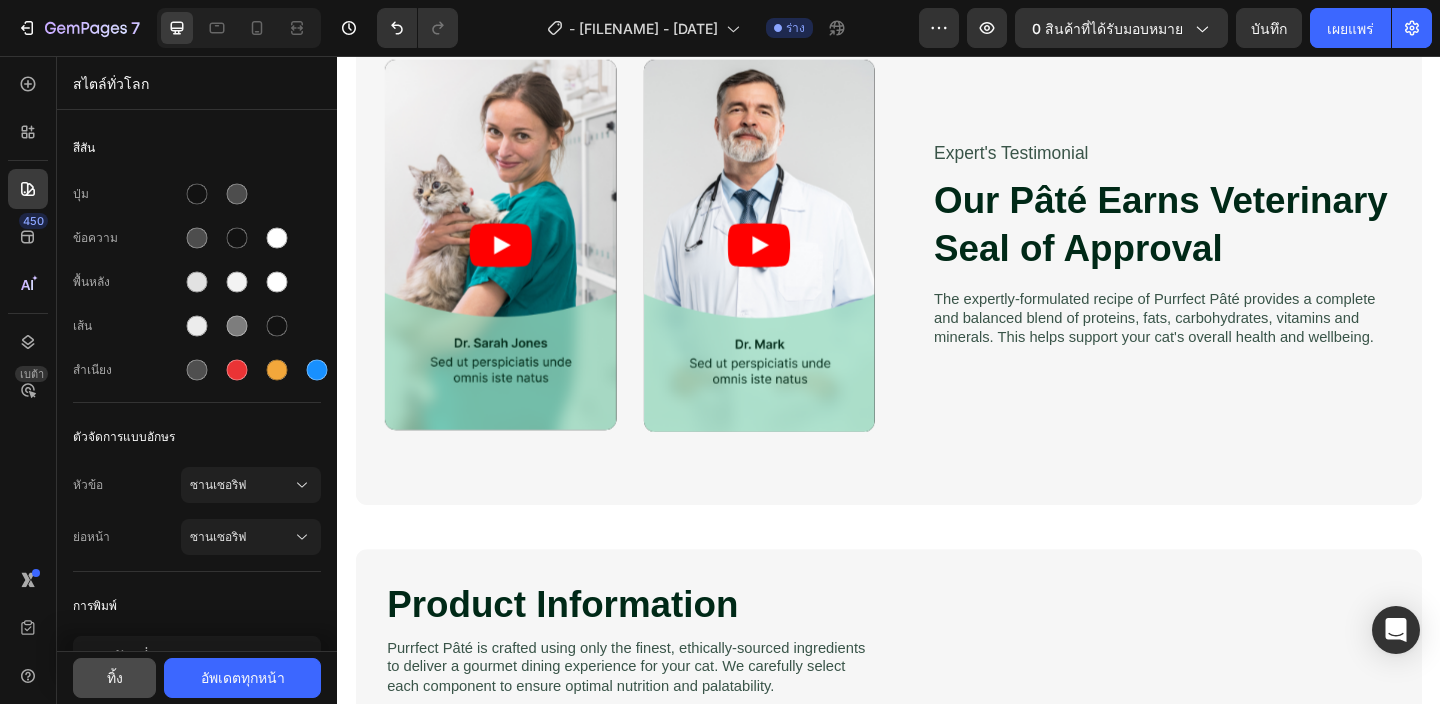 click on "ทิ้ง" at bounding box center (114, 678) 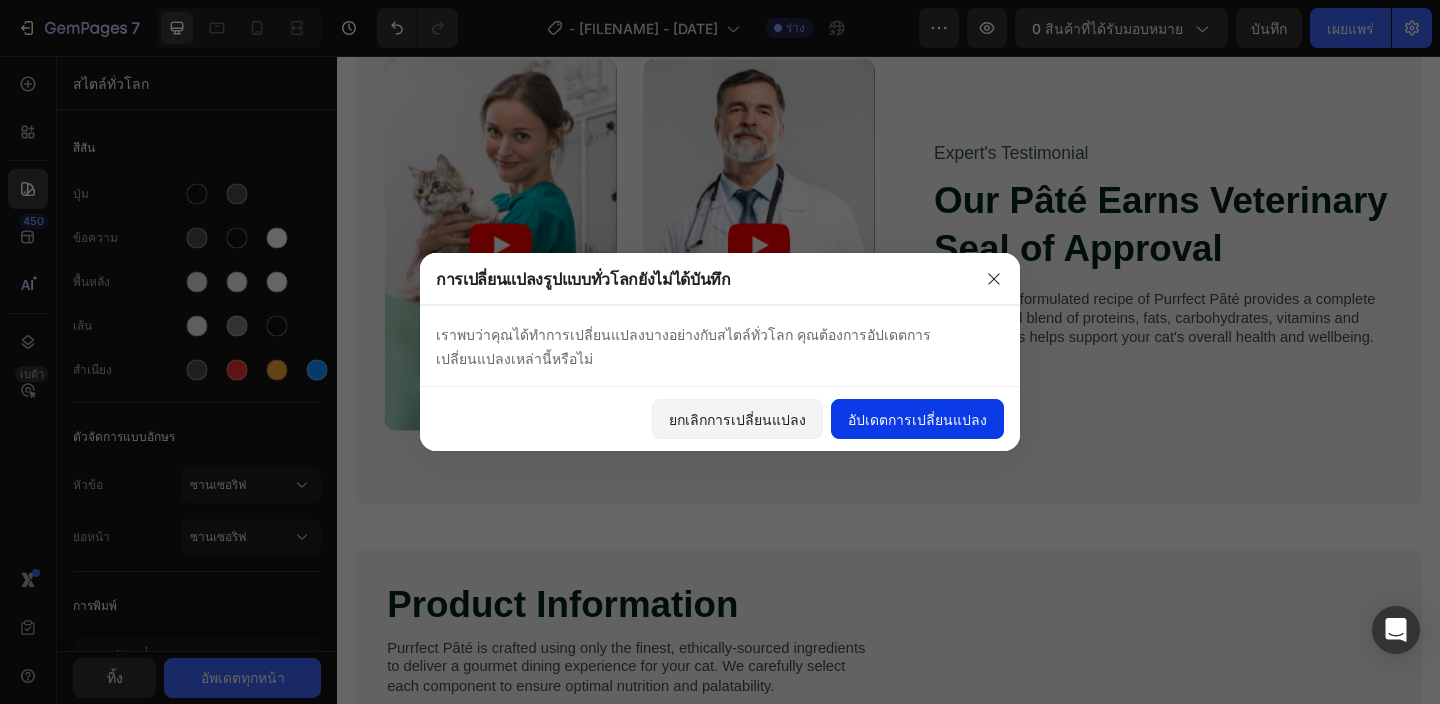 click on "อัปเดตการเปลี่ยนแปลง" at bounding box center (917, 419) 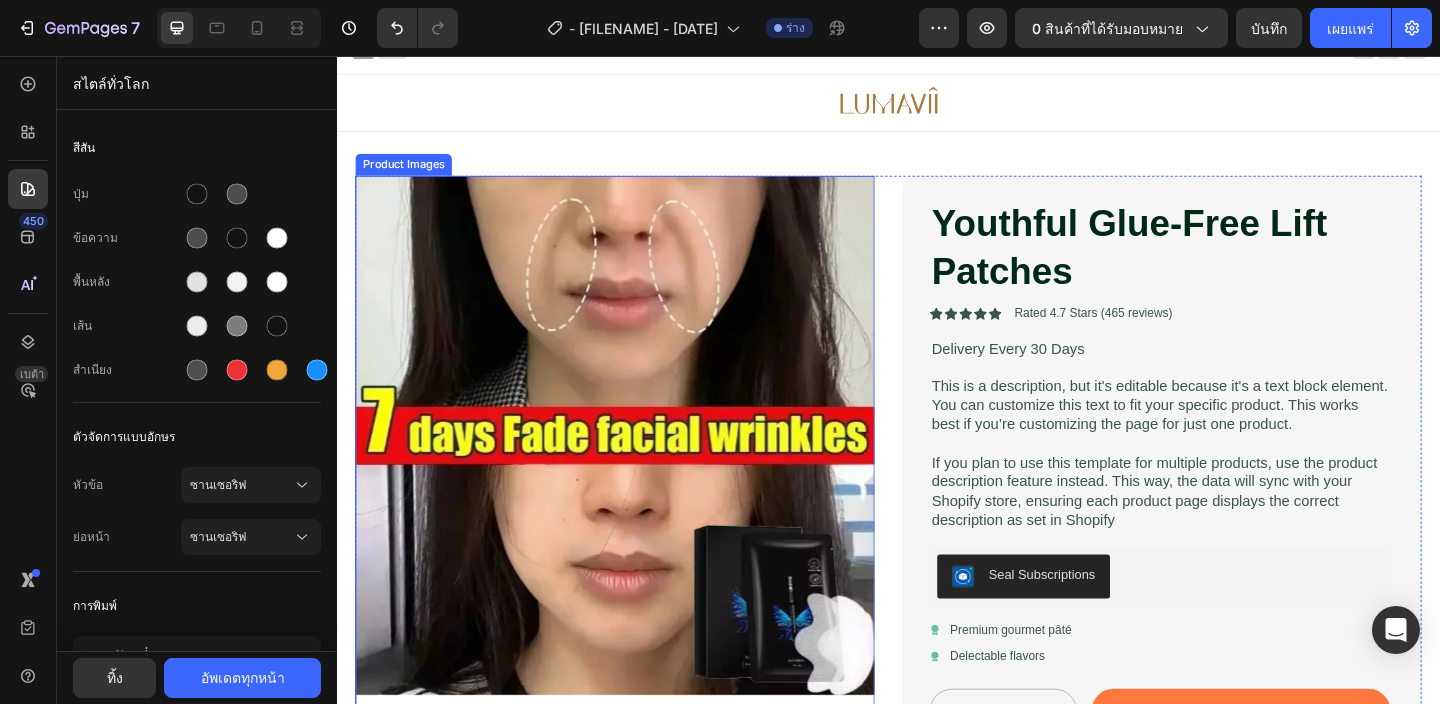 scroll, scrollTop: 0, scrollLeft: 0, axis: both 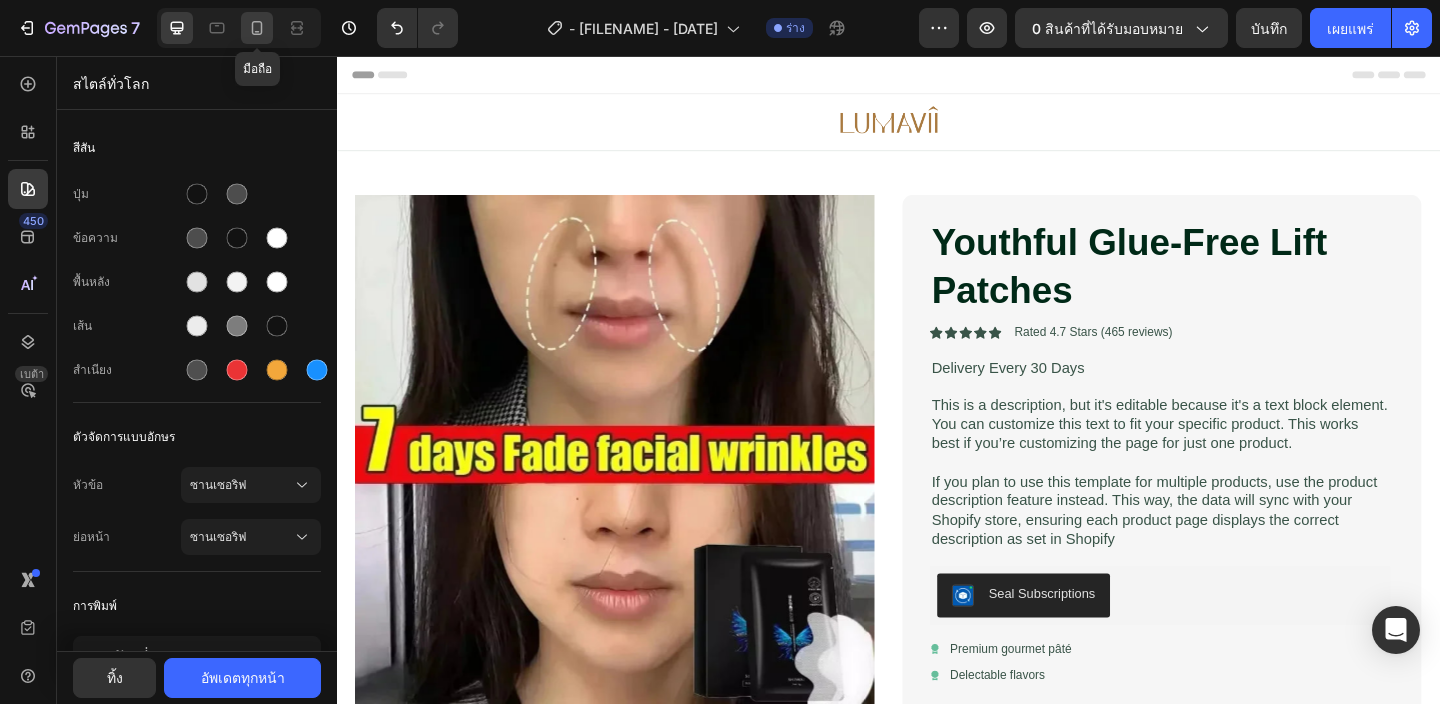 click 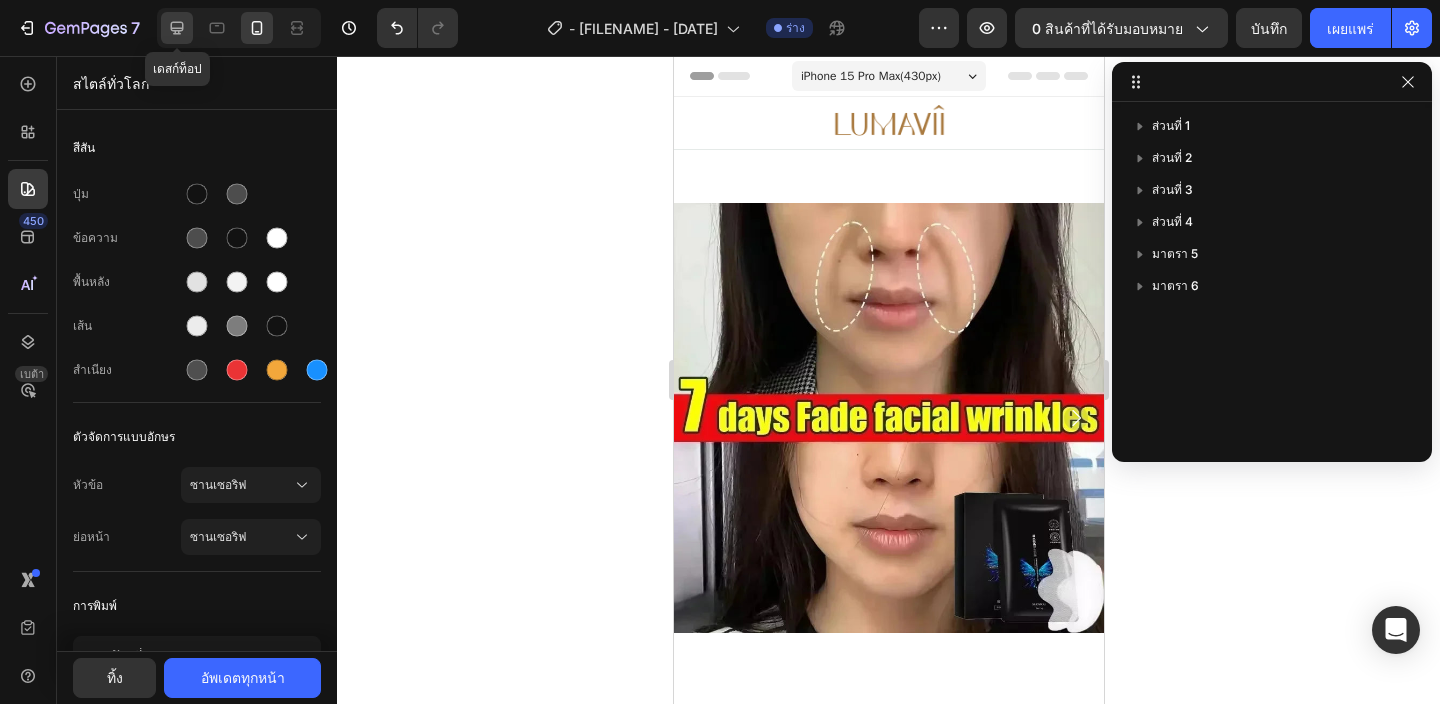 click 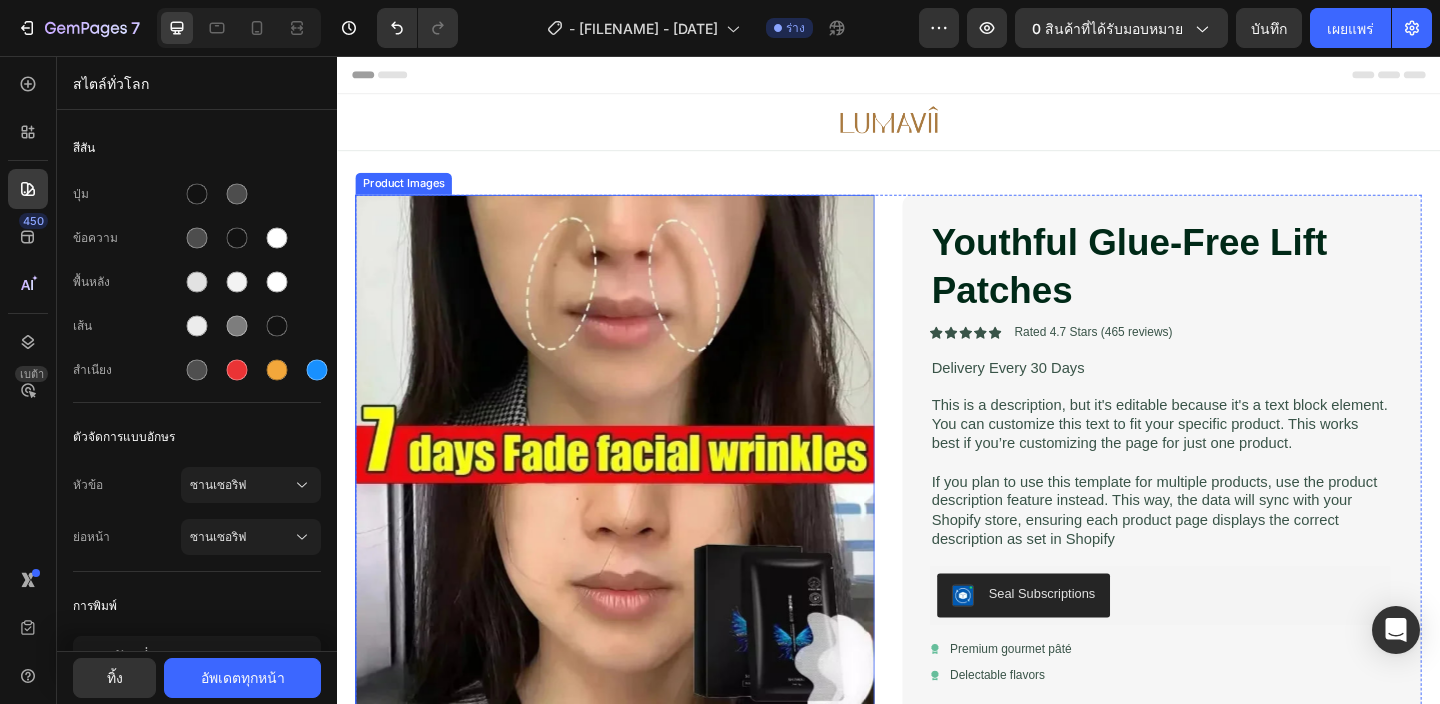 click at bounding box center [639, 489] 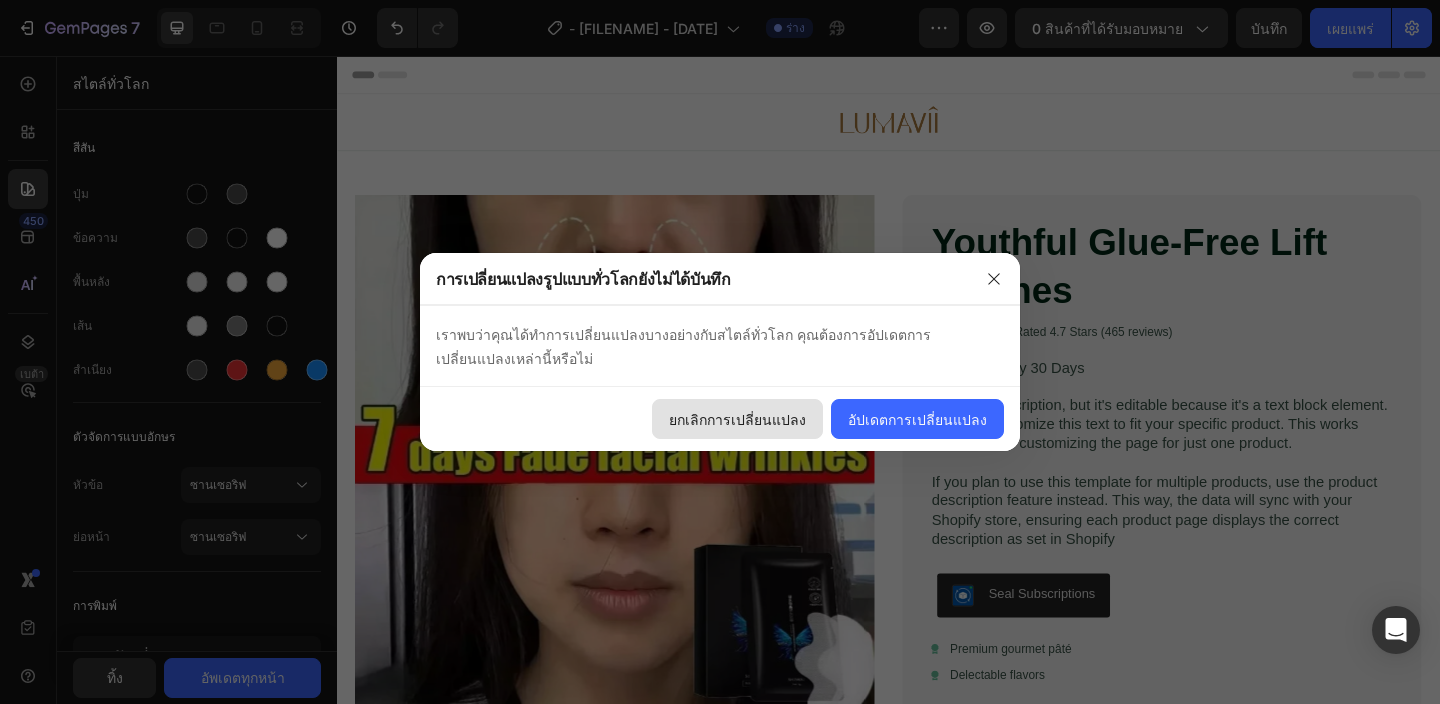 click on "ยกเลิกการเปลี่ยนแปลง" 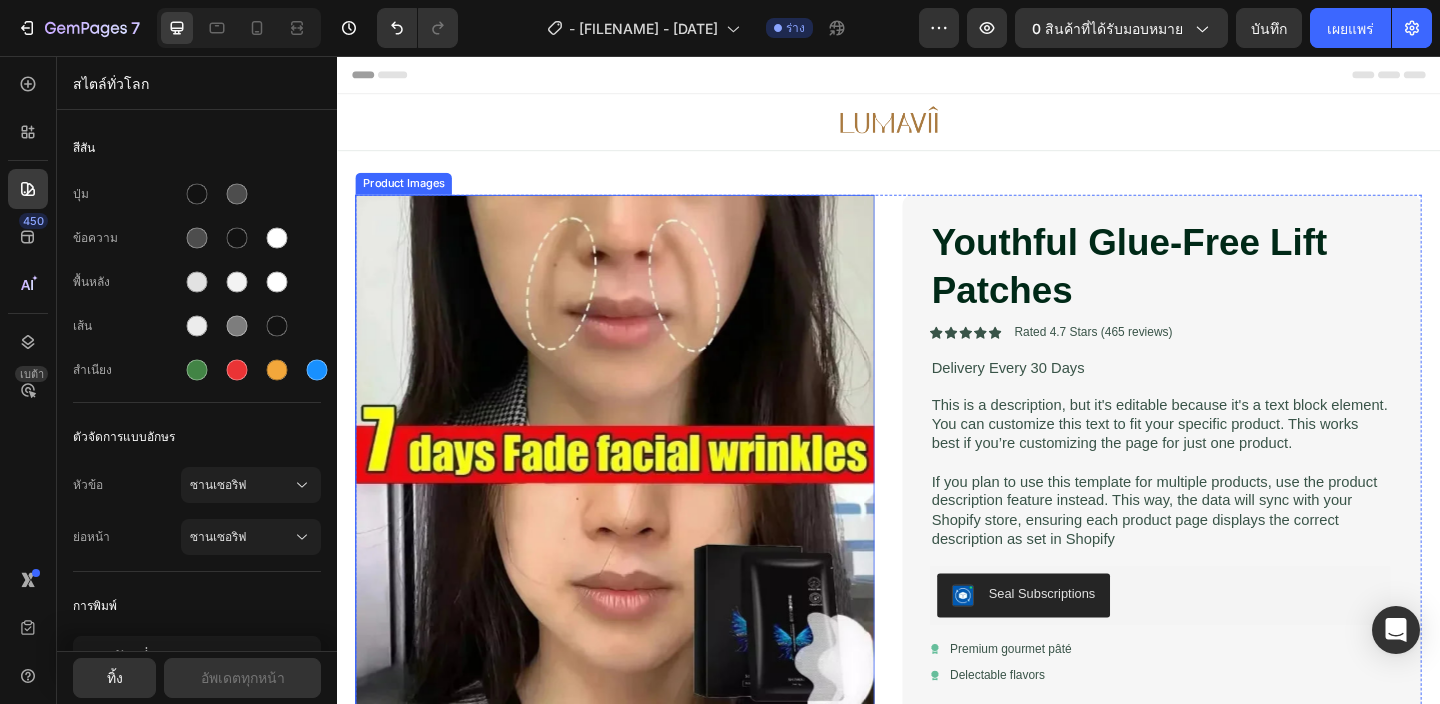 click at bounding box center (639, 489) 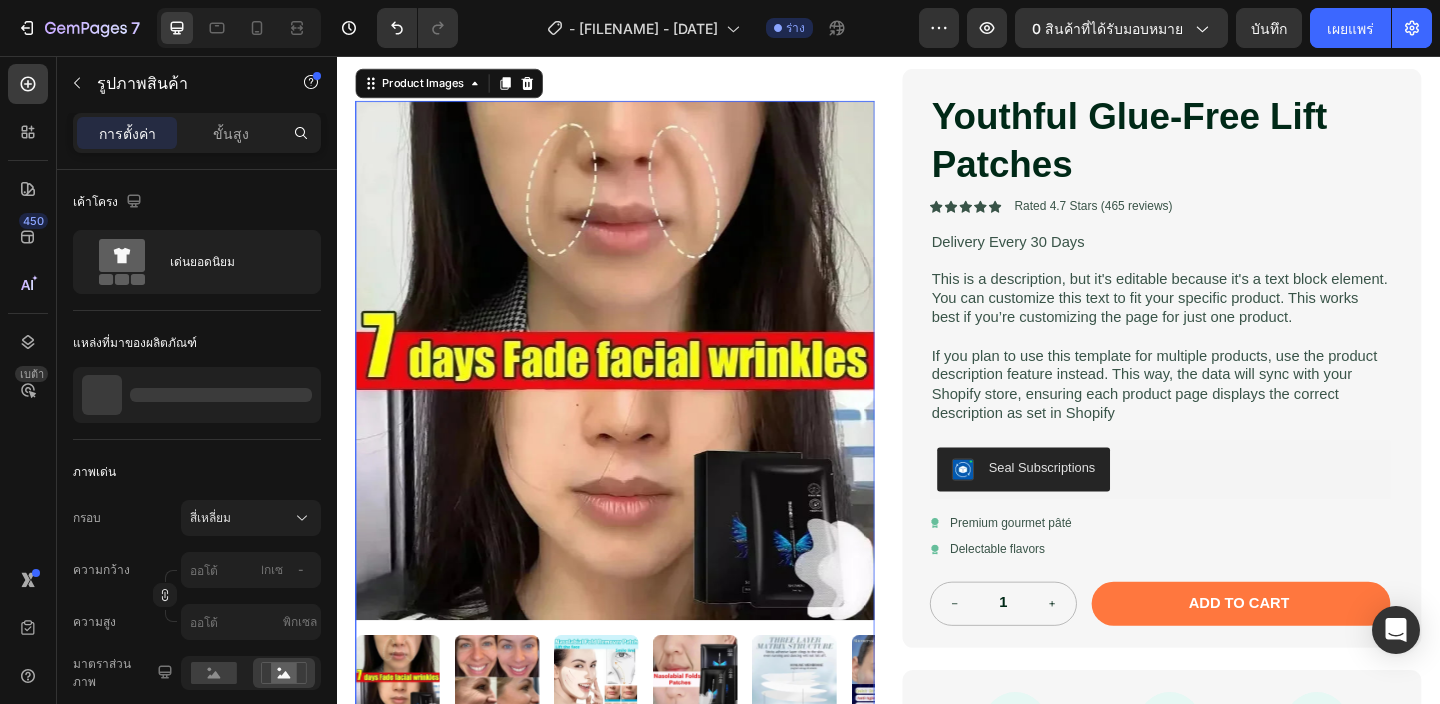 scroll, scrollTop: 293, scrollLeft: 0, axis: vertical 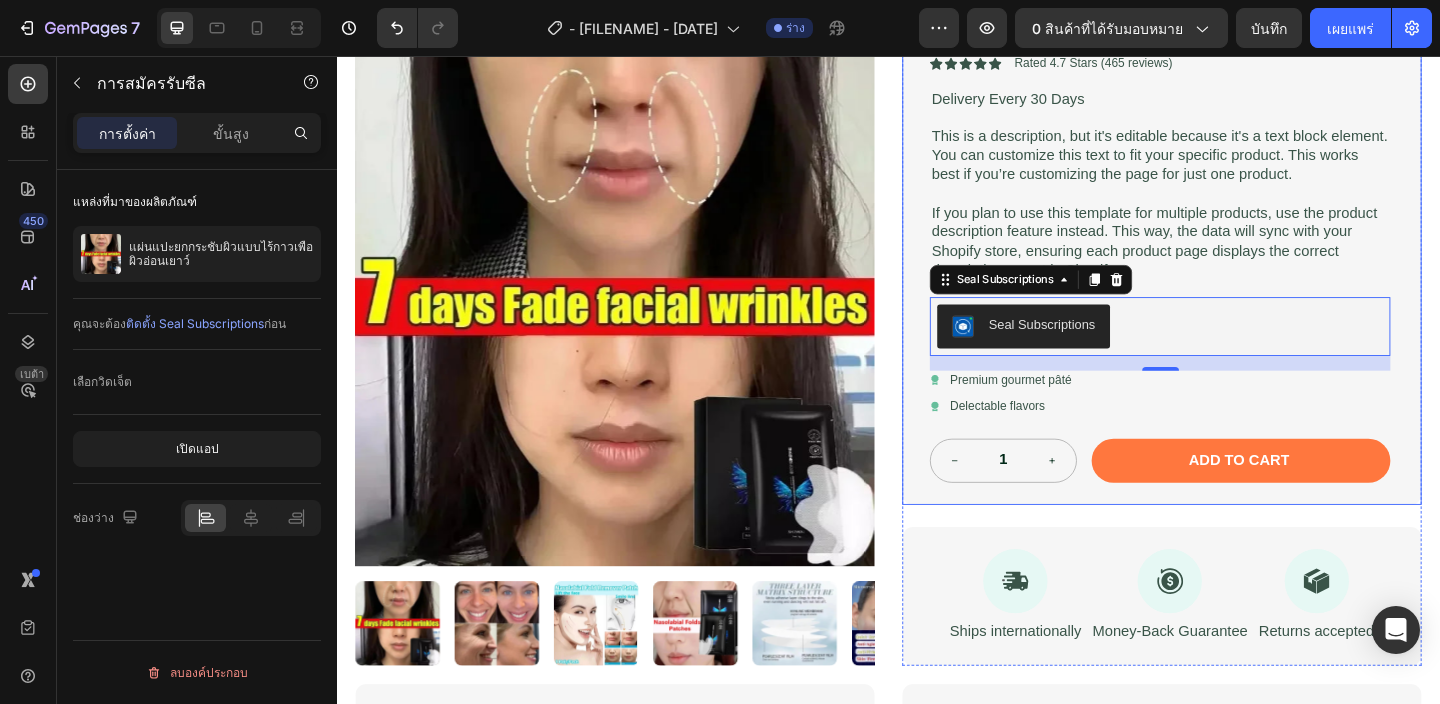 click on "Youthful Glue-Free Lift Patches Product Title
Icon
Icon
Icon
Icon
Icon Icon List Rated 4.7 Stars (465 reviews) Text Block Row Delivery Every 30 Days Text Block This is a description, but it's editable because it's a text block element. You can customize this text to fit your specific product. This works best if you’re customizing the page for just one product.   If you plan to use this template for multiple products, use the product description feature instead. This way, the data will sync with your Shopify store, ensuring each product page displays the correct description as set in Shopify Text Block Seal Subscriptions Seal Subscriptions   16
Icon Premium gourmet pâté Text Block Row
Icon Delectable flavors Text Block Row
1
Product Quantity Add to cart Add to Cart Row Row" at bounding box center [1234, 229] 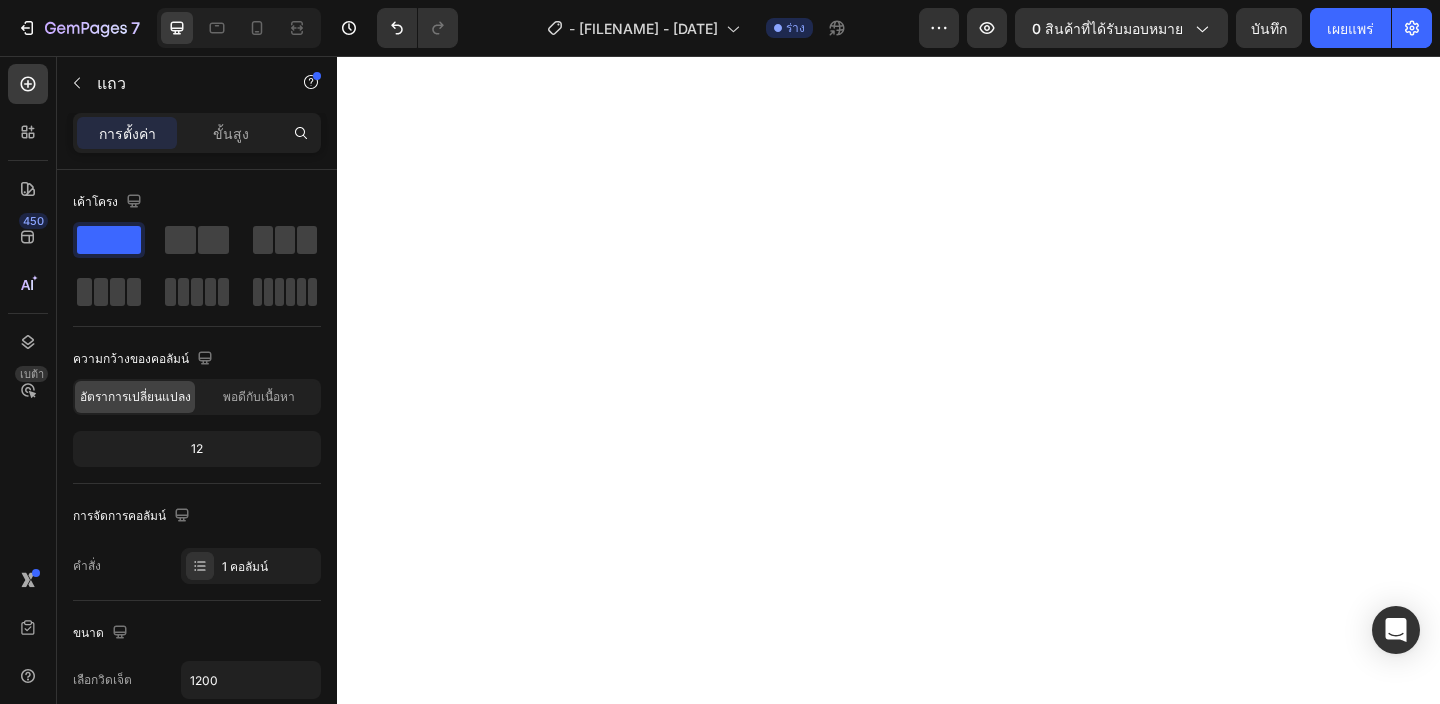 scroll, scrollTop: 384, scrollLeft: 0, axis: vertical 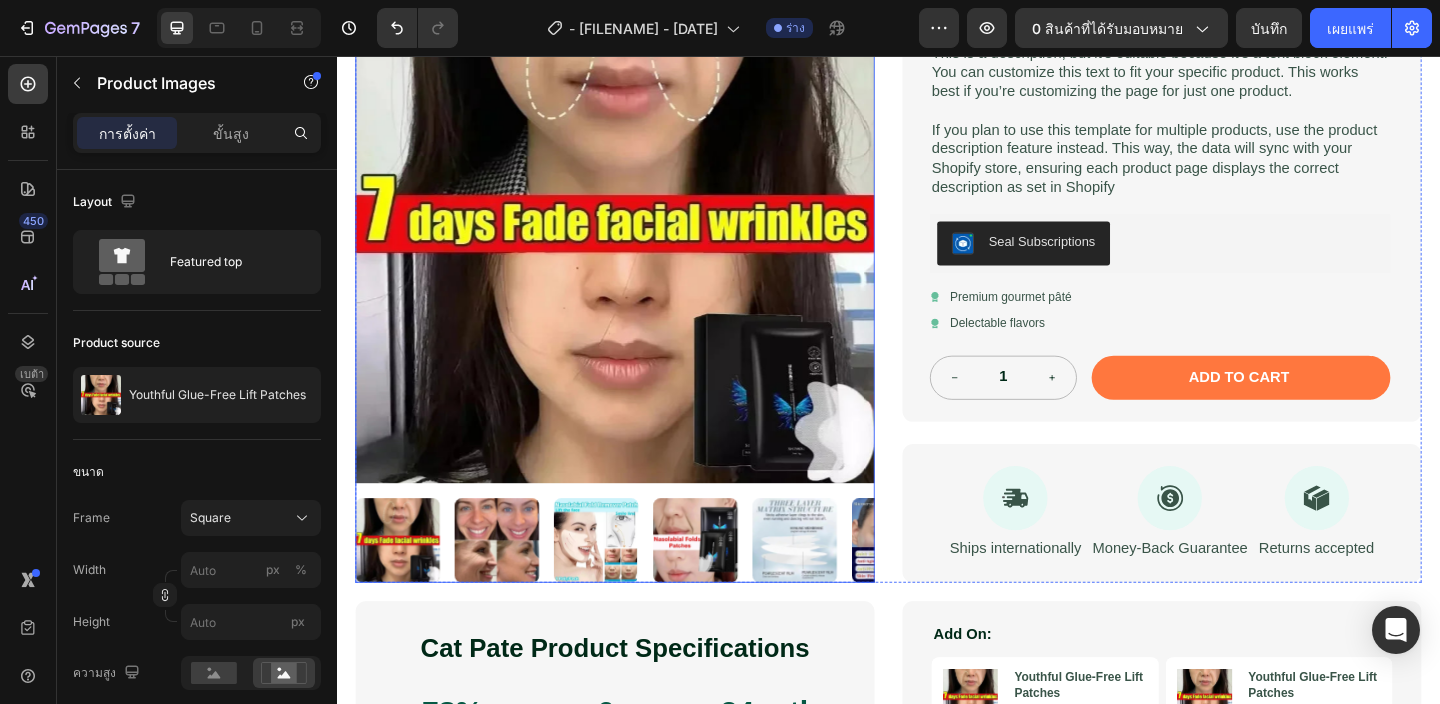 click at bounding box center (835, 582) 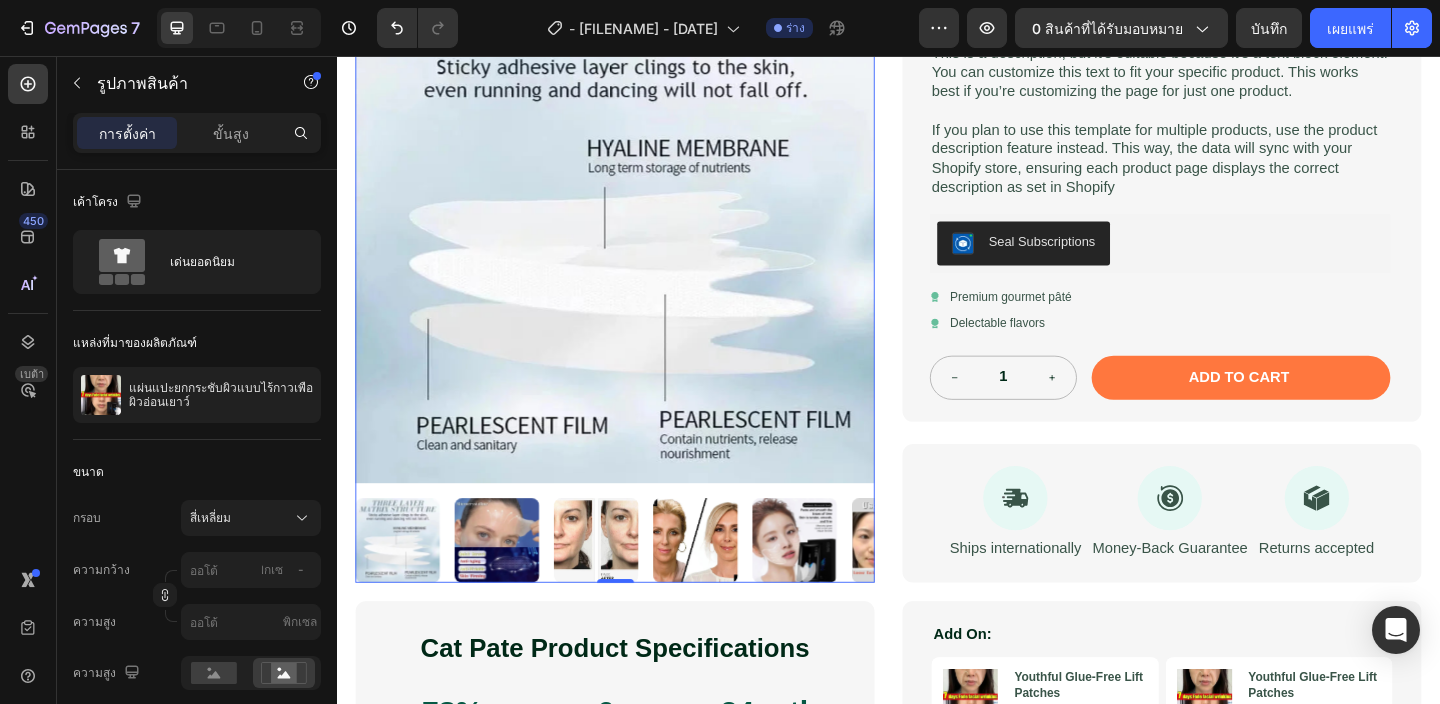 click at bounding box center (943, 582) 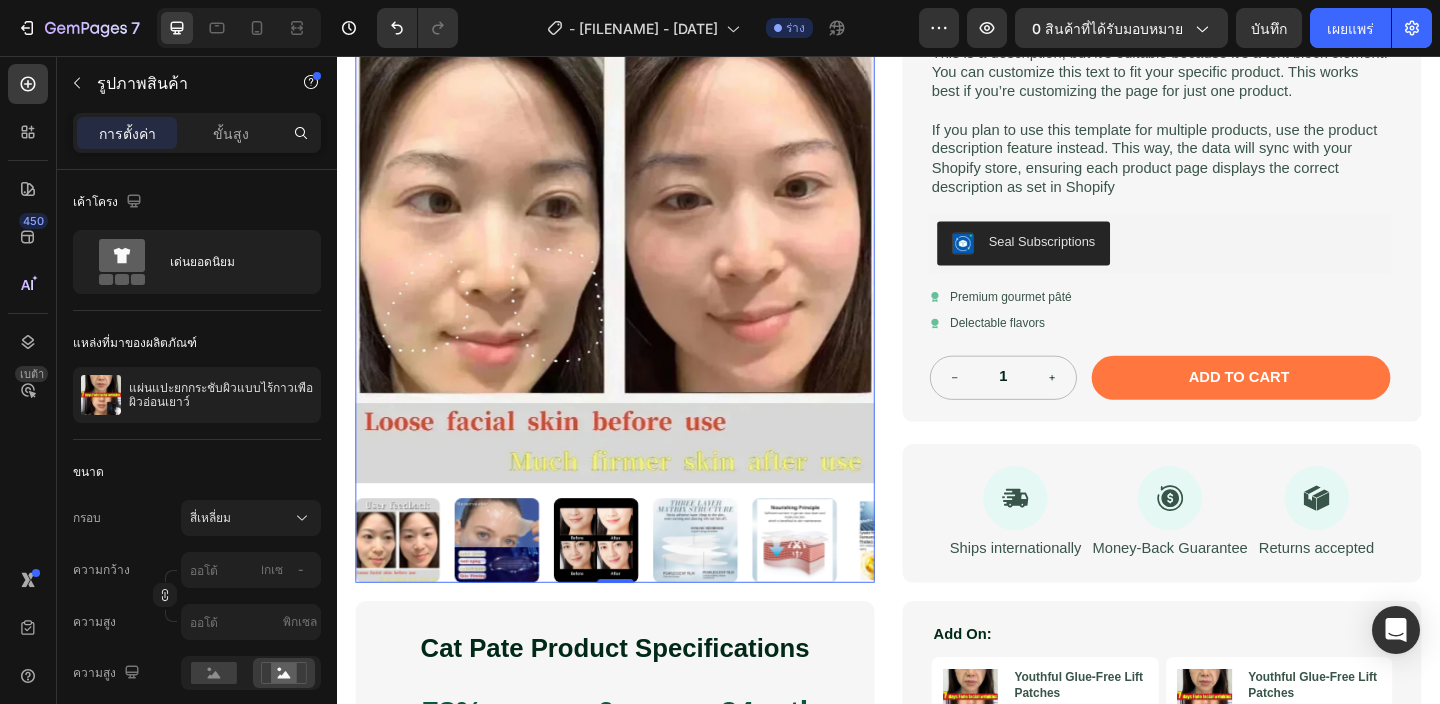 click at bounding box center (639, 582) 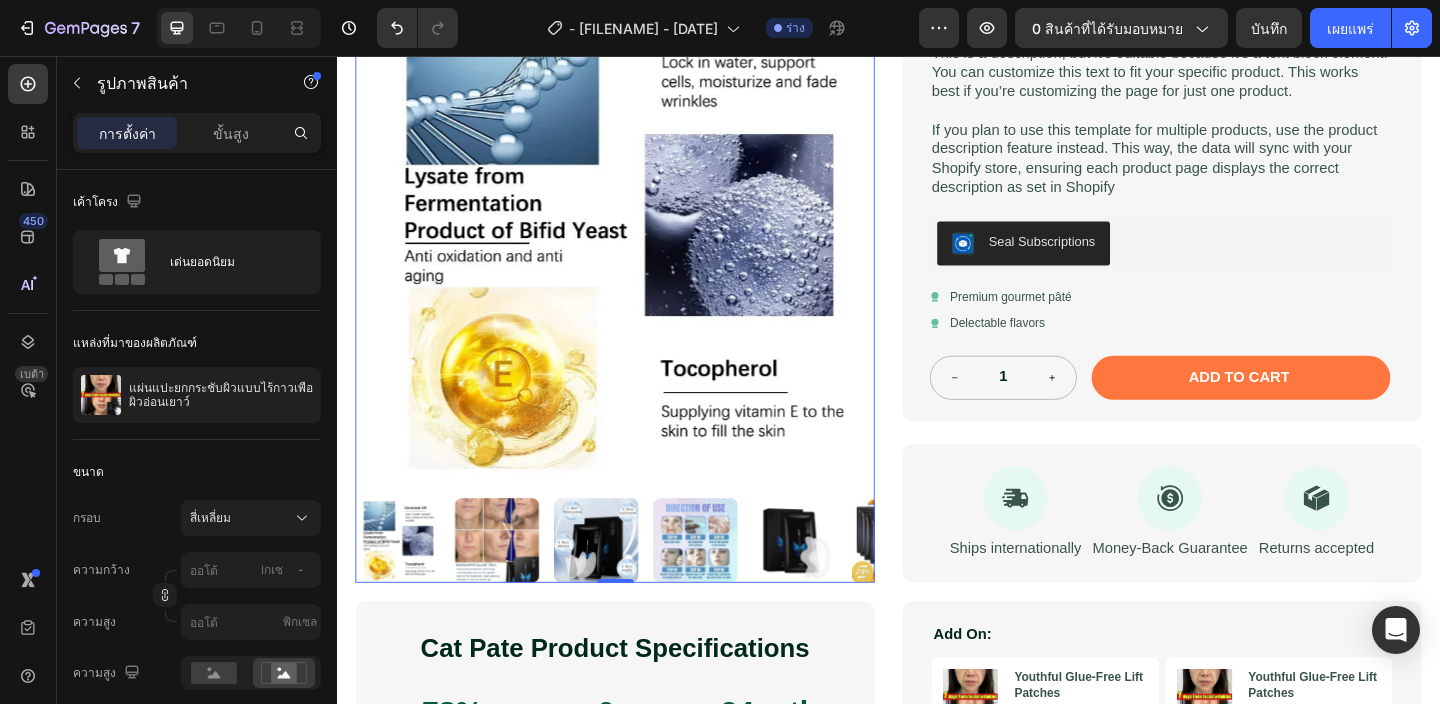 scroll, scrollTop: 0, scrollLeft: 0, axis: both 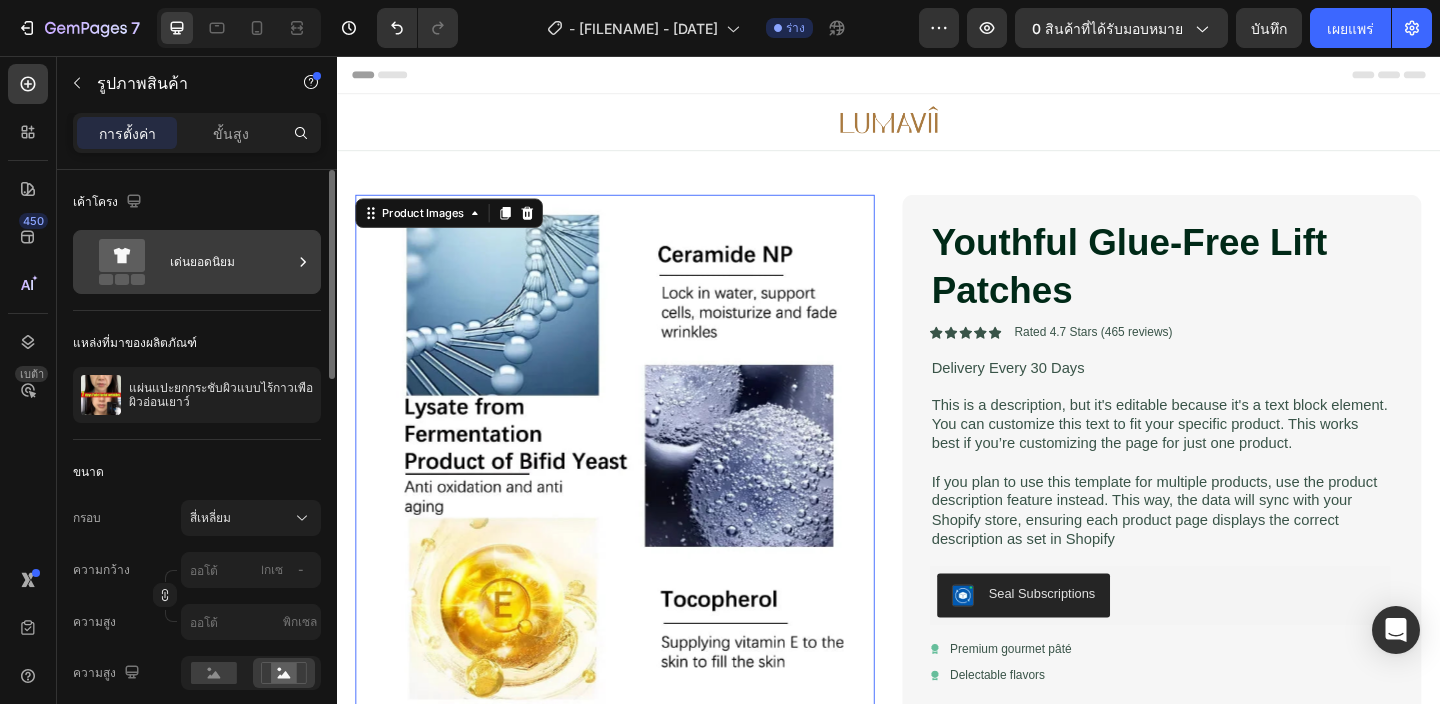 click on "เด่นยอดนิยม" at bounding box center [231, 262] 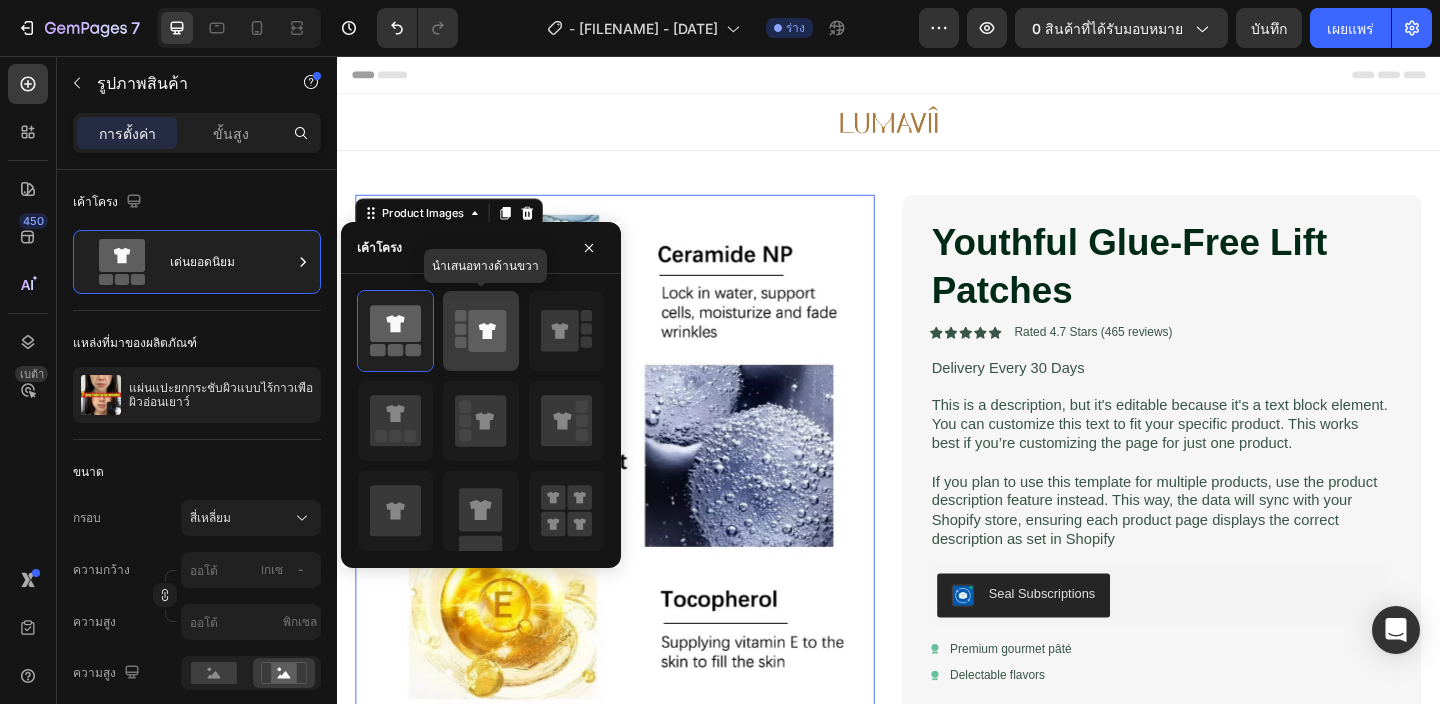 drag, startPoint x: 388, startPoint y: 329, endPoint x: 463, endPoint y: 307, distance: 78.160095 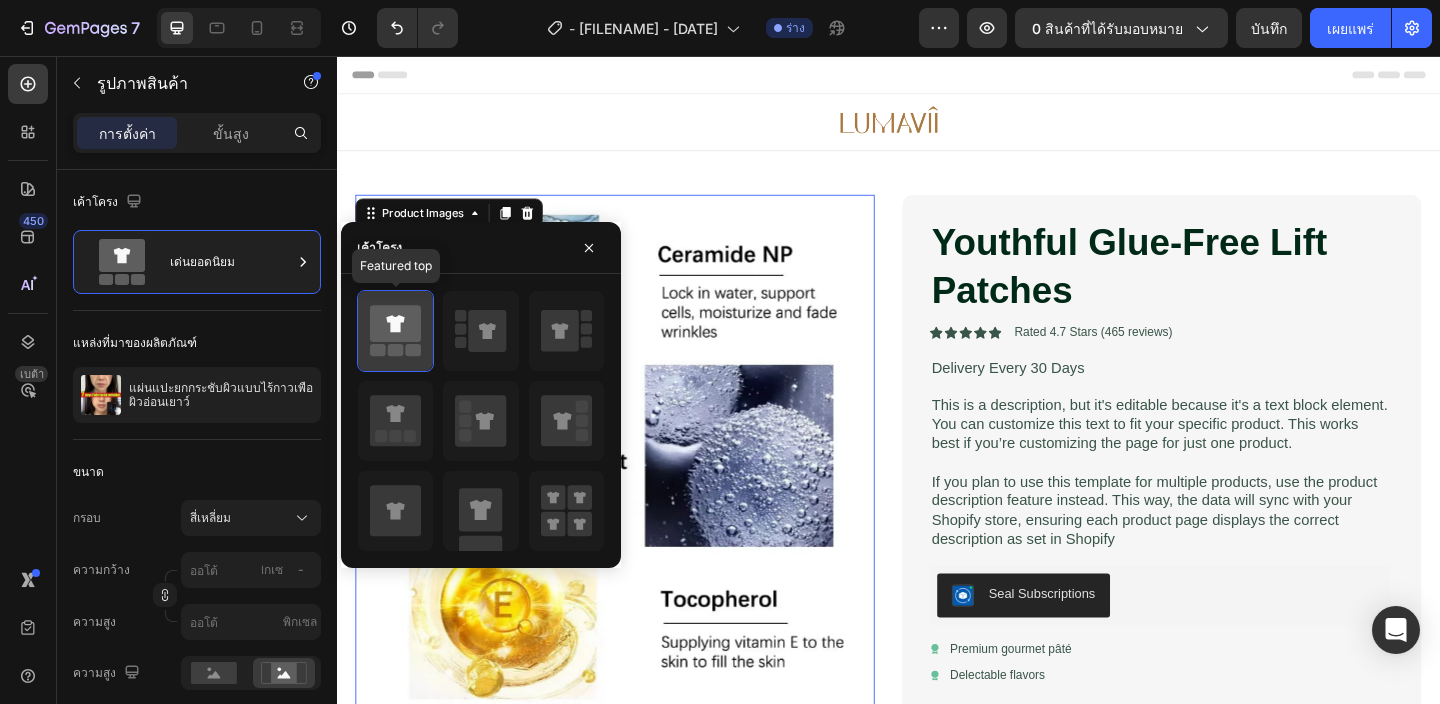 click 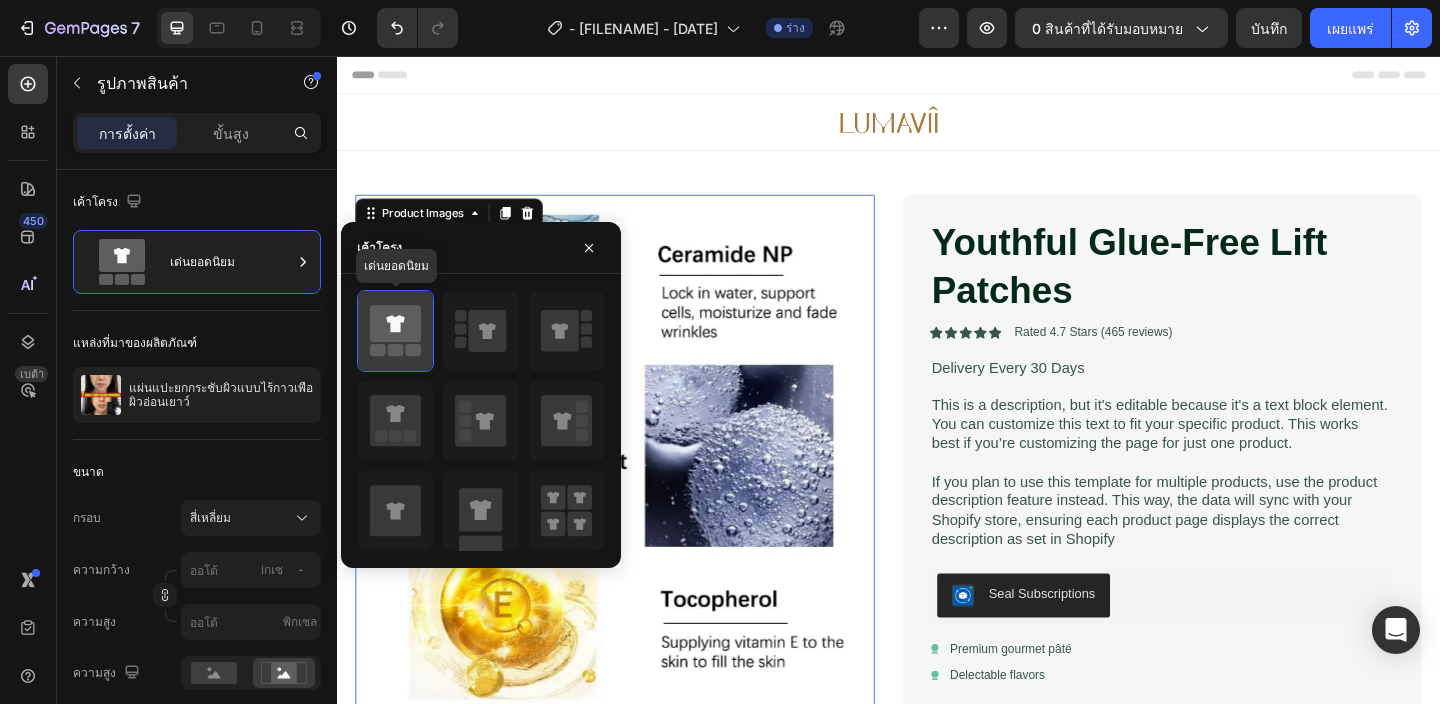drag, startPoint x: 391, startPoint y: 337, endPoint x: 377, endPoint y: 333, distance: 14.56022 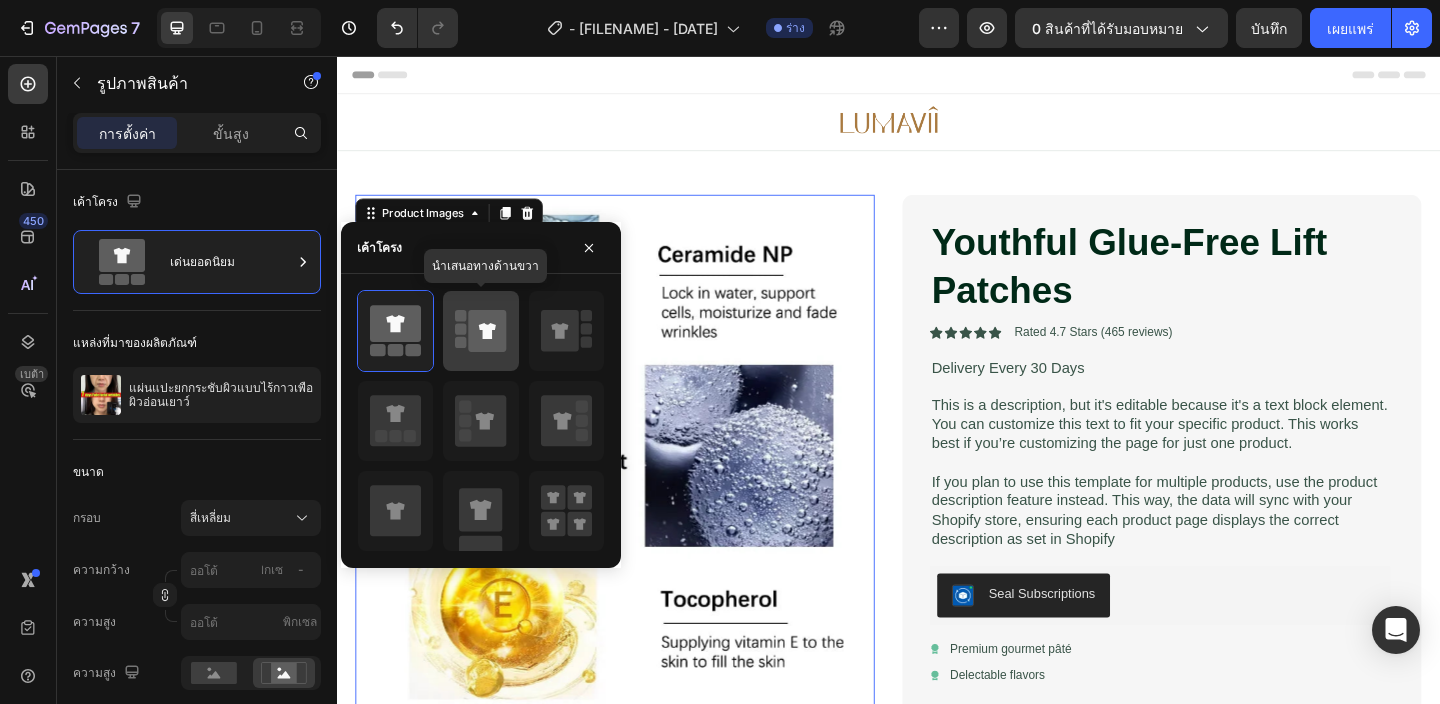 click 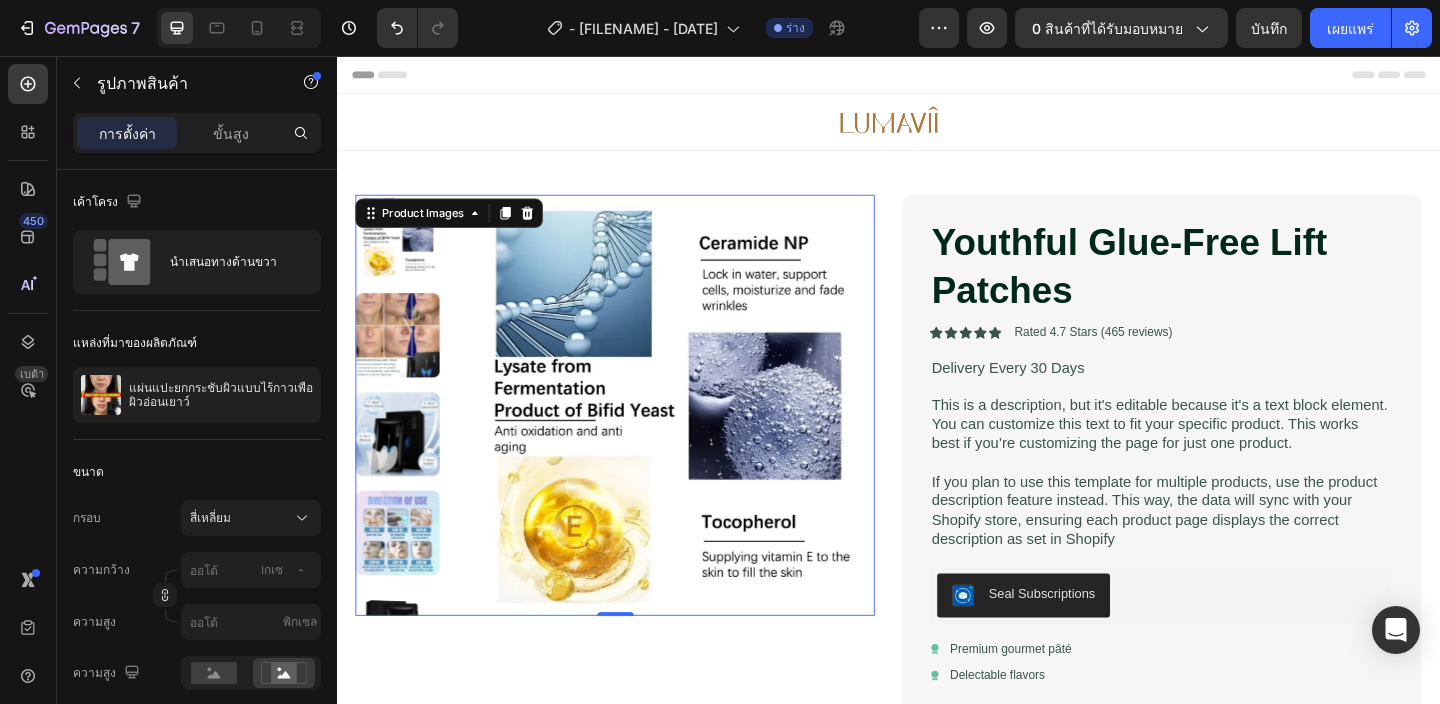 click at bounding box center [694, 436] 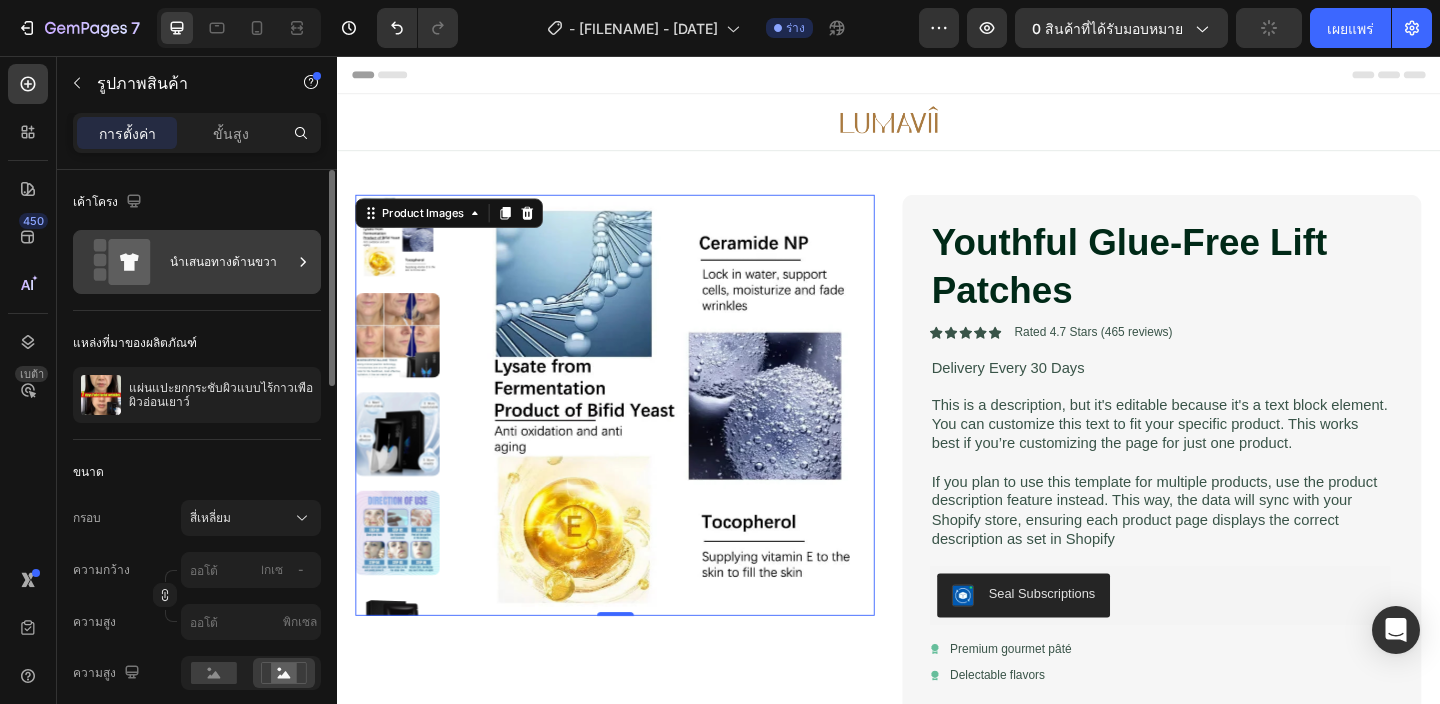 click on "นำเสนอทางด้านขวา" at bounding box center (223, 261) 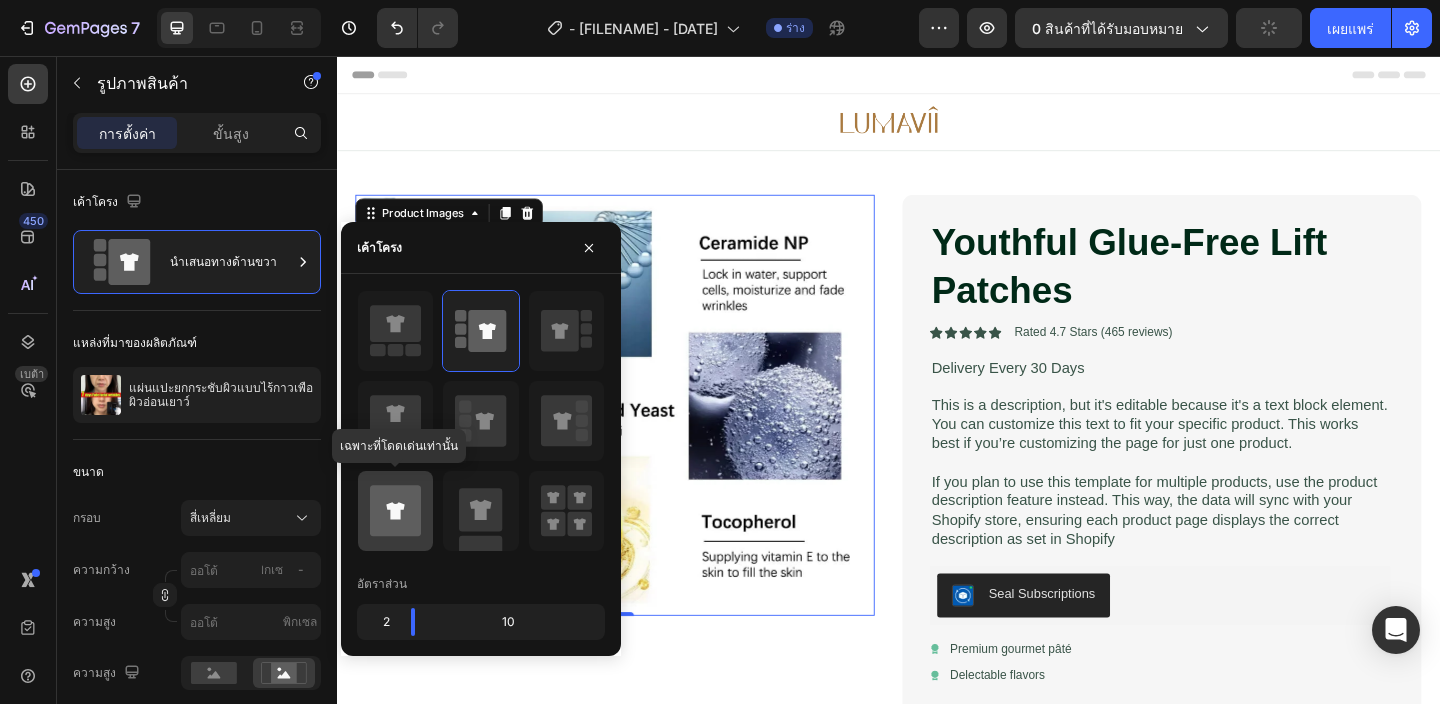 click 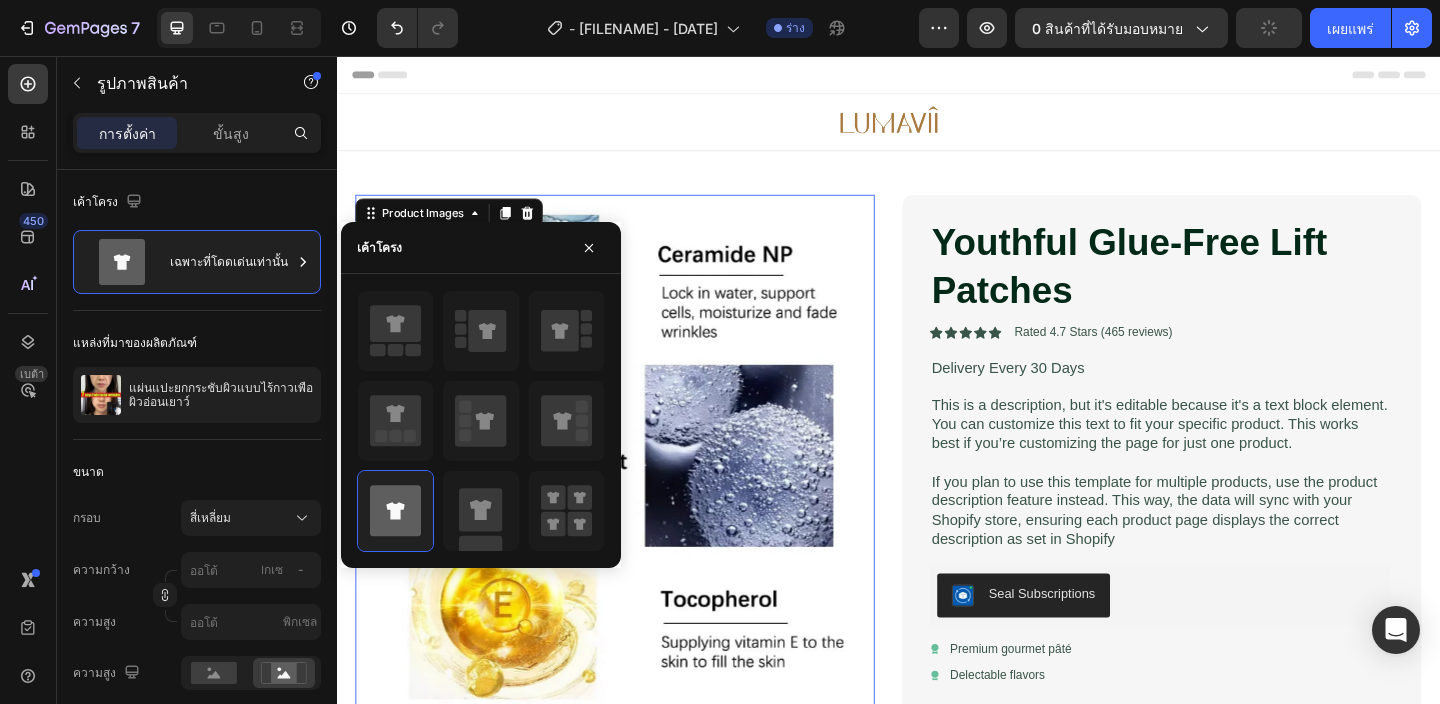 click at bounding box center [639, 489] 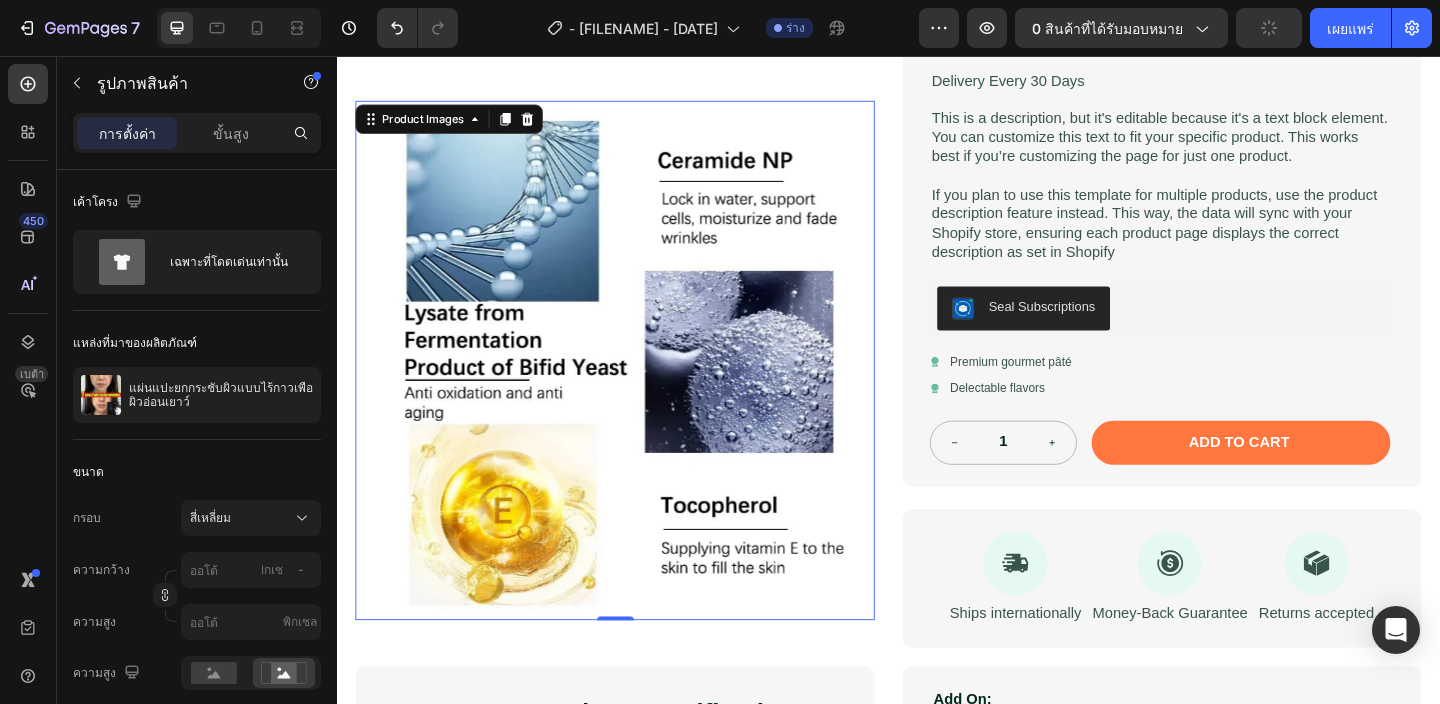 scroll, scrollTop: 251, scrollLeft: 0, axis: vertical 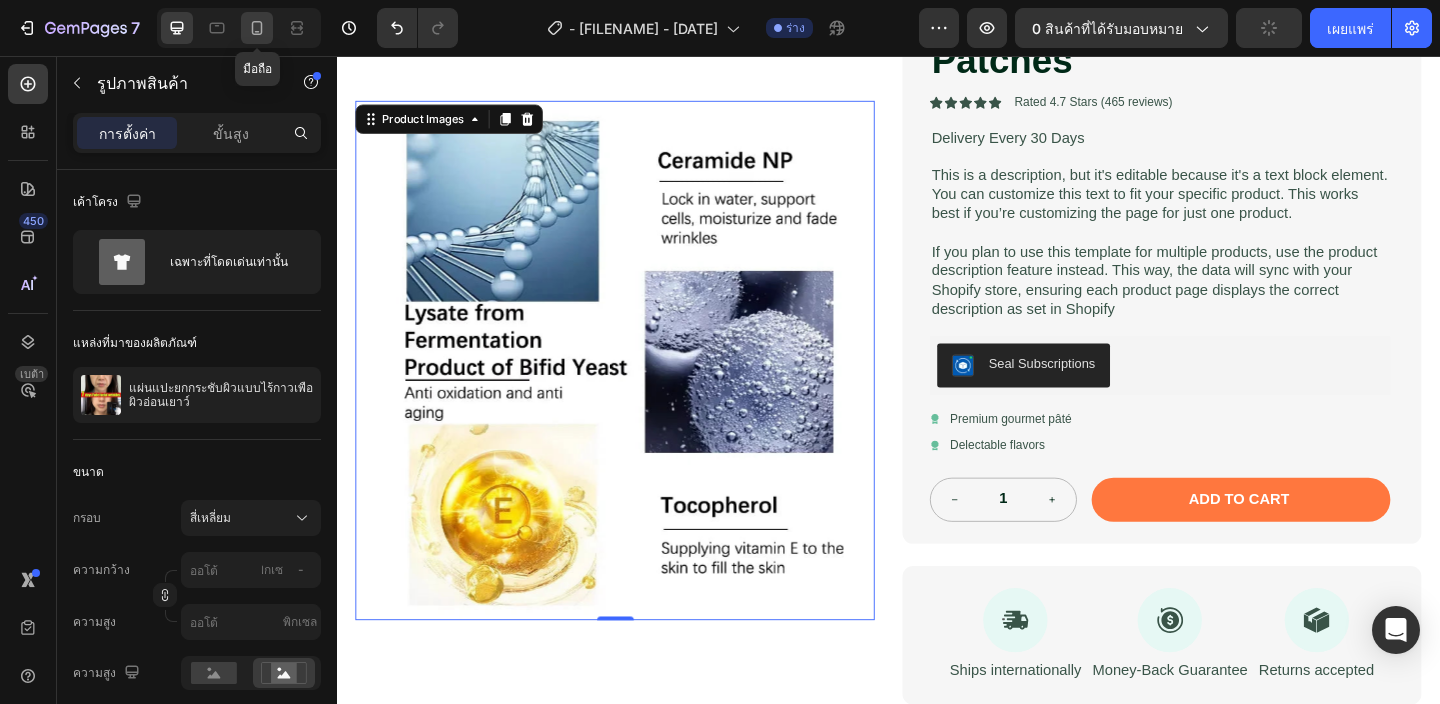 click 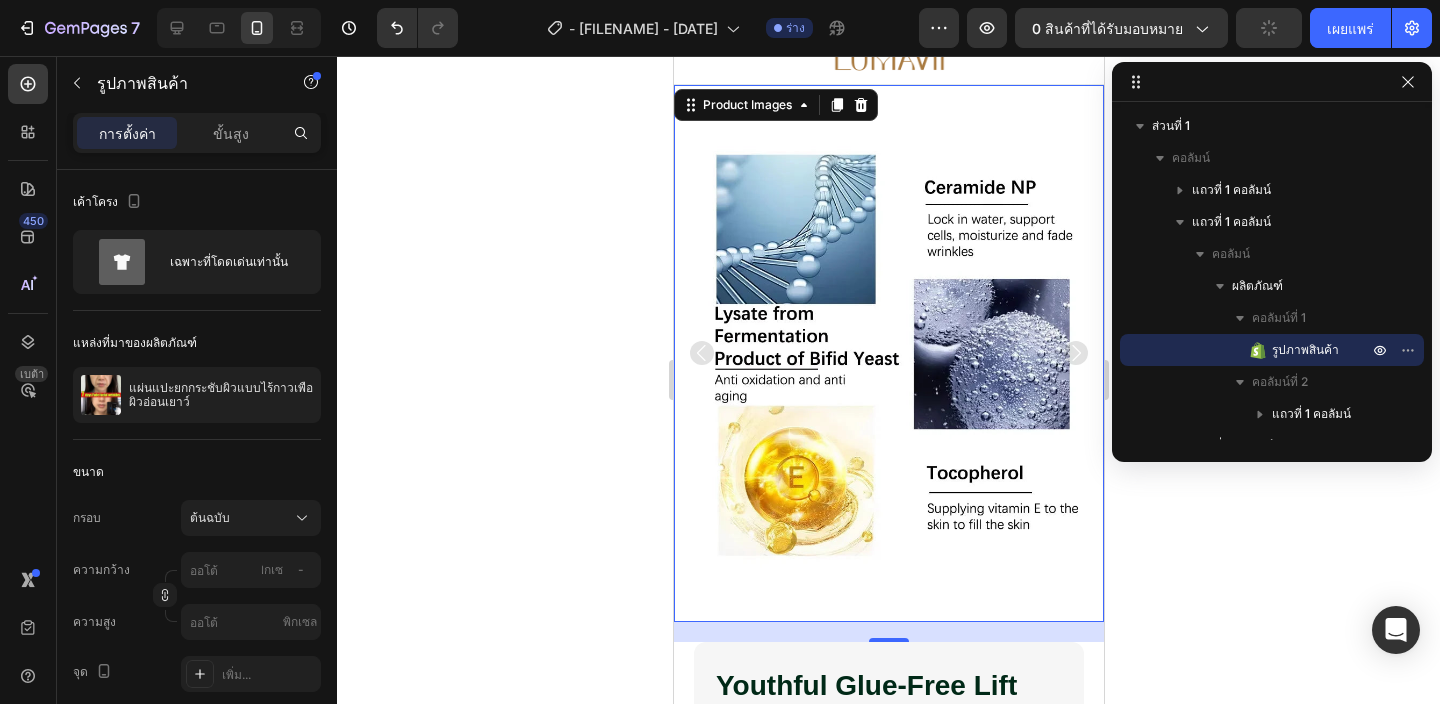 scroll, scrollTop: 23, scrollLeft: 0, axis: vertical 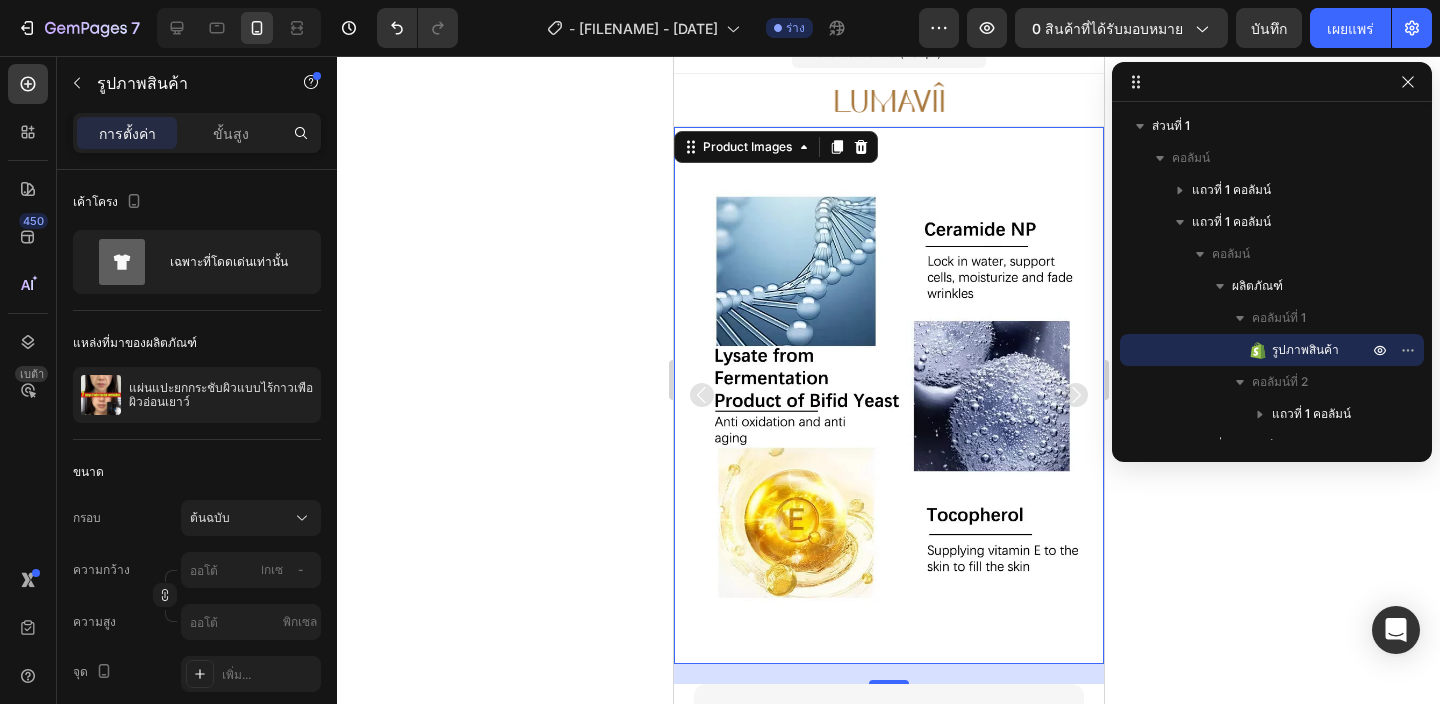 click 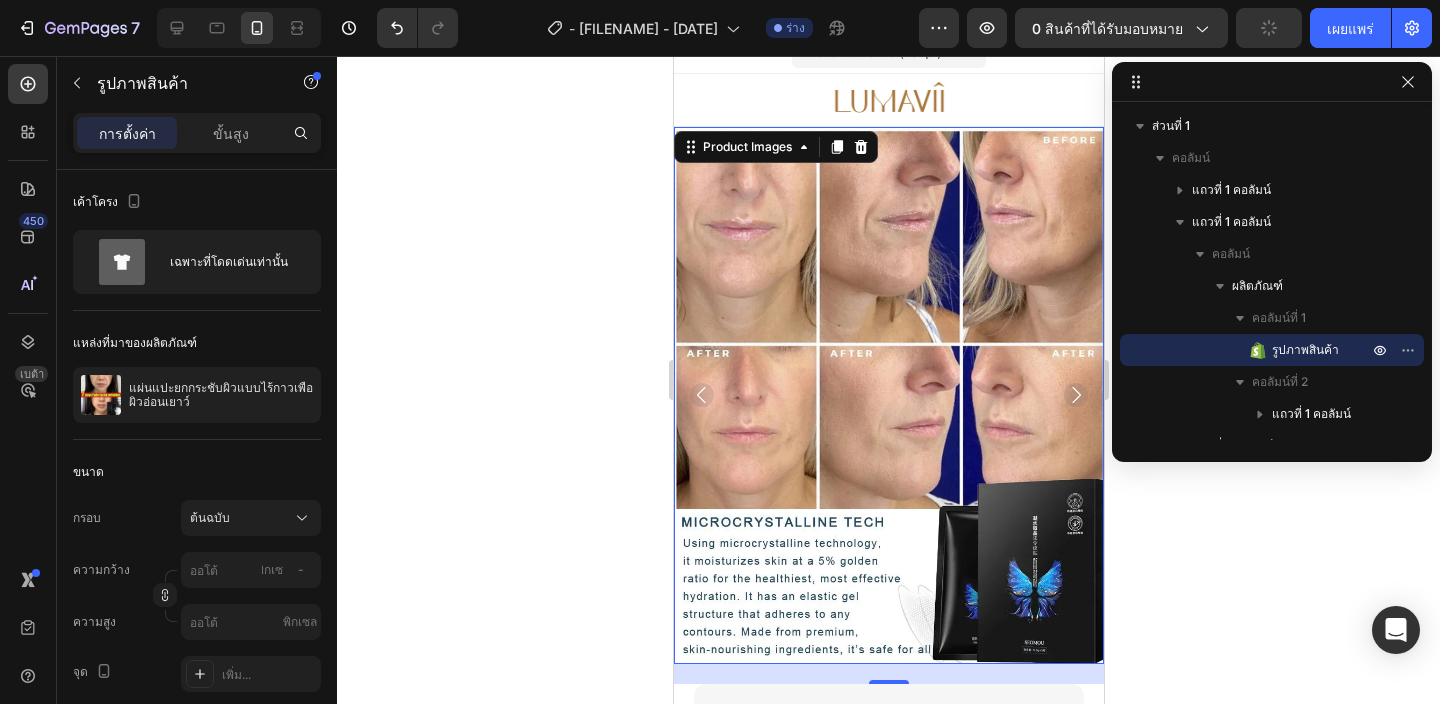click 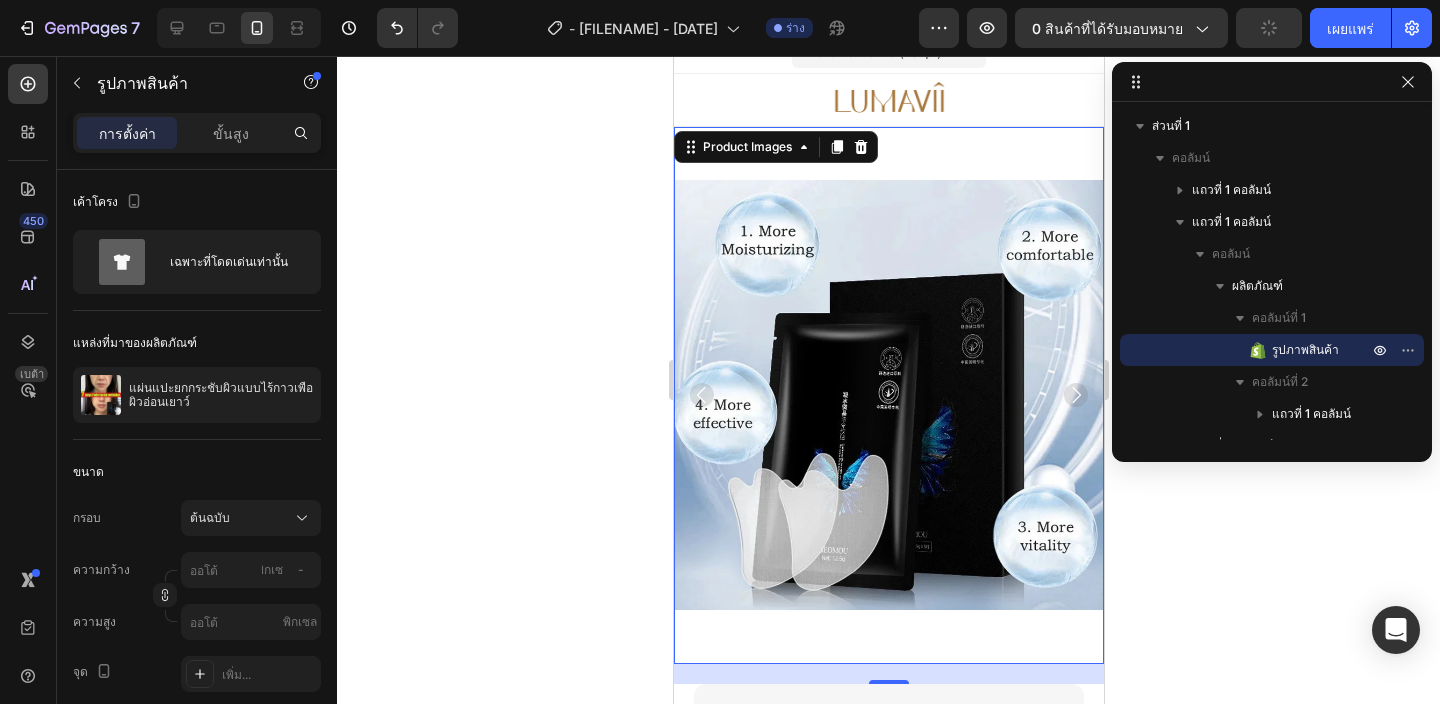 click 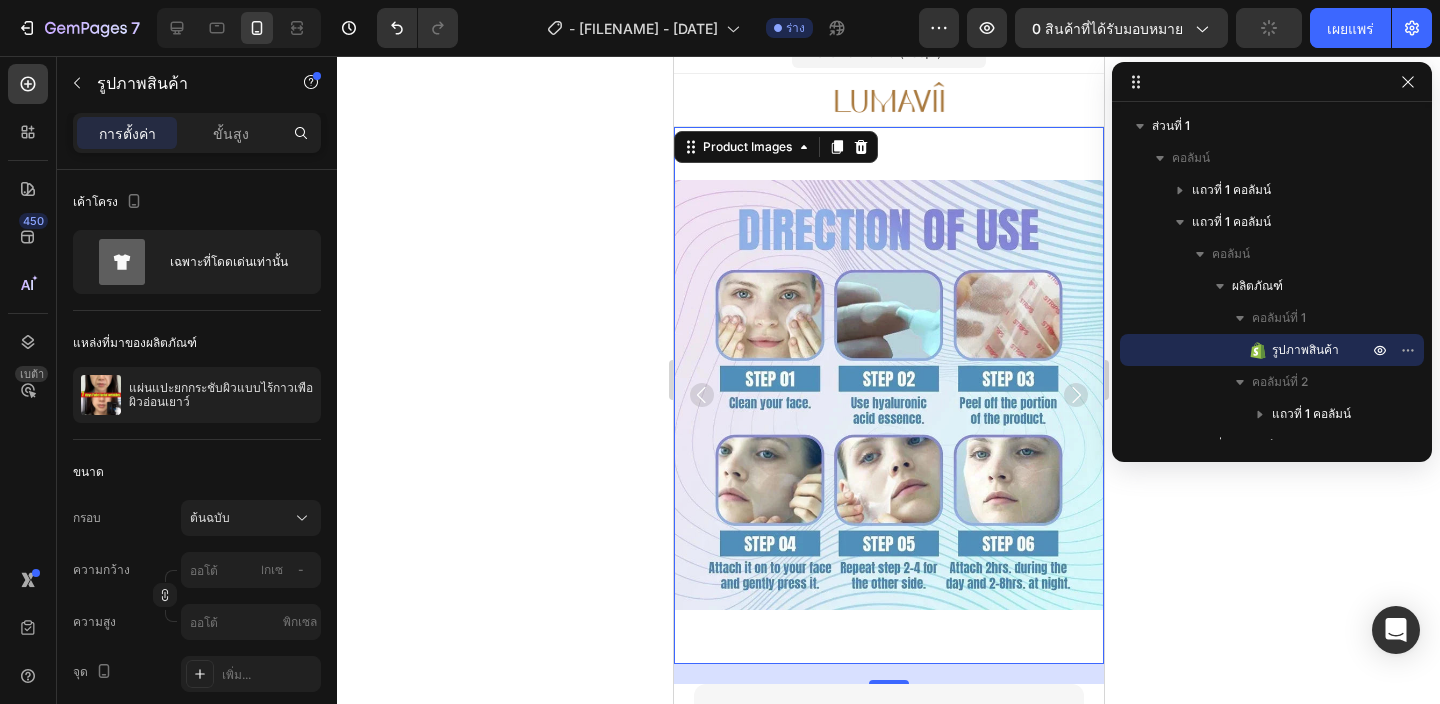 click 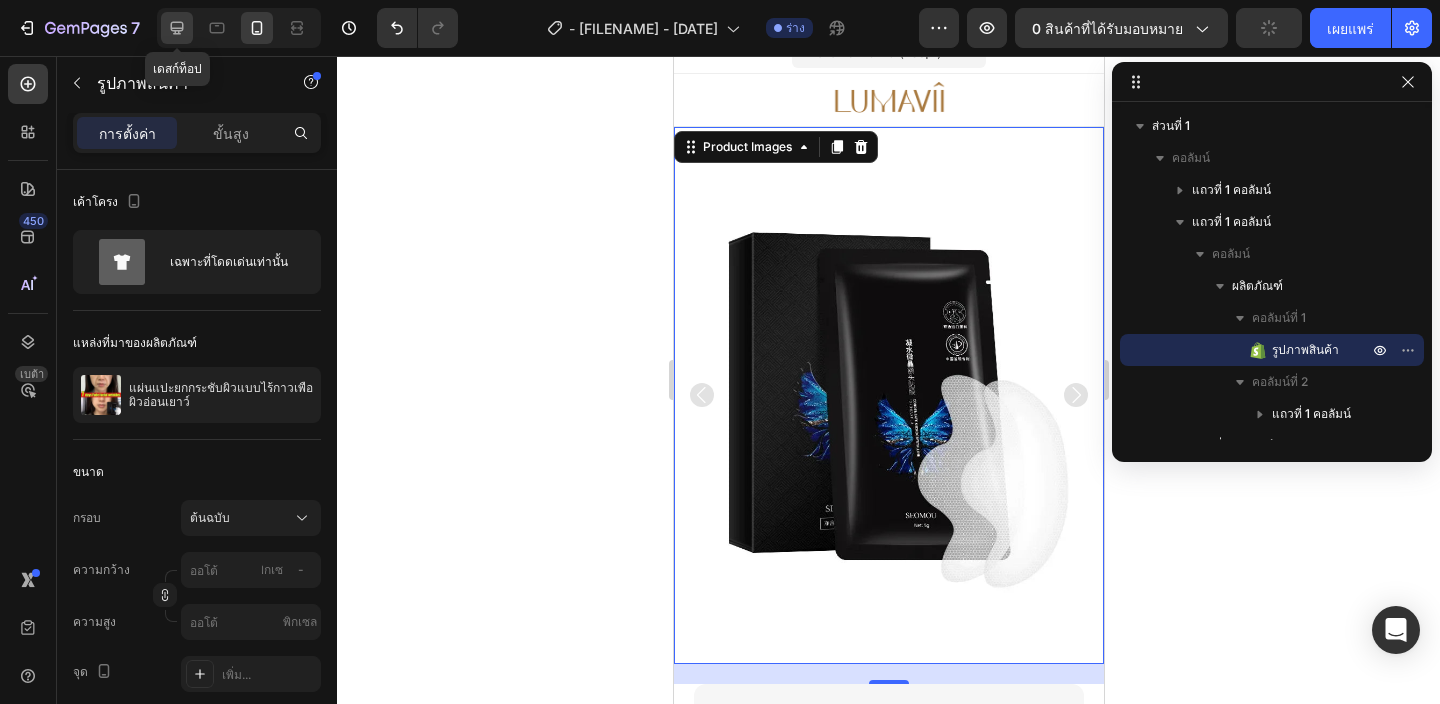 click 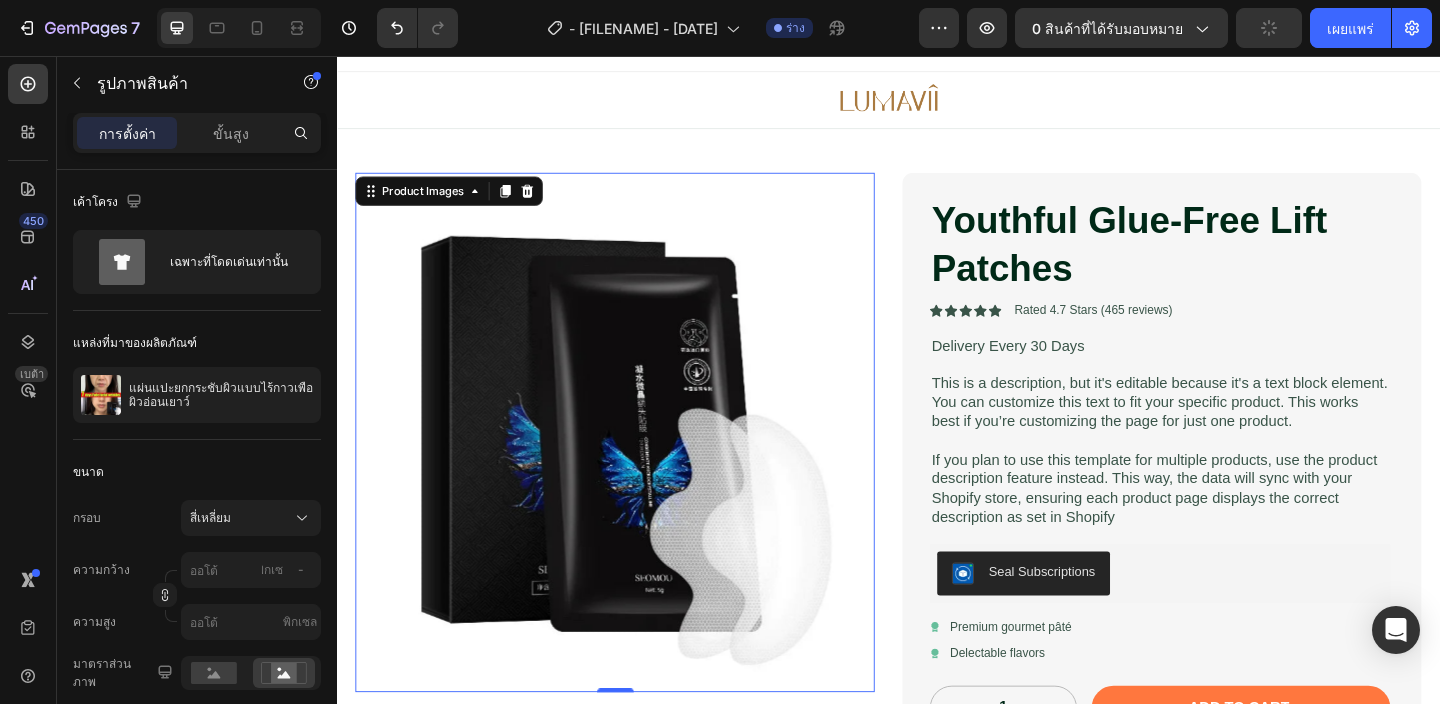 scroll, scrollTop: 80, scrollLeft: 0, axis: vertical 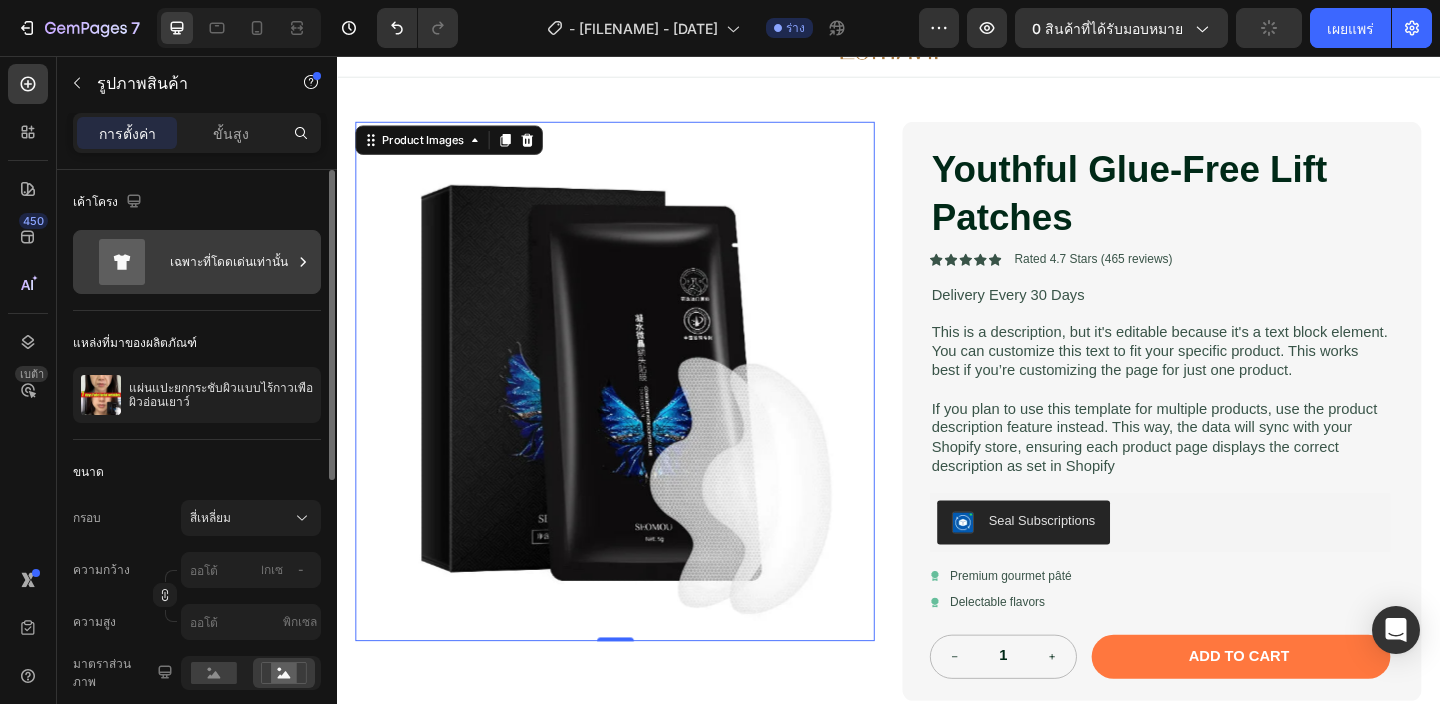 click on "เฉพาะที่โดดเด่นเท่านั้น" at bounding box center [231, 262] 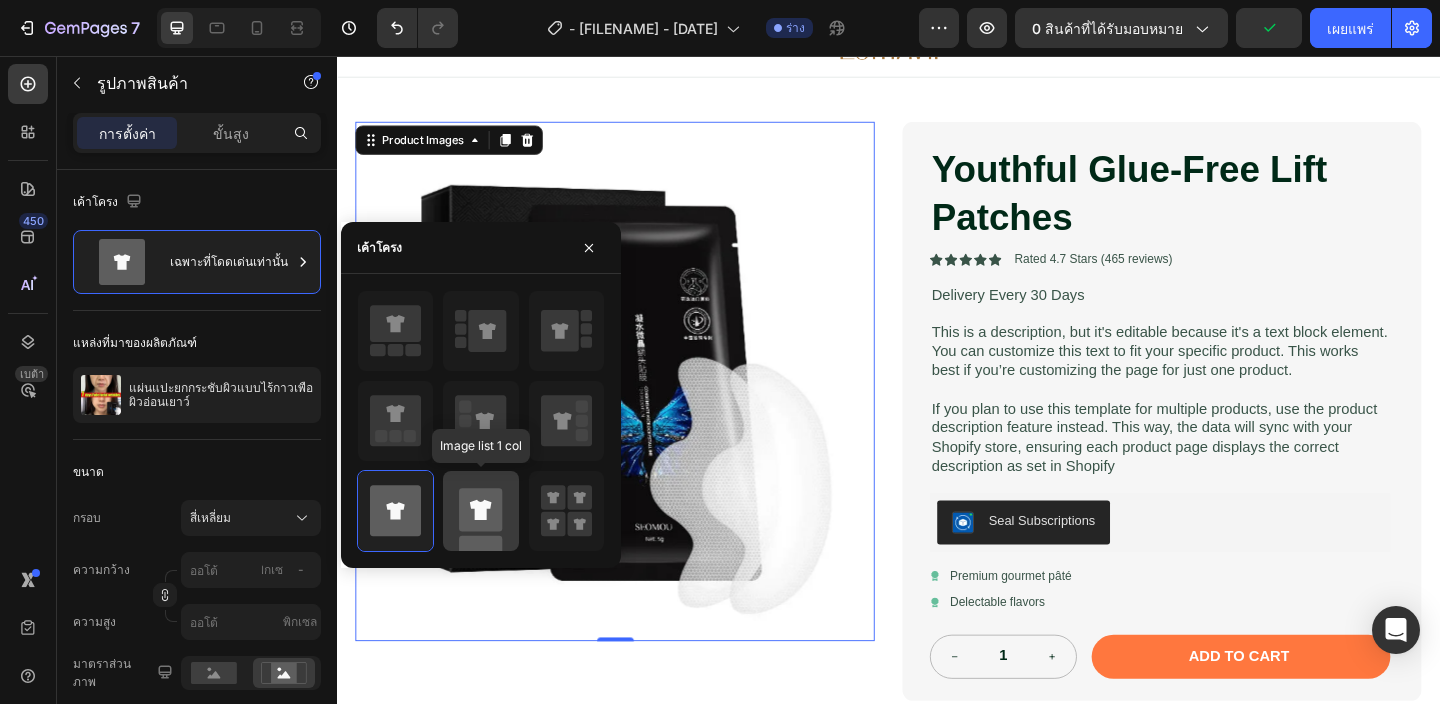 click 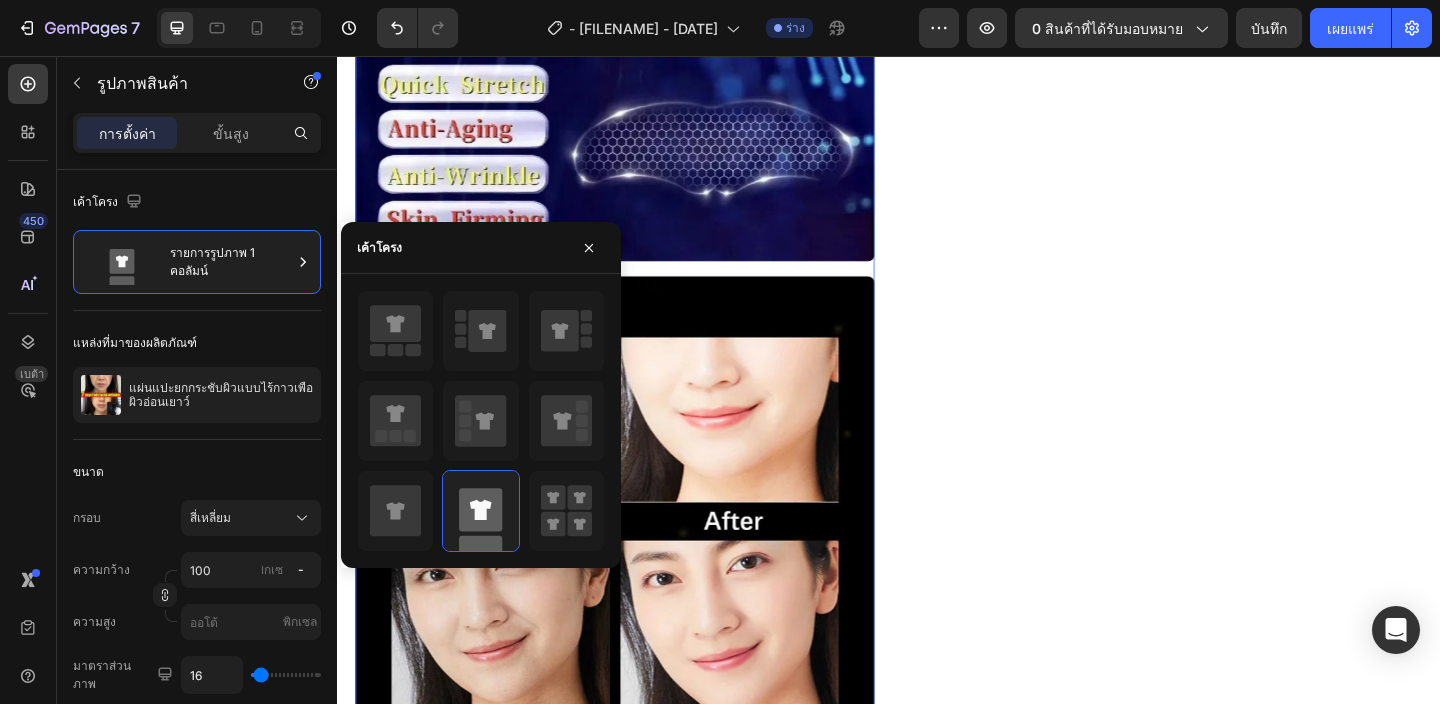 scroll, scrollTop: 6540, scrollLeft: 0, axis: vertical 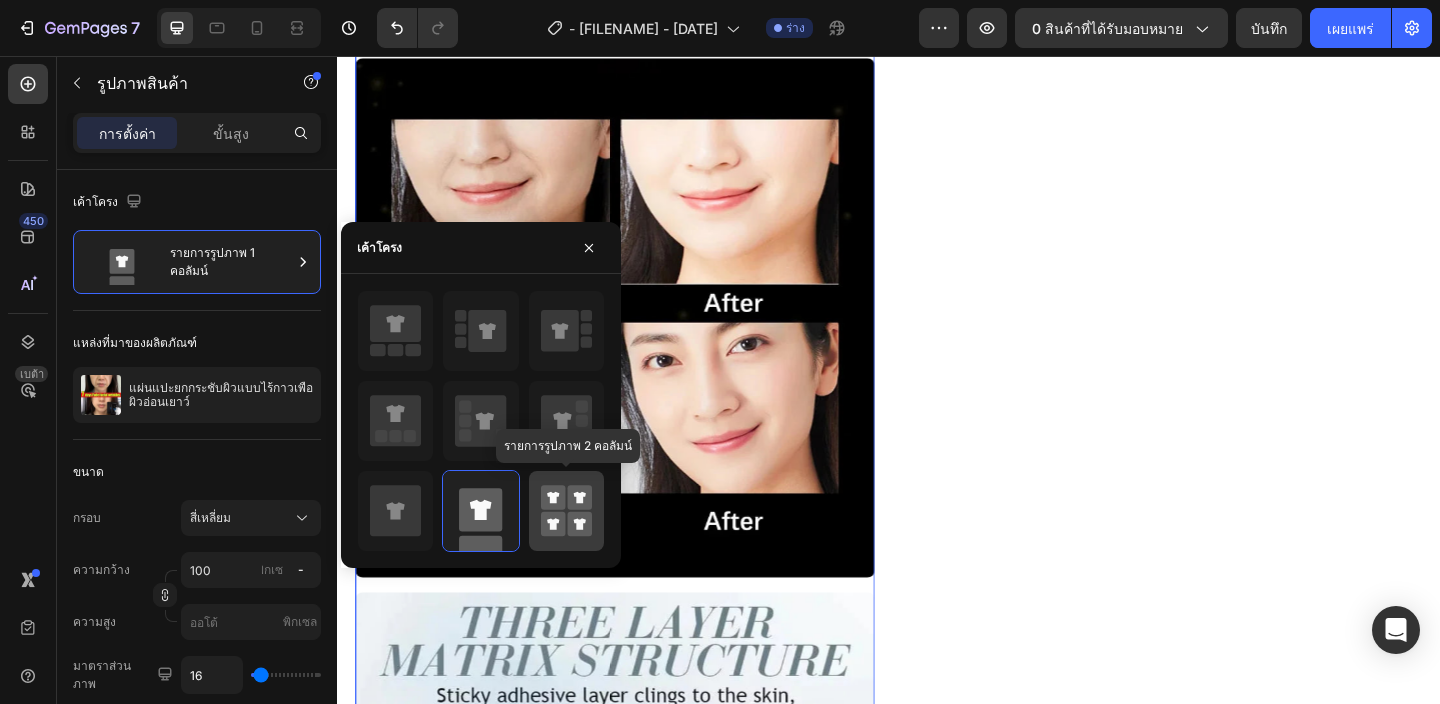 click 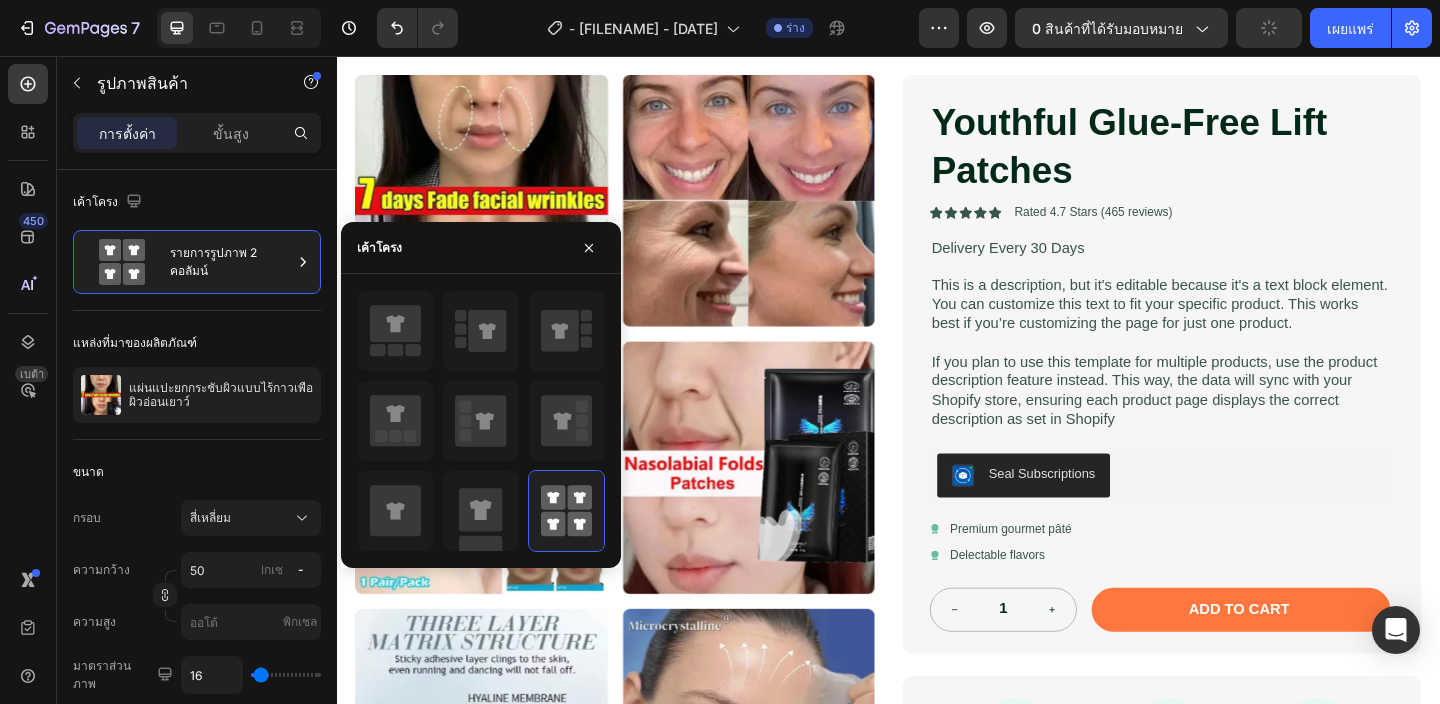 scroll, scrollTop: 132, scrollLeft: 0, axis: vertical 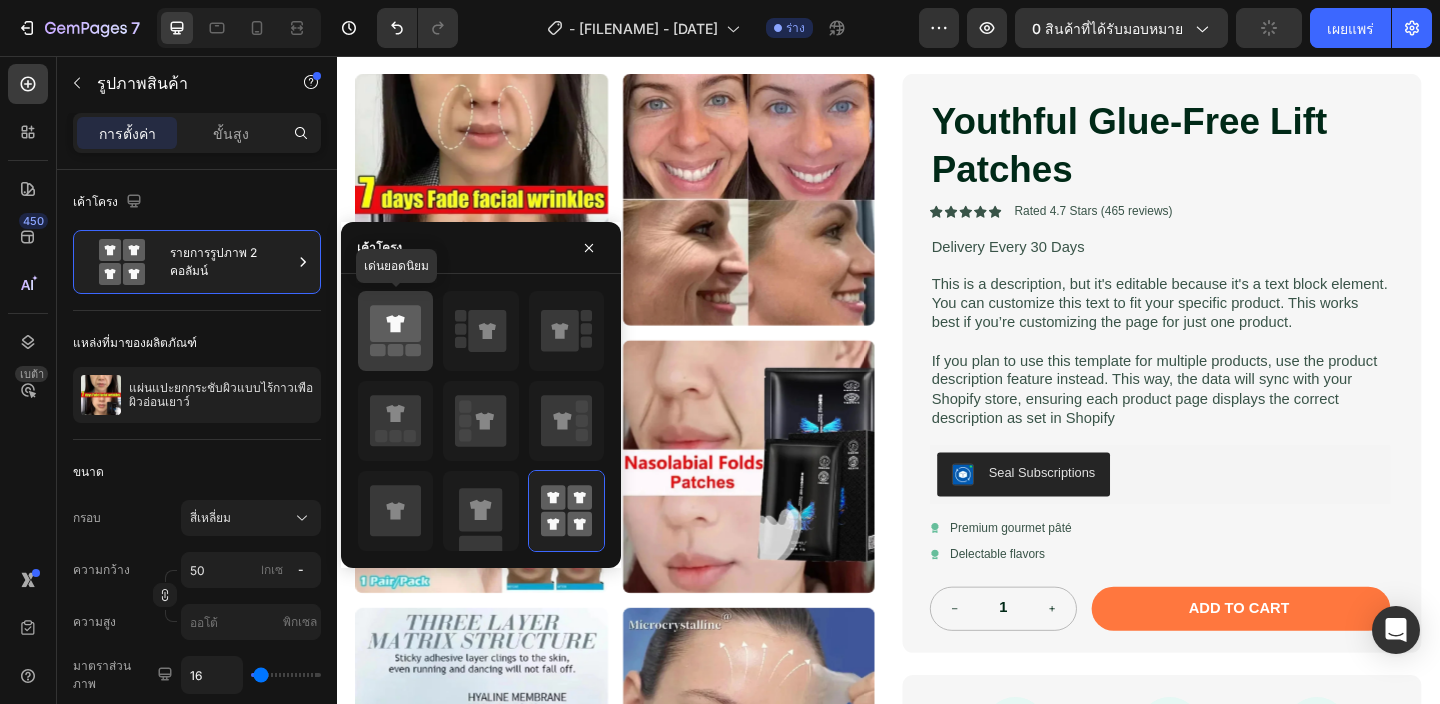 click 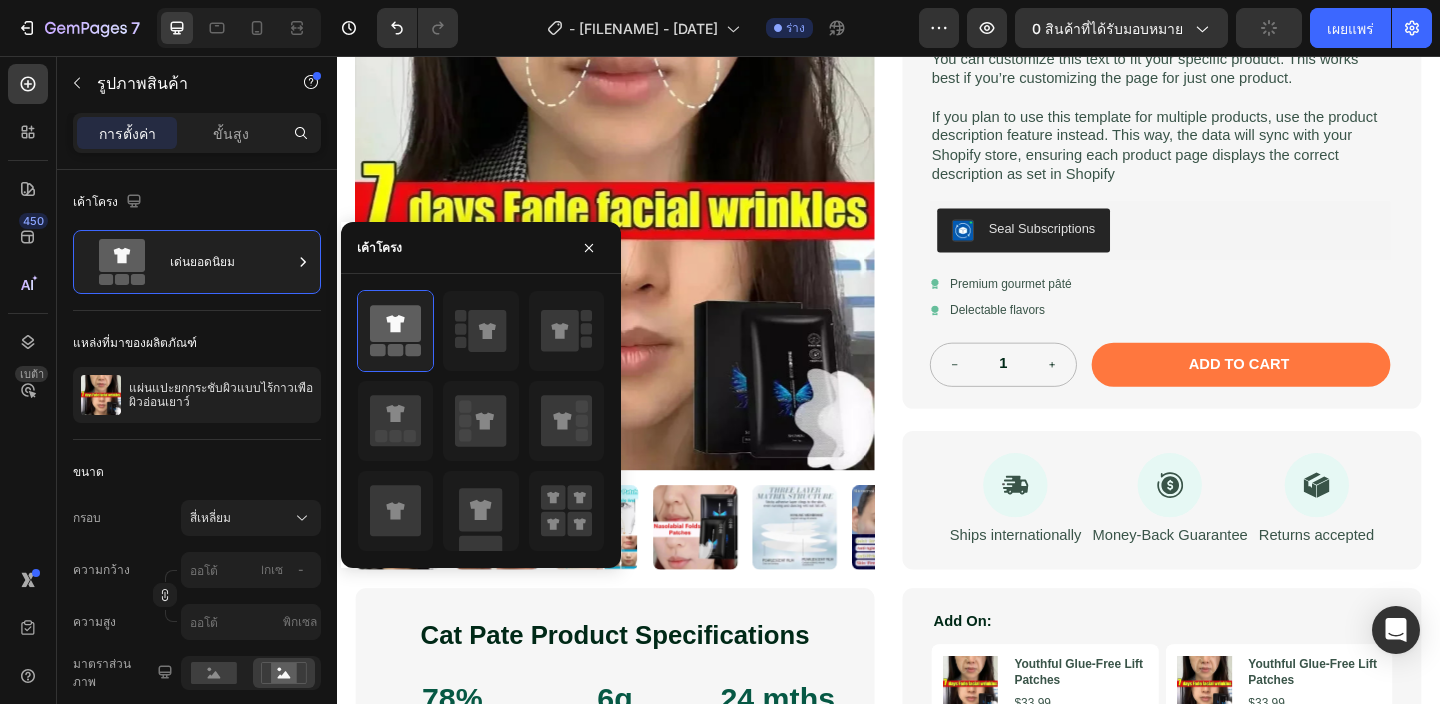 scroll, scrollTop: 440, scrollLeft: 0, axis: vertical 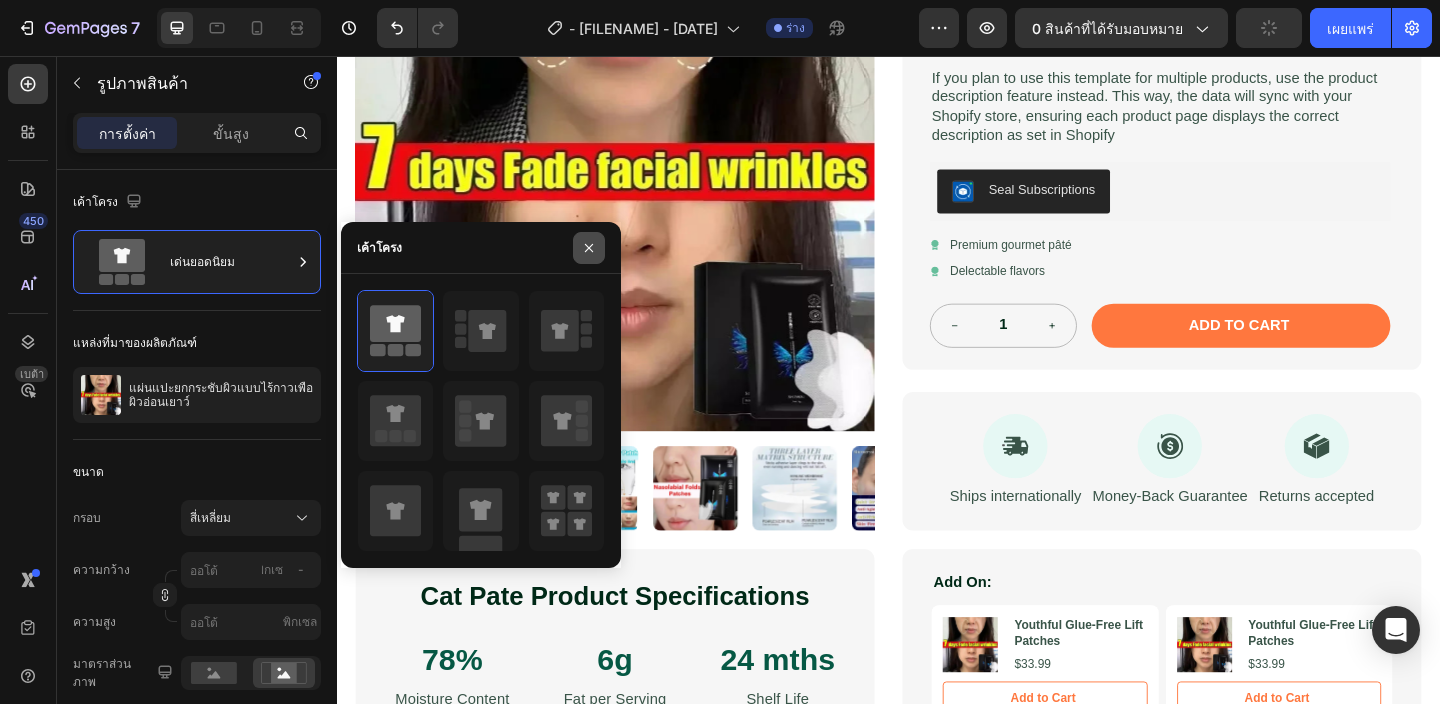 click 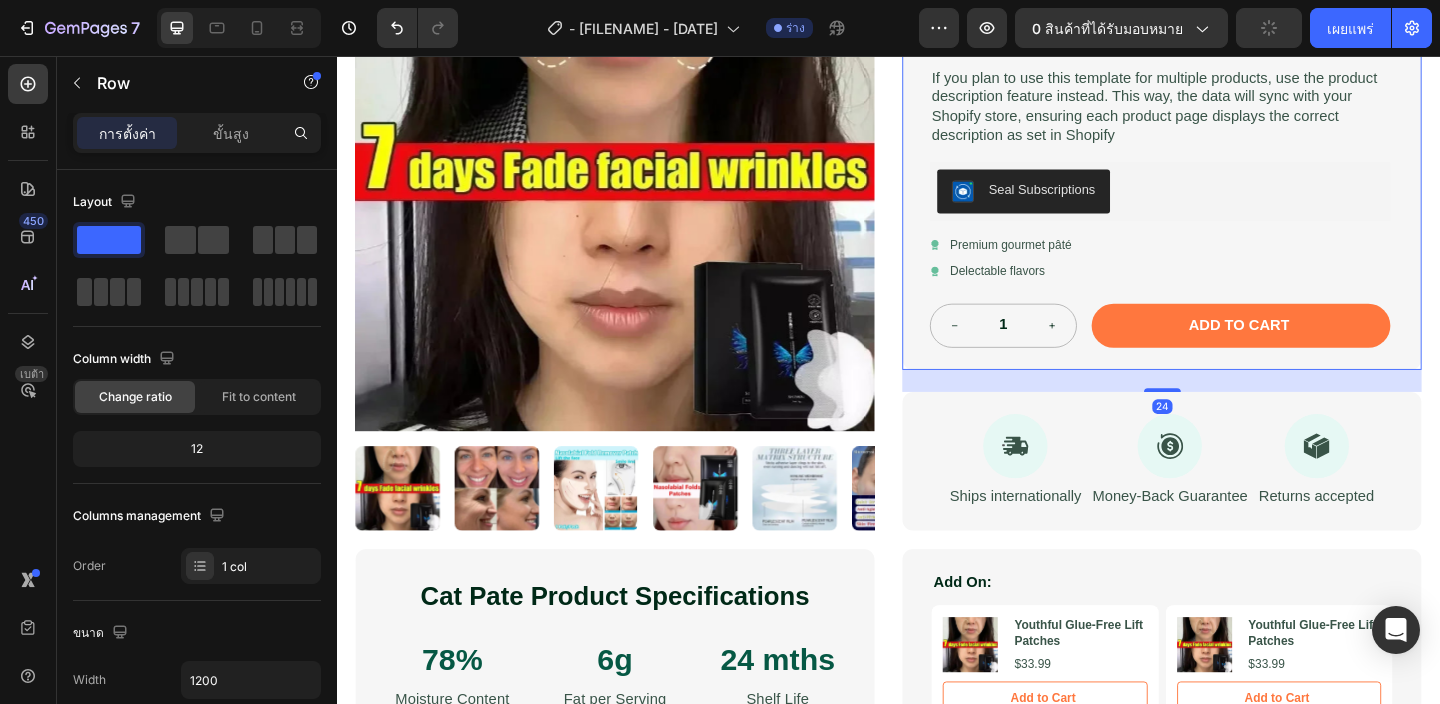 click on "Youthful Glue-Free Lift Patches Product Title
Icon
Icon
Icon
Icon
Icon Icon List Rated 4.7 Stars (465 reviews) Text Block Row Delivery Every 30 Days Text Block This is a description, but it's editable because it's a text block element. You can customize this text to fit your specific product. This works best if you’re customizing the page for just one product.   If you plan to use this template for multiple products, use the product description feature instead. This way, the data will sync with your Shopify store, ensuring each product page displays the correct description as set in Shopify Text Block Seal Subscriptions Seal Subscriptions
Icon Premium gourmet pâté Text Block Row
Icon Delectable flavors Text Block Row
1
Product Quantity Add to cart Add to Cart Row Row   24" at bounding box center [1234, 82] 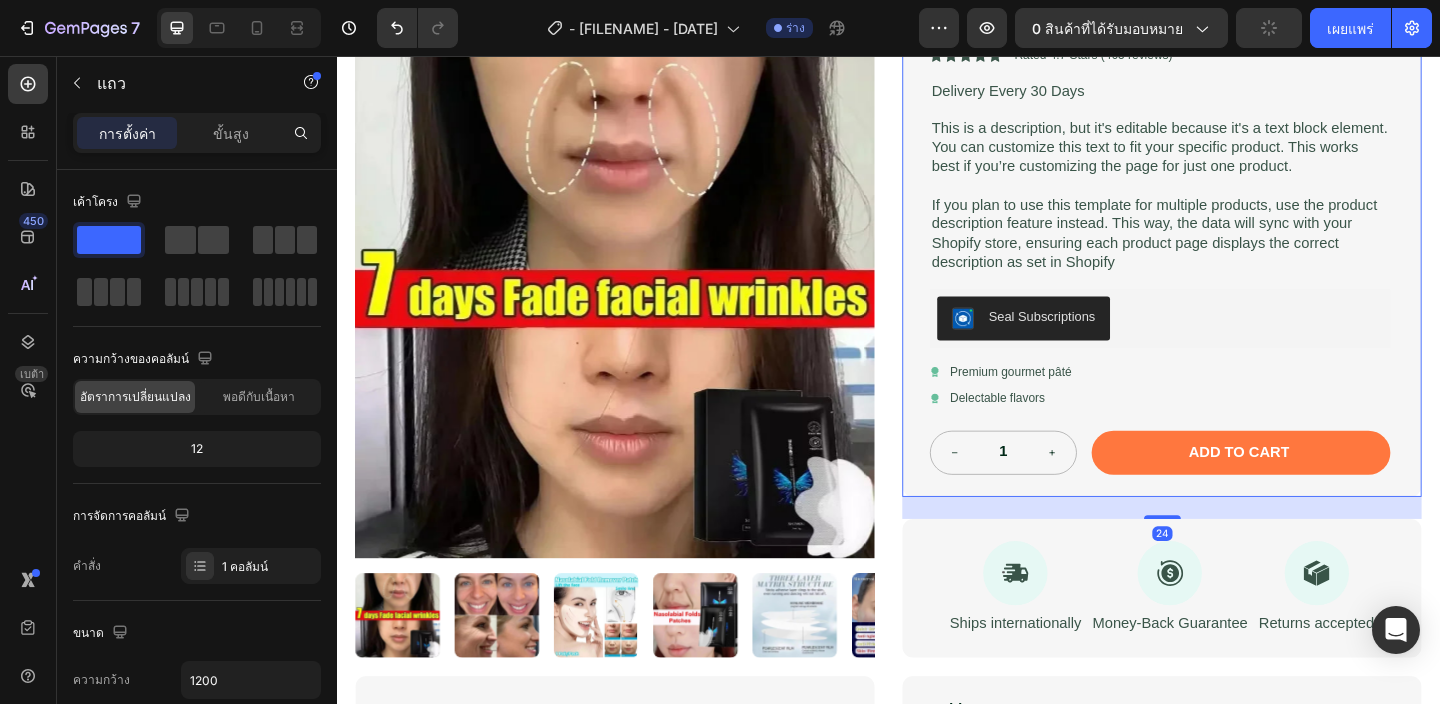 scroll, scrollTop: 97, scrollLeft: 0, axis: vertical 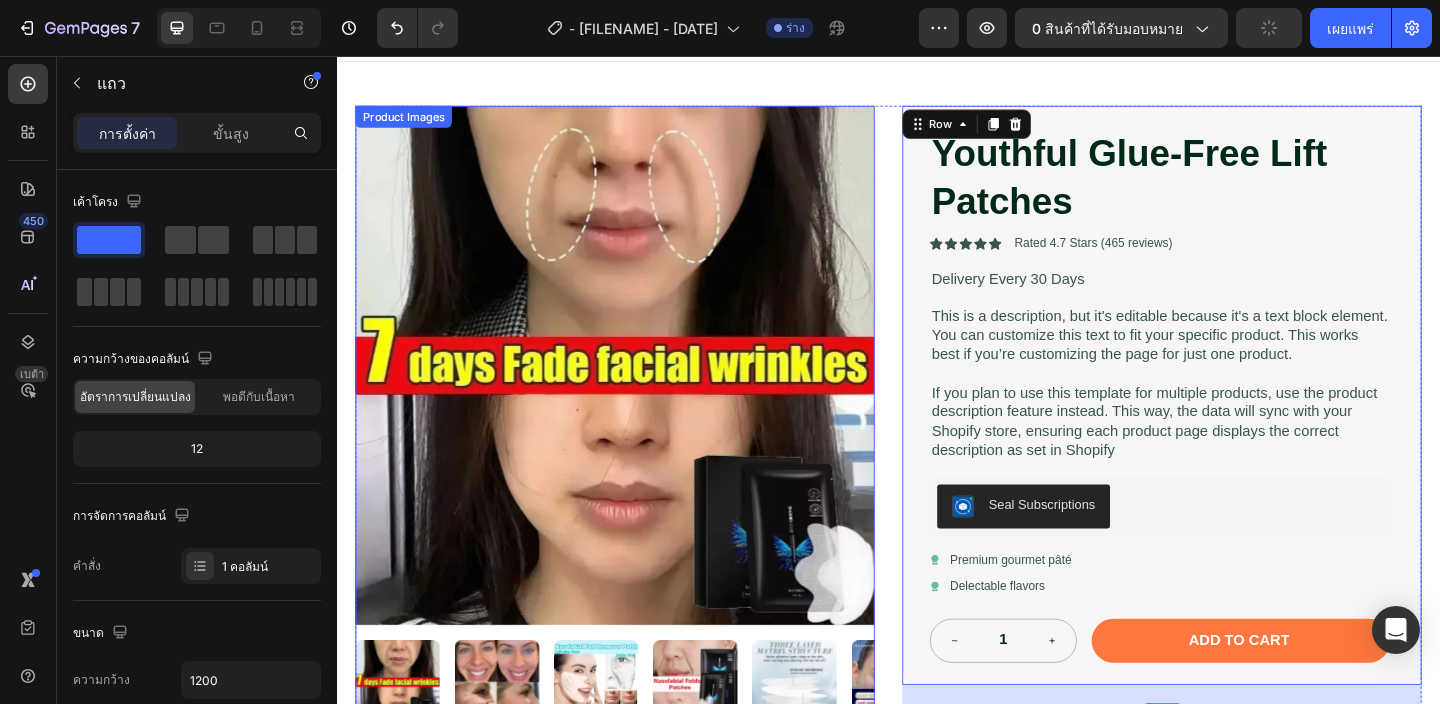 click at bounding box center [639, 392] 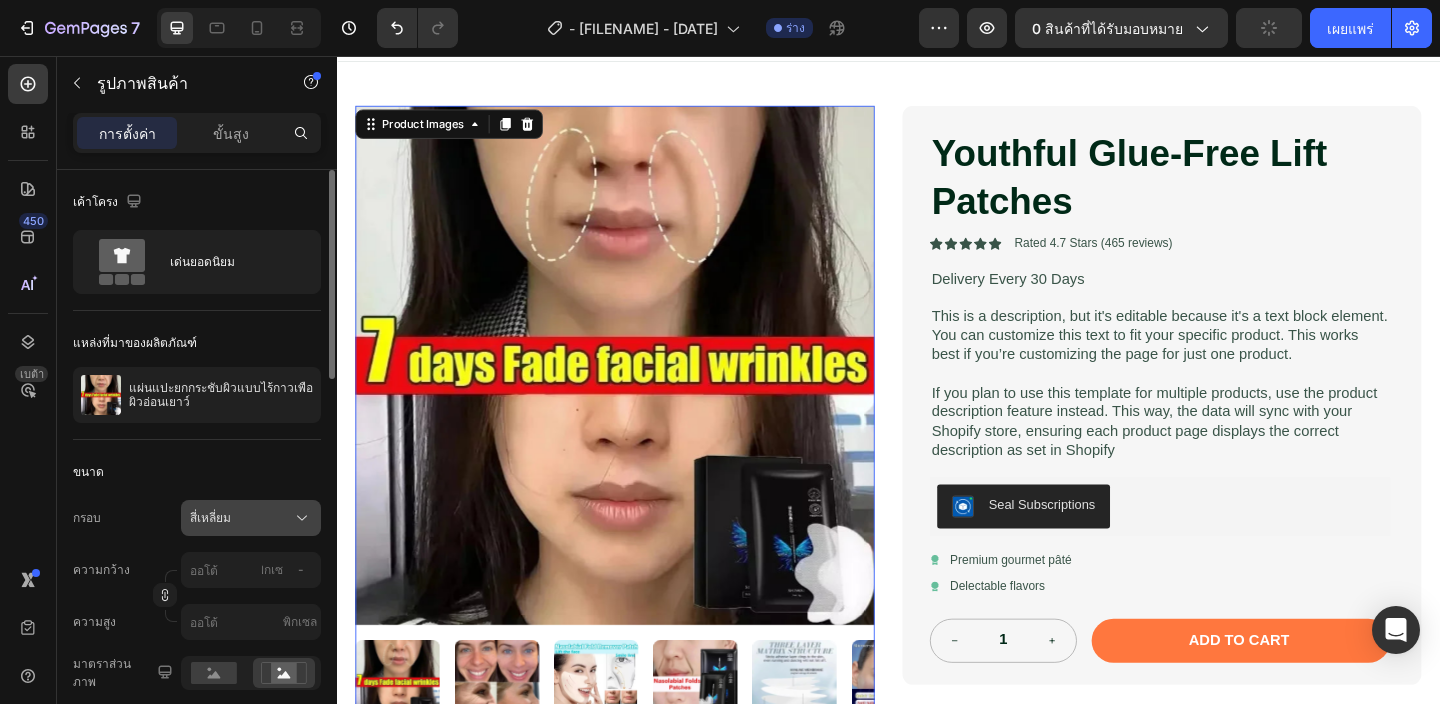 click on "สี่เหลี่ยม" 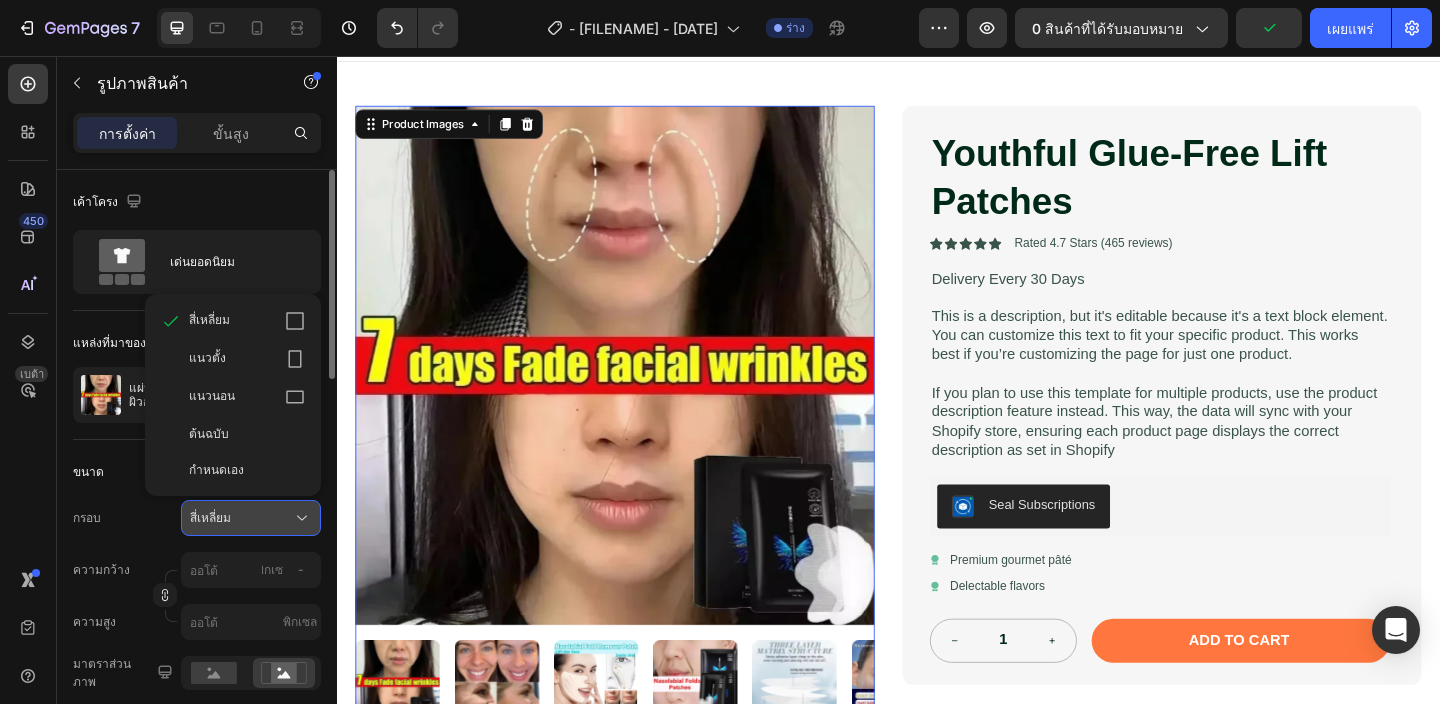 click on "สี่เหลี่ยม" 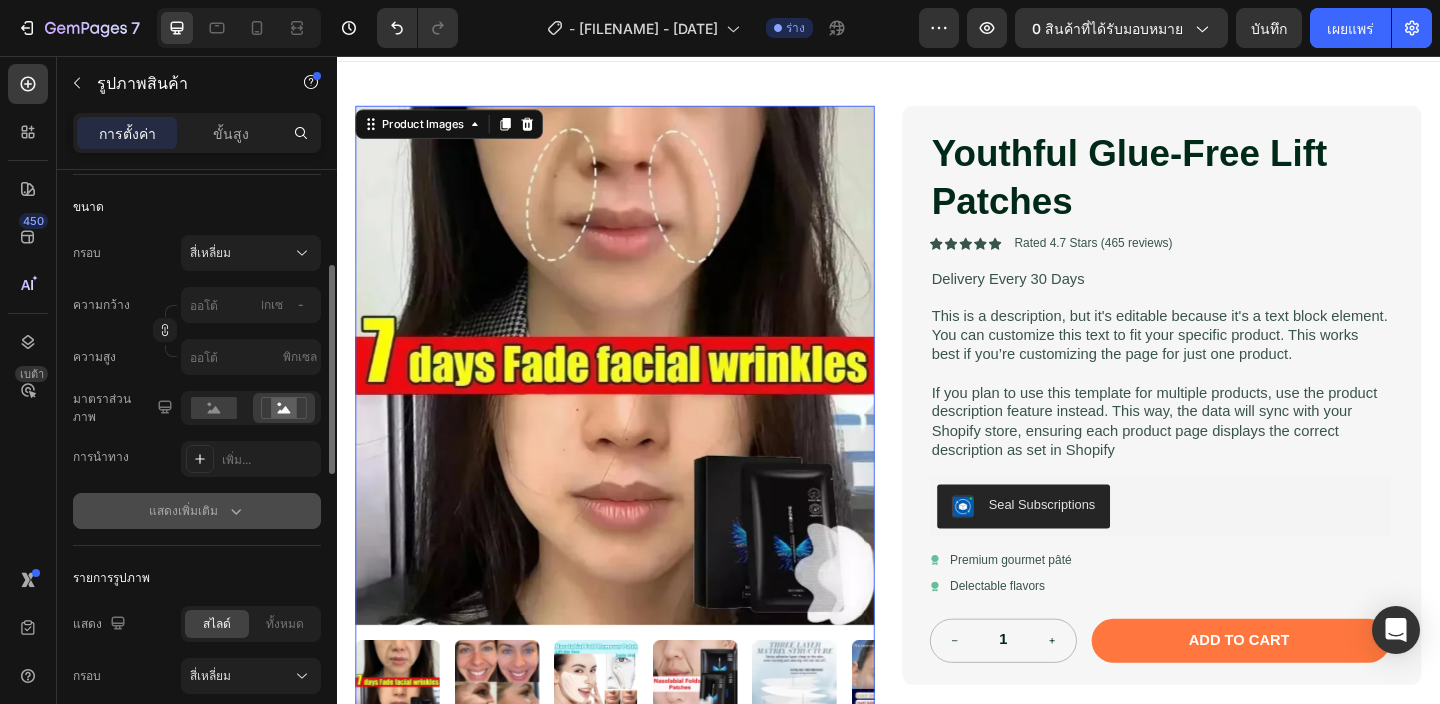 scroll, scrollTop: 266, scrollLeft: 0, axis: vertical 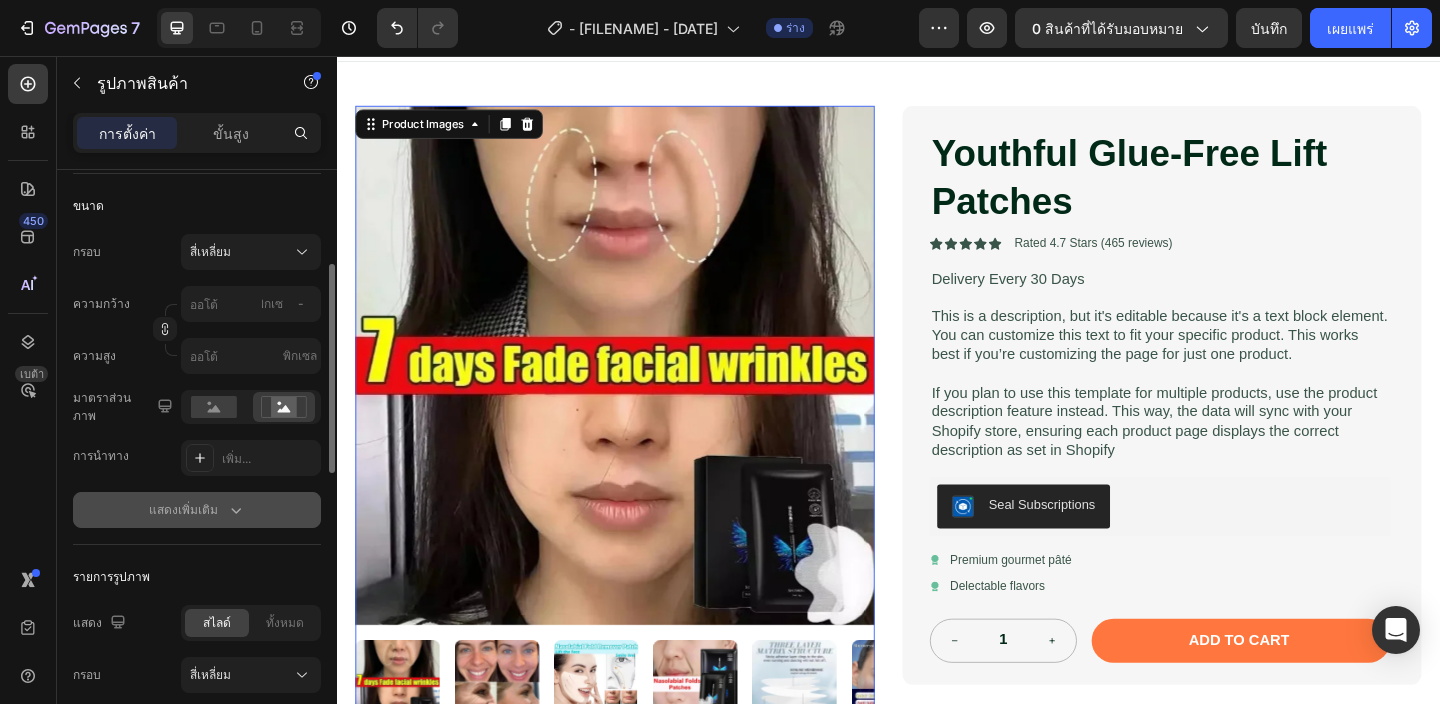 click on "แสดงเพิ่มเติม" at bounding box center [197, 510] 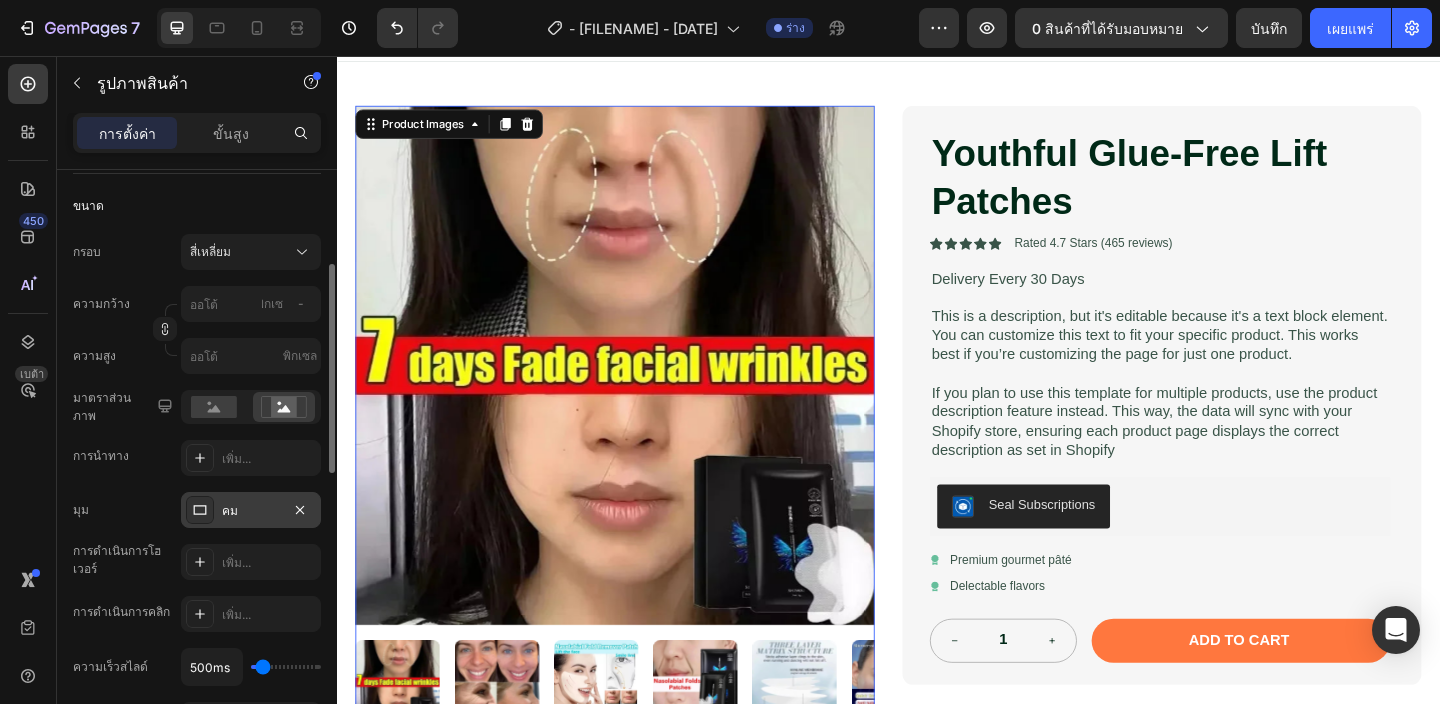 click on "คม" at bounding box center [251, 511] 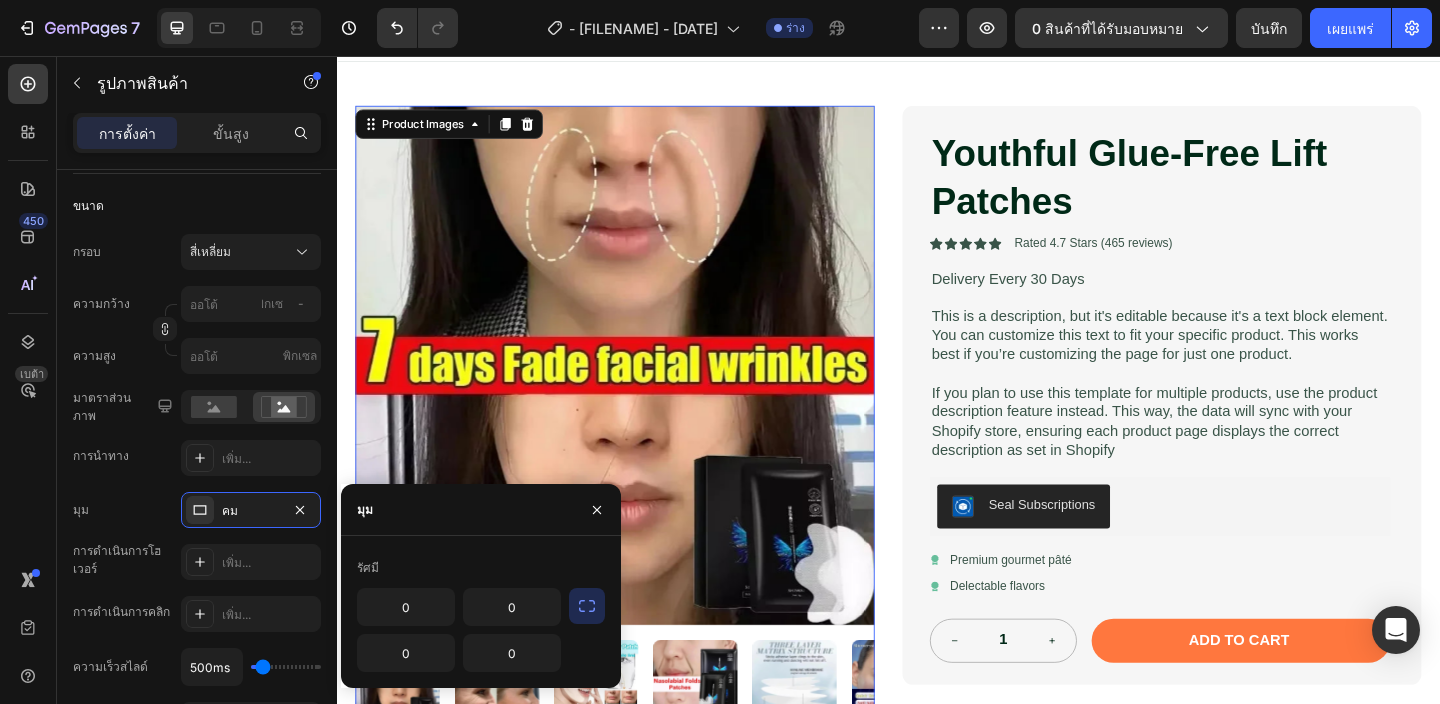 click 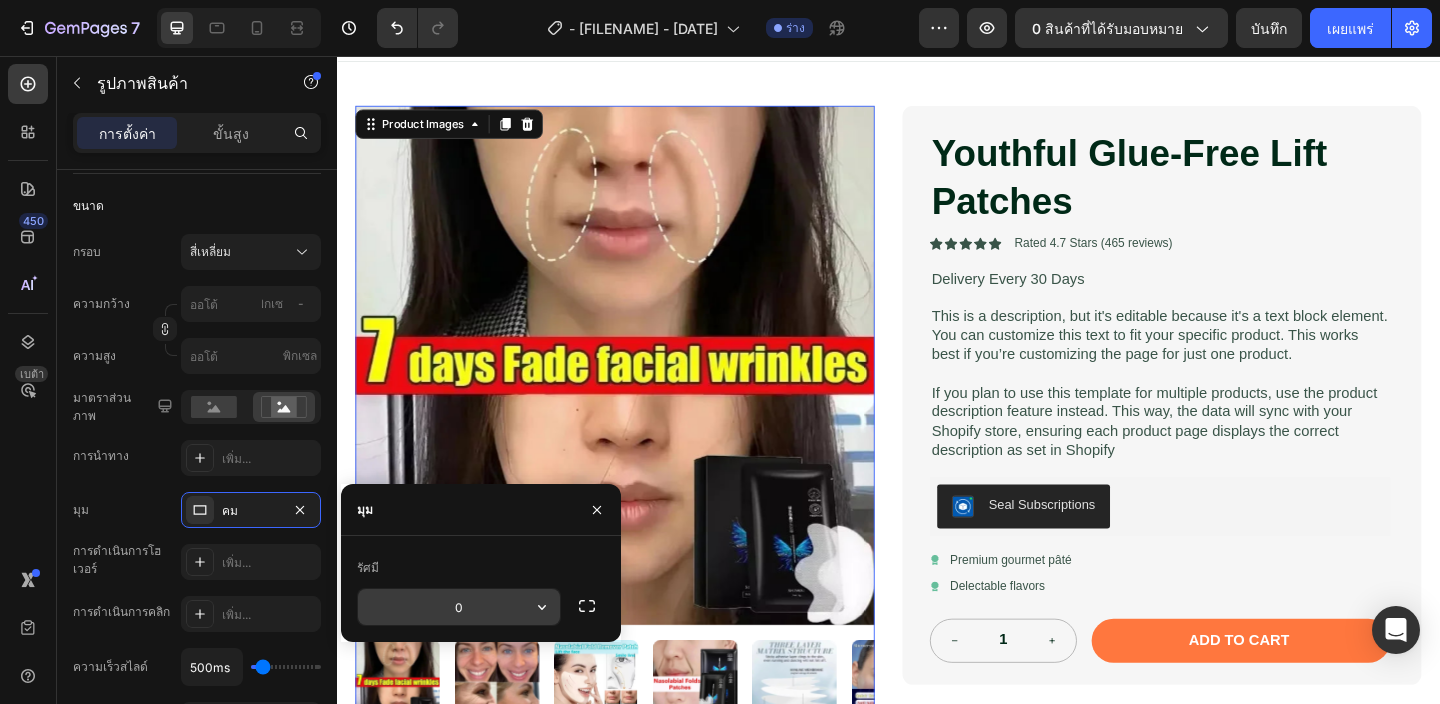 click on "0" at bounding box center (459, 607) 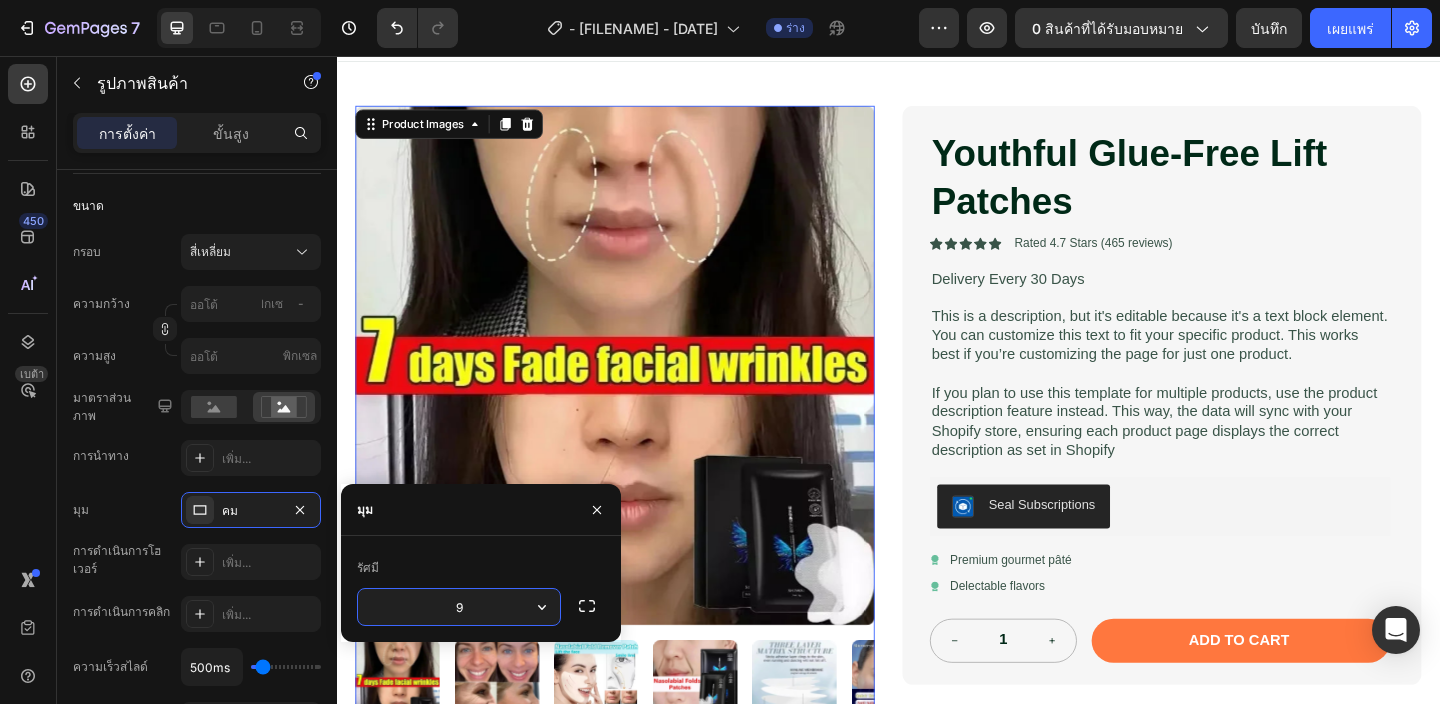 type on "10" 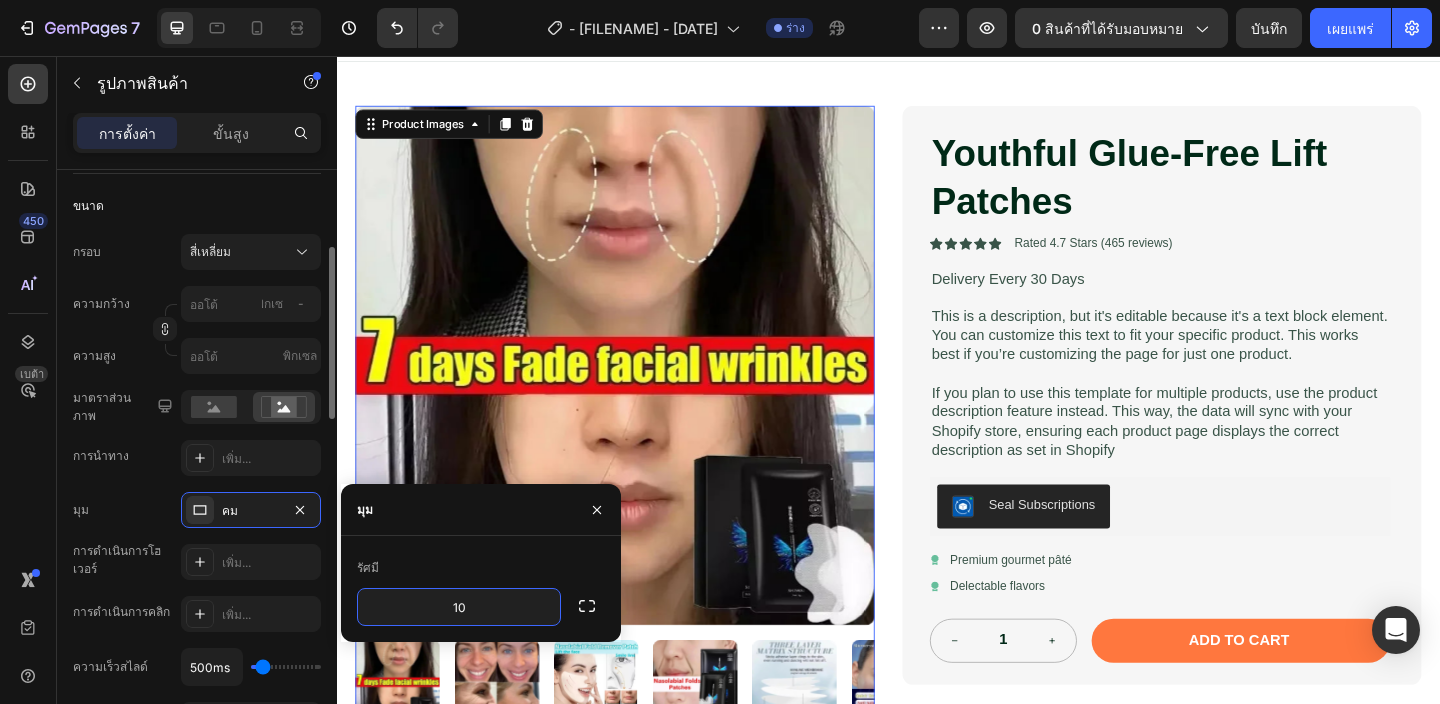 click on "มุม คม การดำเนินการโฮเวอร์ เพิ่ม... การดำเนินการคลิก เพิ่ม... ความเร็วสไลด์ 500ms แอนิเมชั่น ผ่อนคลาย ลาก / ปัด ใช่ เลขที่ ลูปอินฟินิตี้ ใช่ เลขที่" 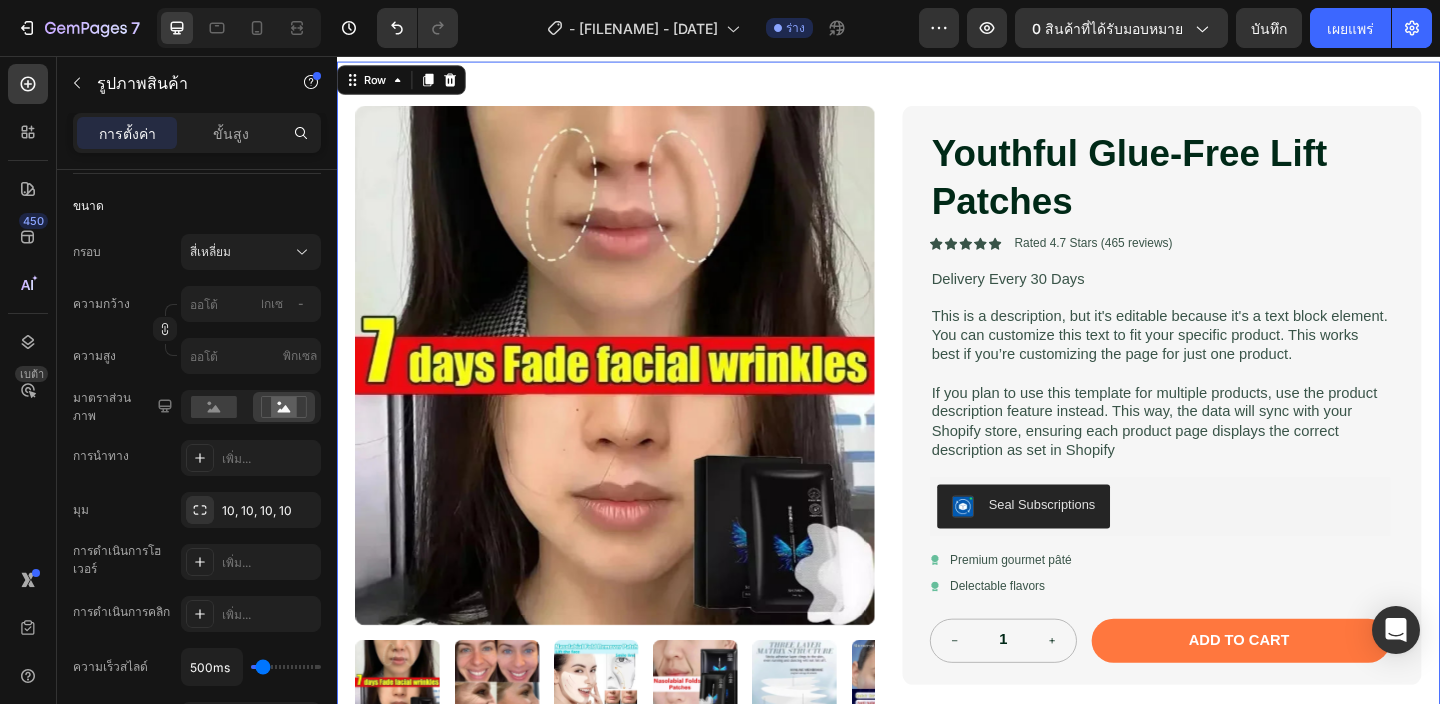 click on "Product Images Youthful Glue-Free Lift Patches Product Title
Icon
Icon
Icon
Icon
Icon Icon List Rated 4.7 Stars (465 reviews) Text Block Row Delivery Every 30 Days Text Block This is a description, but it's editable because it's a text block element. You can customize this text to fit your specific product. This works best if you’re customizing the page for just one product.   If you plan to use this template for multiple products, use the product description feature instead. This way, the data will sync with your Shopify store, ensuring each product page displays the correct description as set in Shopify Text Block Seal Subscriptions Seal Subscriptions
Icon Premium gourmet pâté Text Block Row
Icon Delectable flavors Text Block Row
1
Product Quantity Add to cart Add to Cart Row Row
Icon Ships internationally Text Block
Icon Text Block" at bounding box center [937, 498] 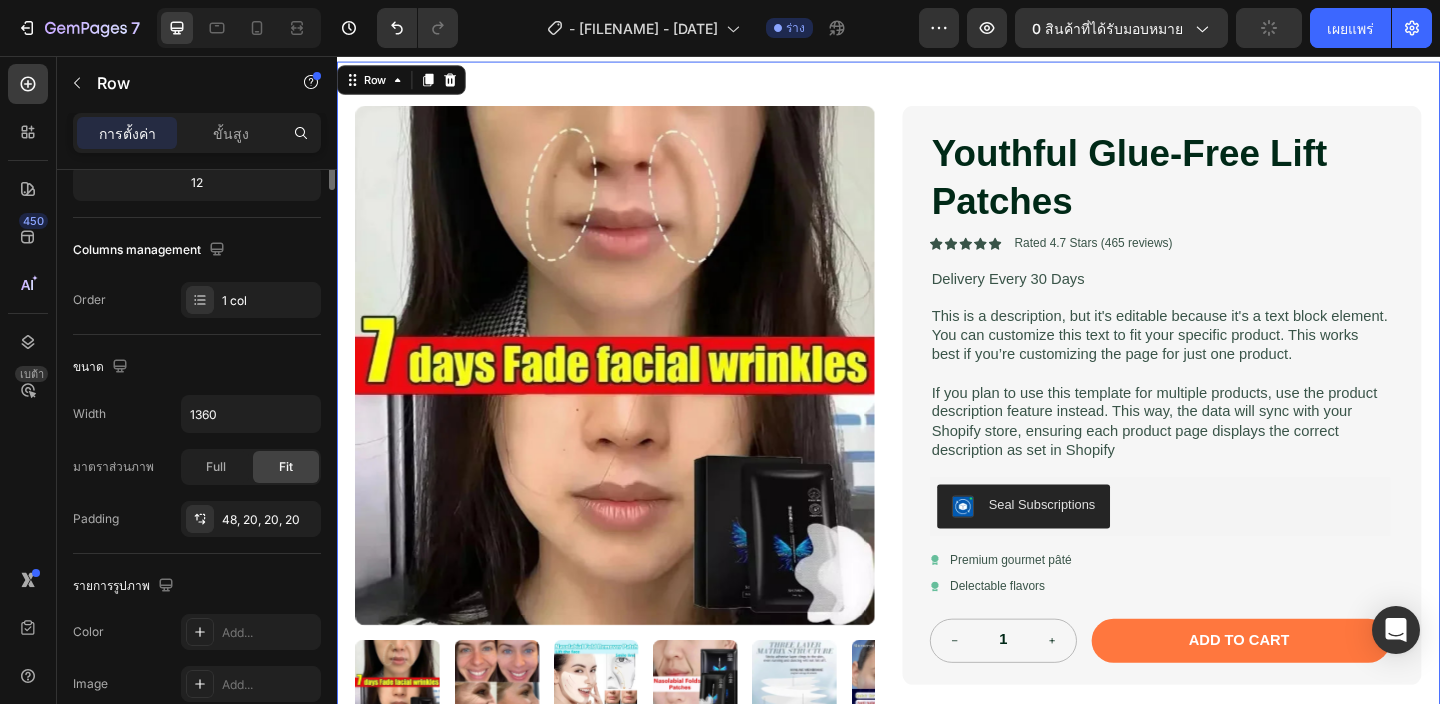 scroll, scrollTop: 0, scrollLeft: 0, axis: both 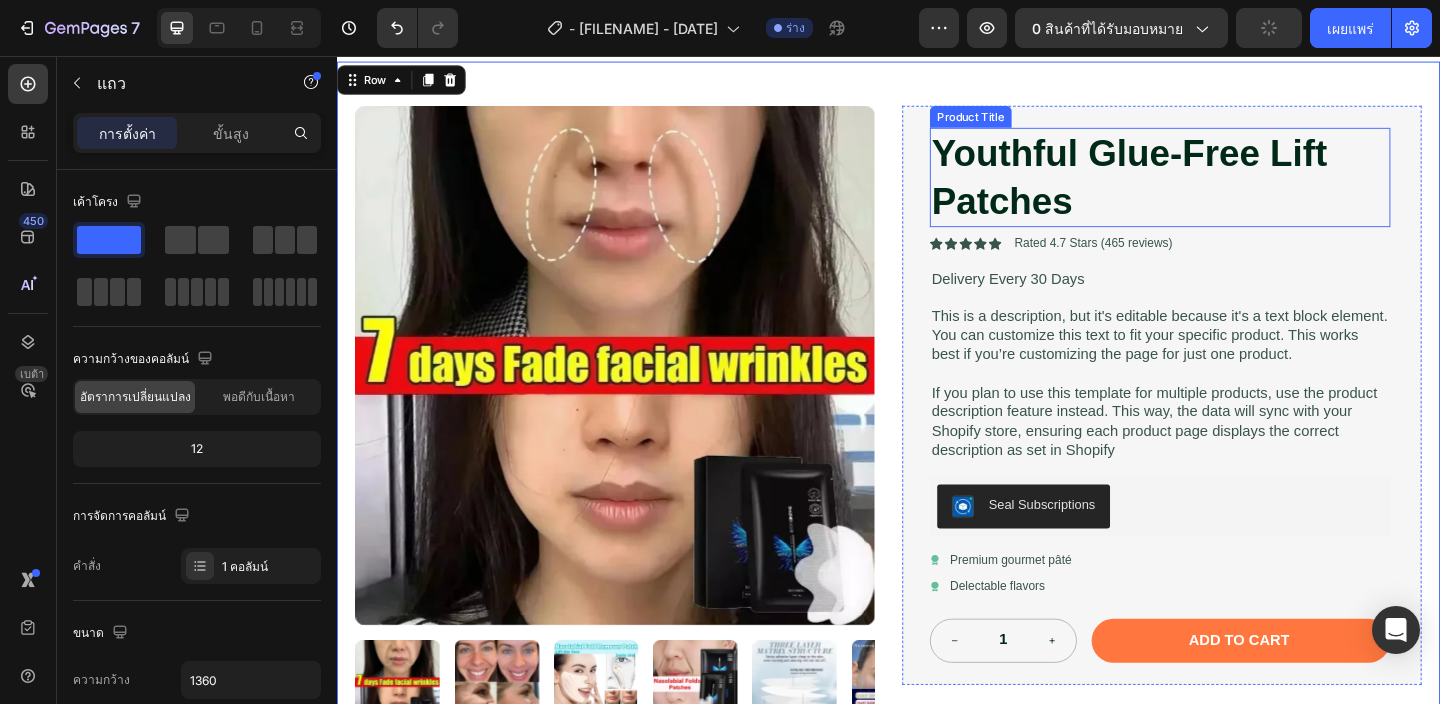 click on "Youthful Glue-Free Lift Patches" at bounding box center [1232, 188] 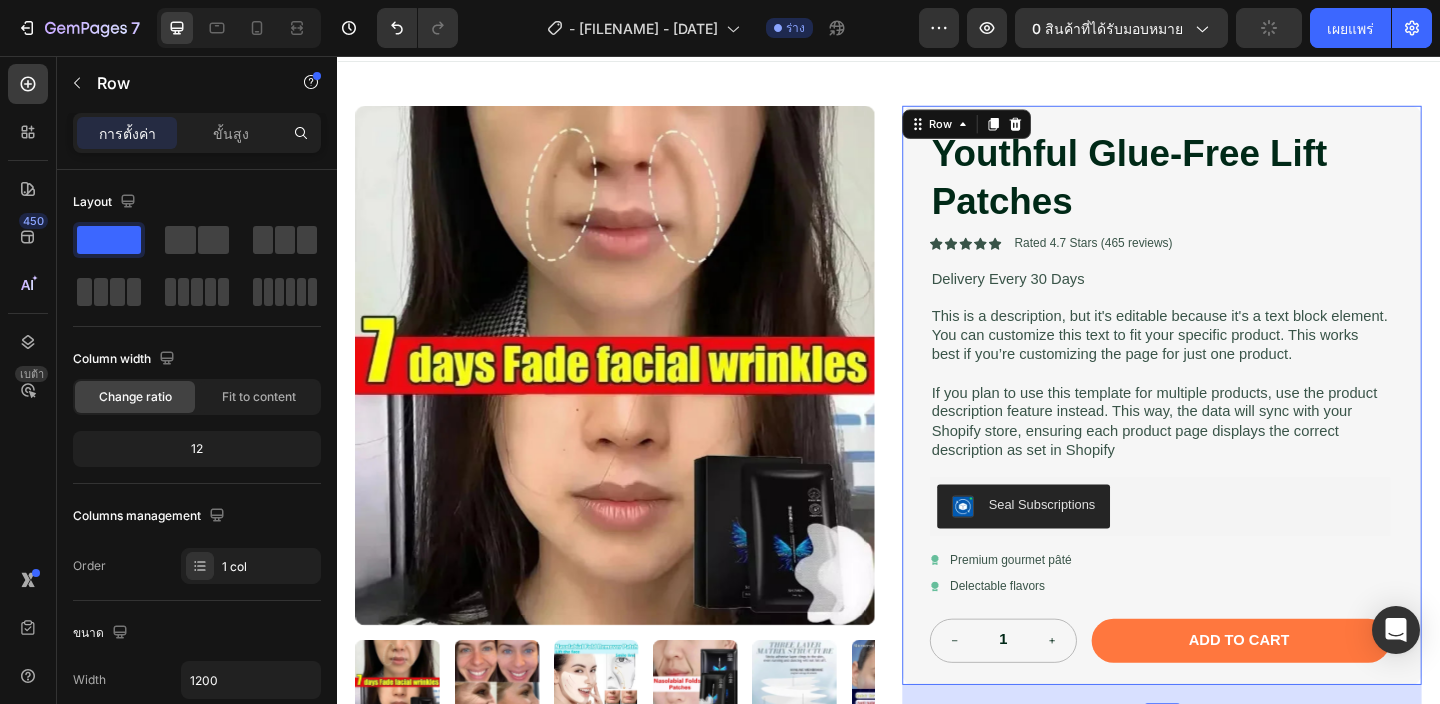 click on "Youthful Glue-Free Lift Patches Product Title
Icon
Icon
Icon
Icon
Icon Icon List Rated 4.7 Stars (465 reviews) Text Block Row Delivery Every 30 Days Text Block This is a description, but it's editable because it's a text block element. You can customize this text to fit your specific product. This works best if you’re customizing the page for just one product.   If you plan to use this template for multiple products, use the product description feature instead. This way, the data will sync with your Shopify store, ensuring each product page displays the correct description as set in Shopify Text Block Seal Subscriptions Seal Subscriptions
Icon Premium gourmet pâté Text Block Row
Icon Delectable flavors Text Block Row
1
Product Quantity Add to cart Add to Cart Row Row   24" at bounding box center [1234, 425] 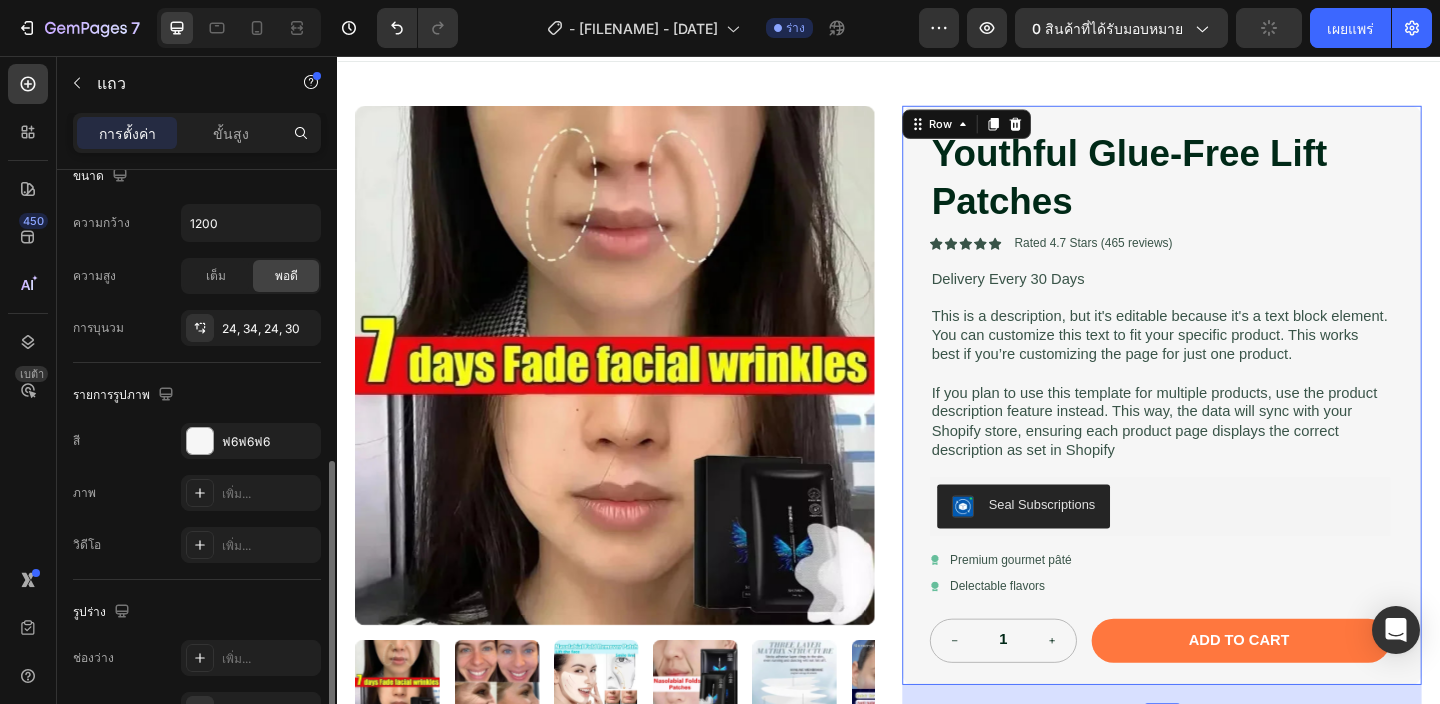 scroll, scrollTop: 629, scrollLeft: 0, axis: vertical 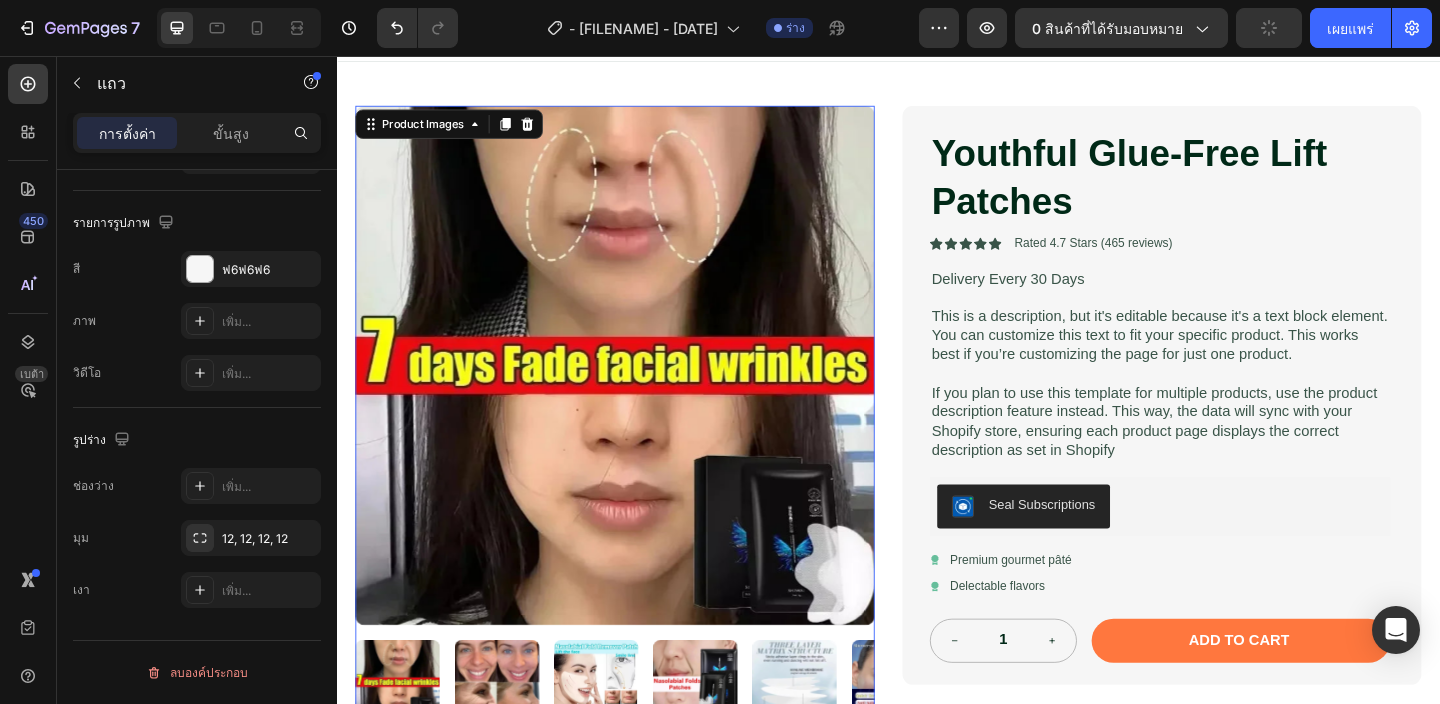 click at bounding box center [639, 392] 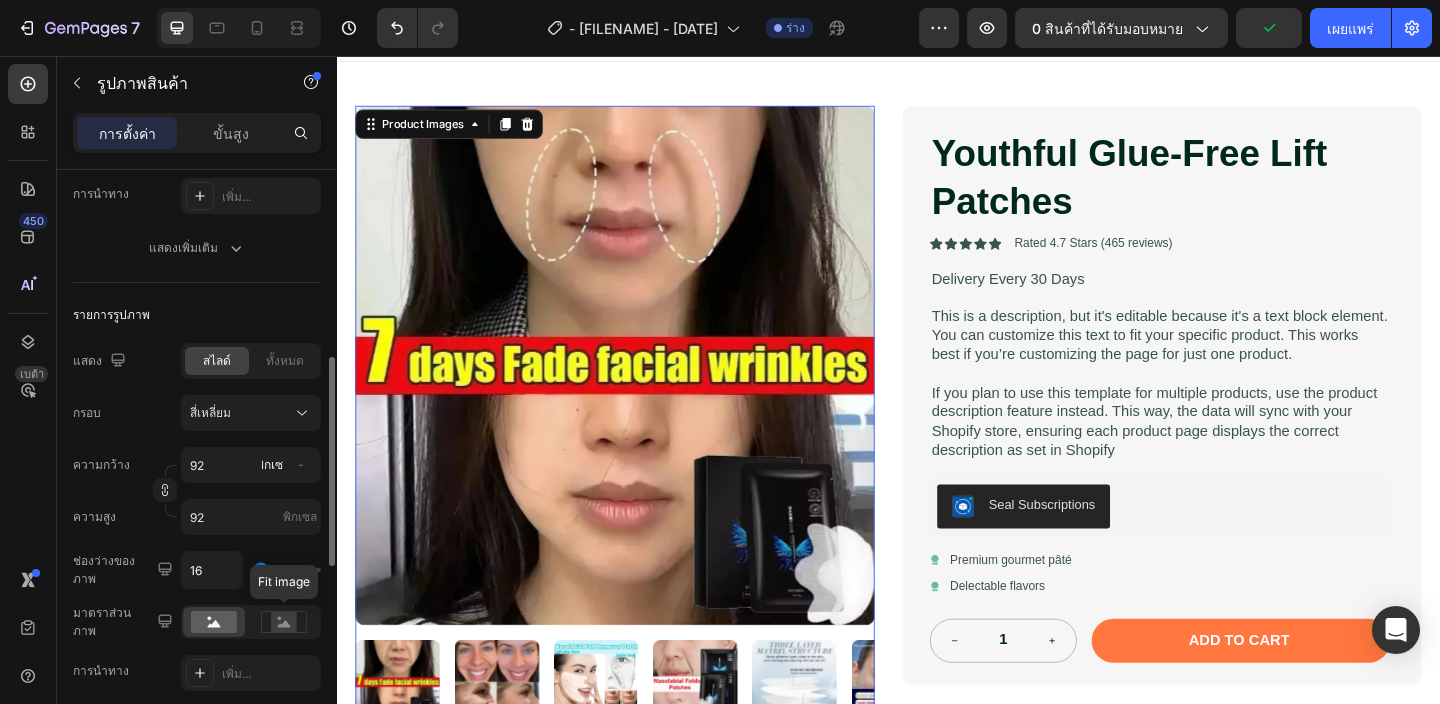 scroll, scrollTop: 434, scrollLeft: 0, axis: vertical 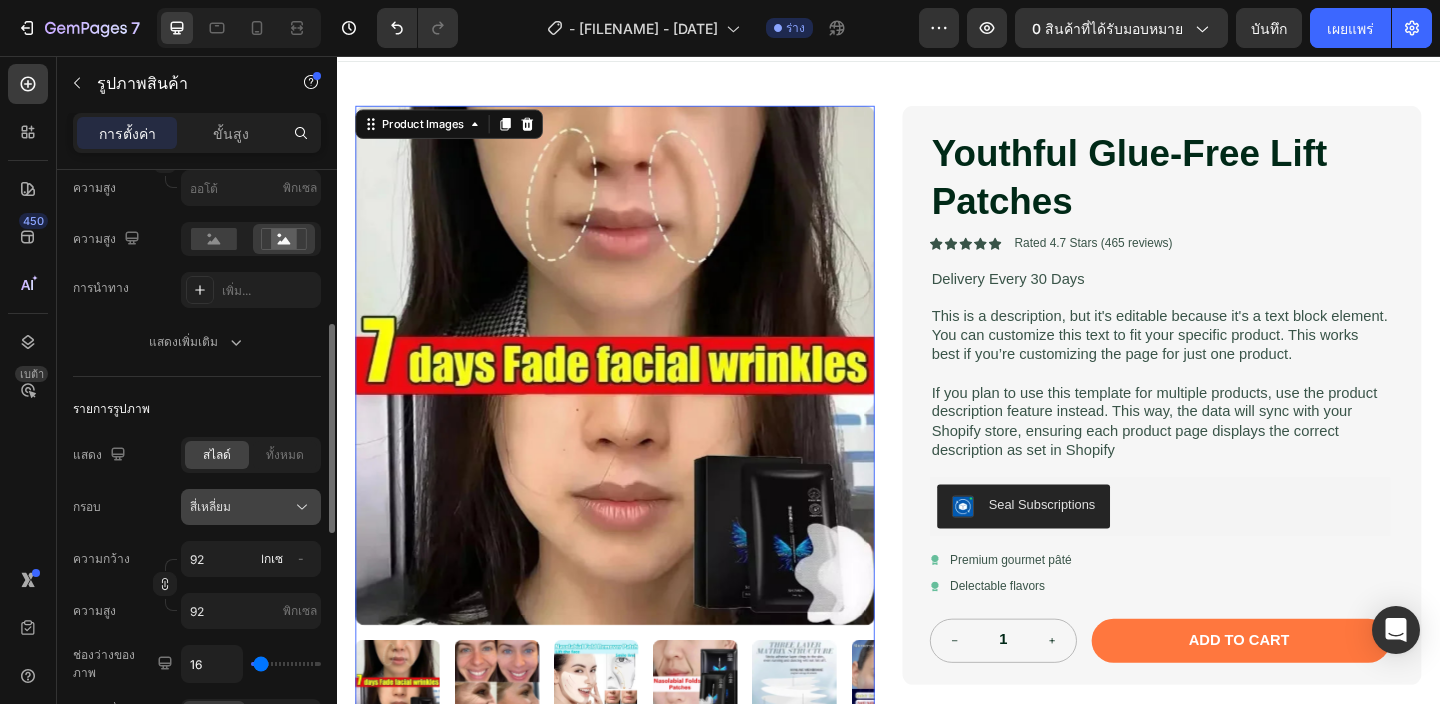 click on "สี่เหลี่ยม" 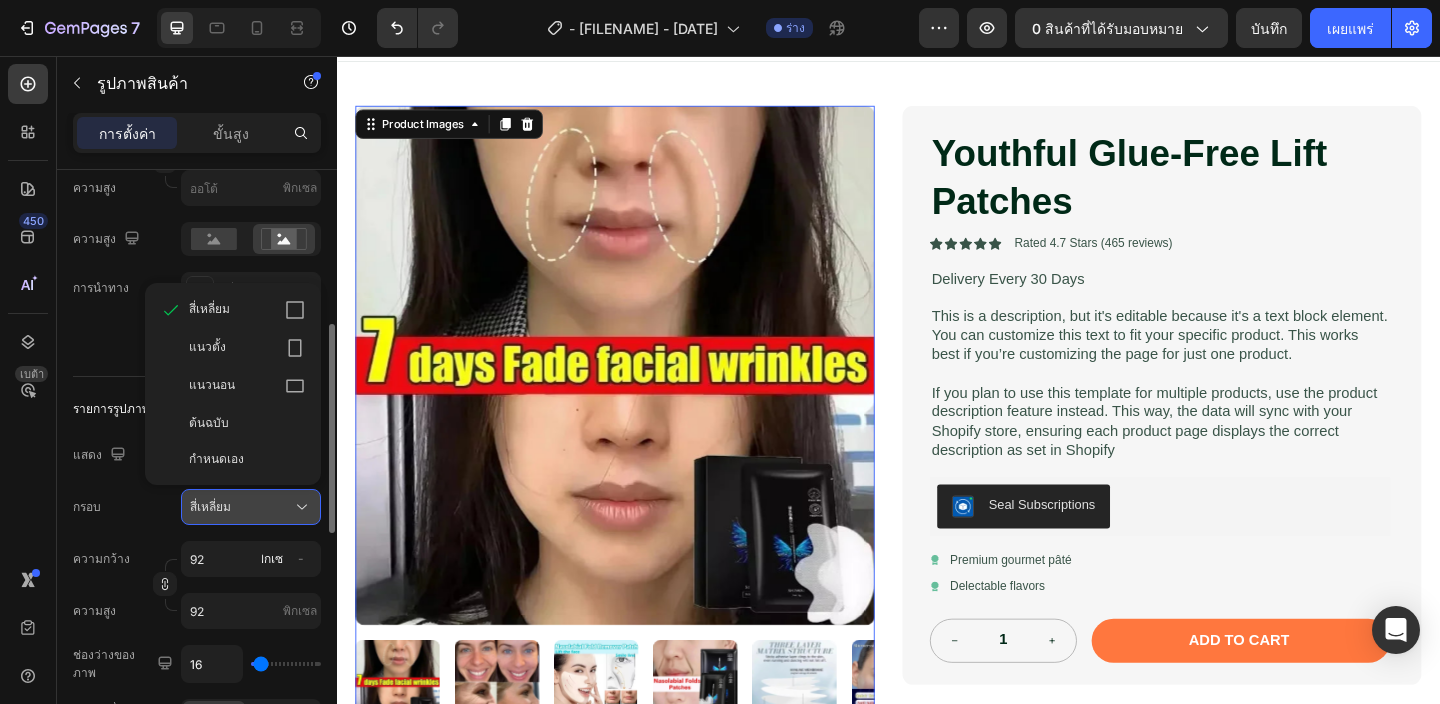 click on "สี่เหลี่ยม" 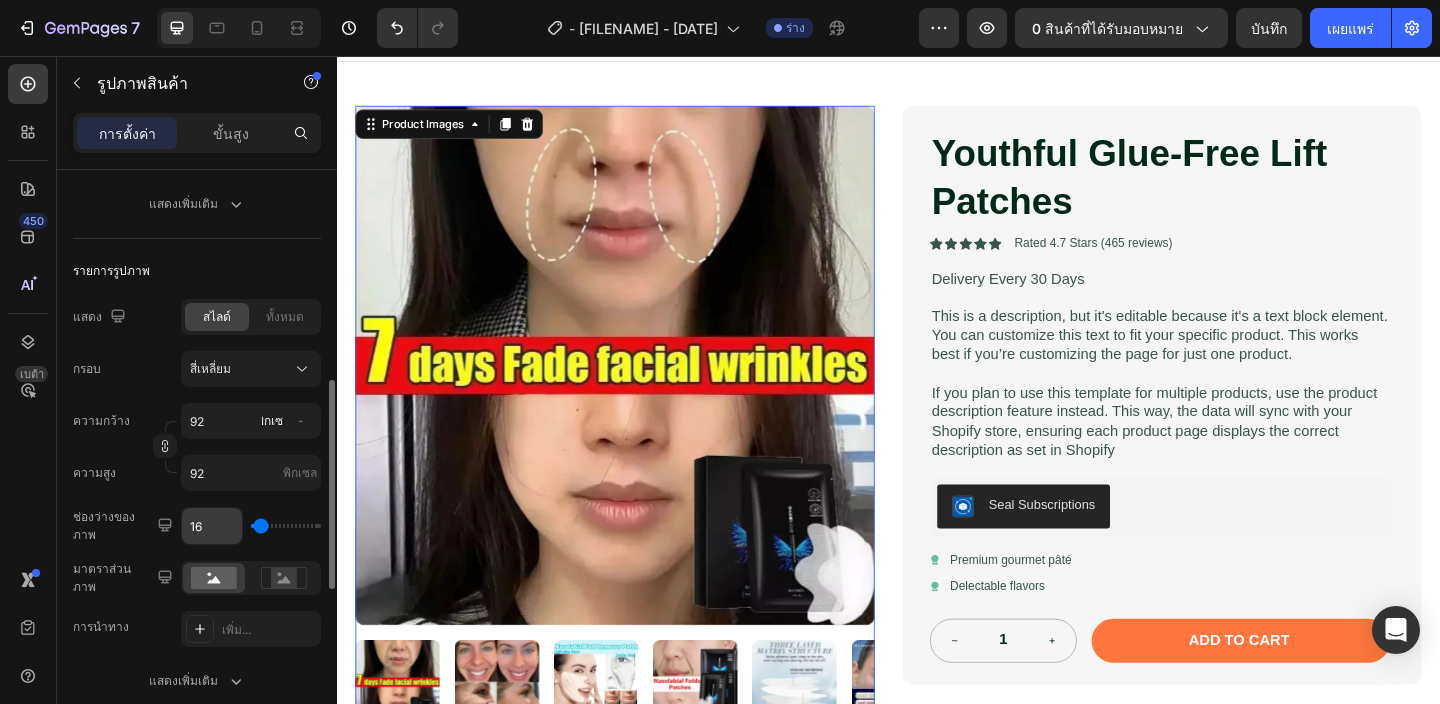 scroll, scrollTop: 578, scrollLeft: 0, axis: vertical 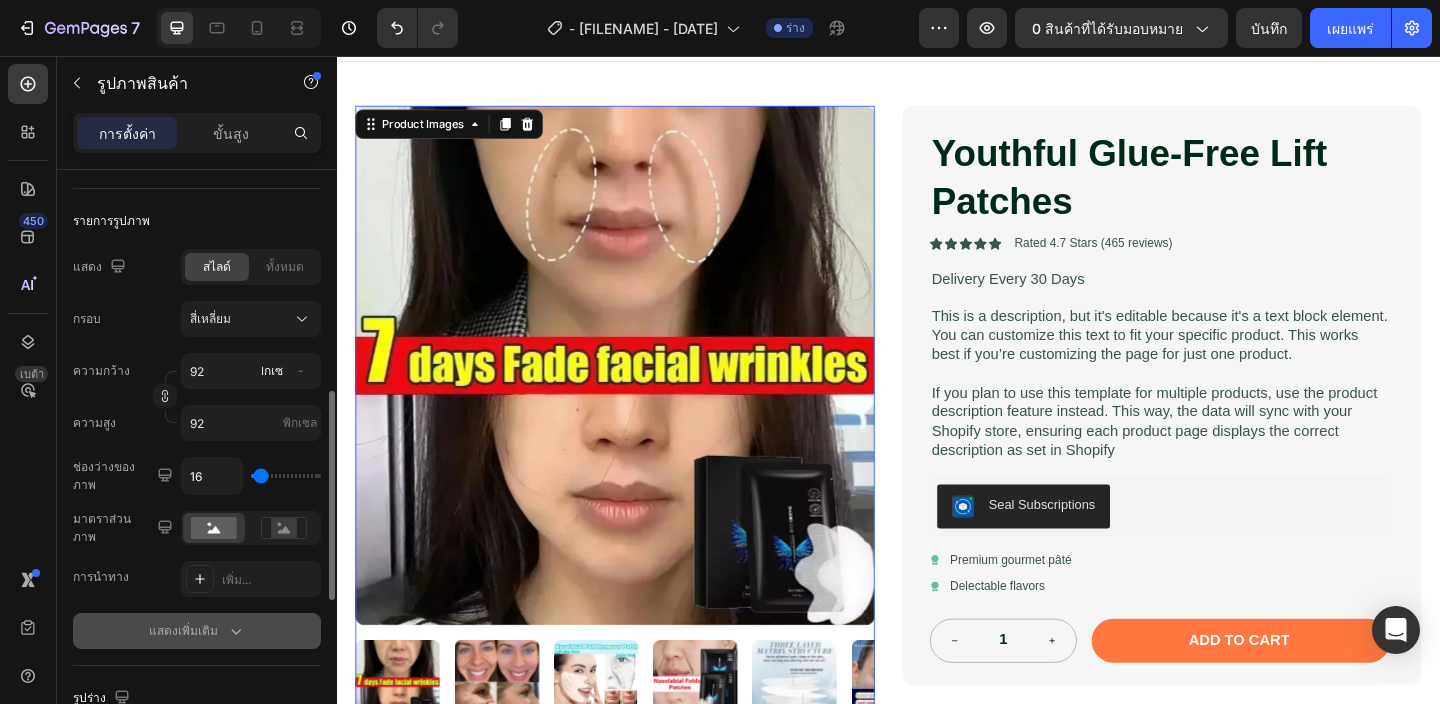click on "แสดงเพิ่มเติม" at bounding box center (183, 630) 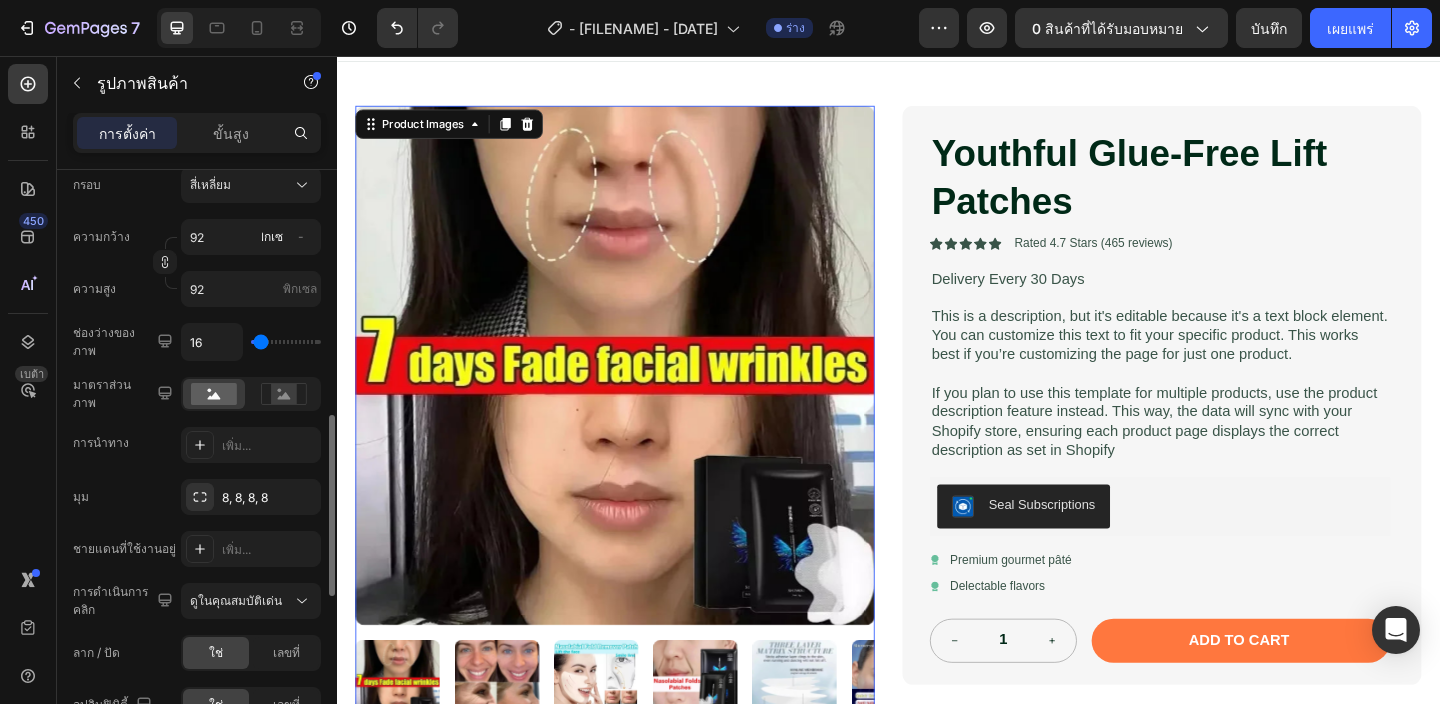 scroll, scrollTop: 766, scrollLeft: 0, axis: vertical 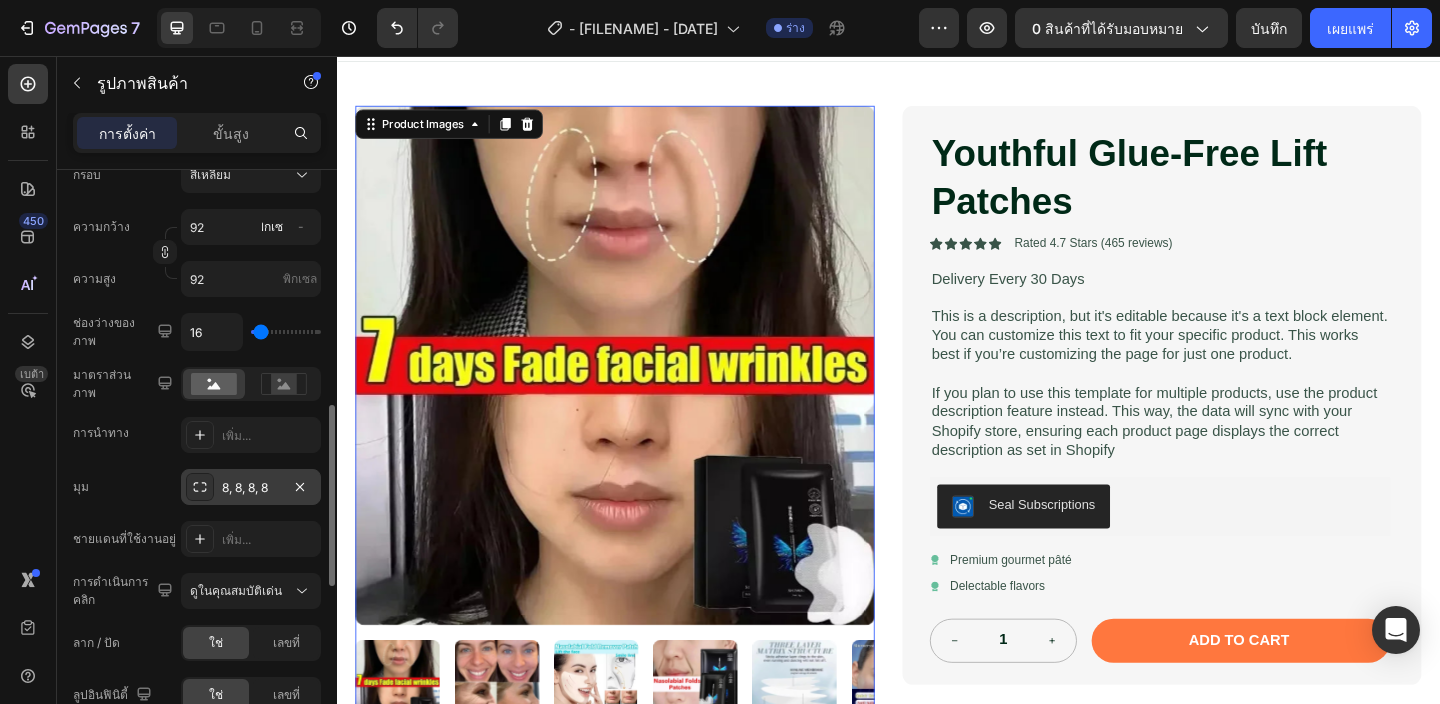 click on "8, 8, 8, 8" at bounding box center [245, 487] 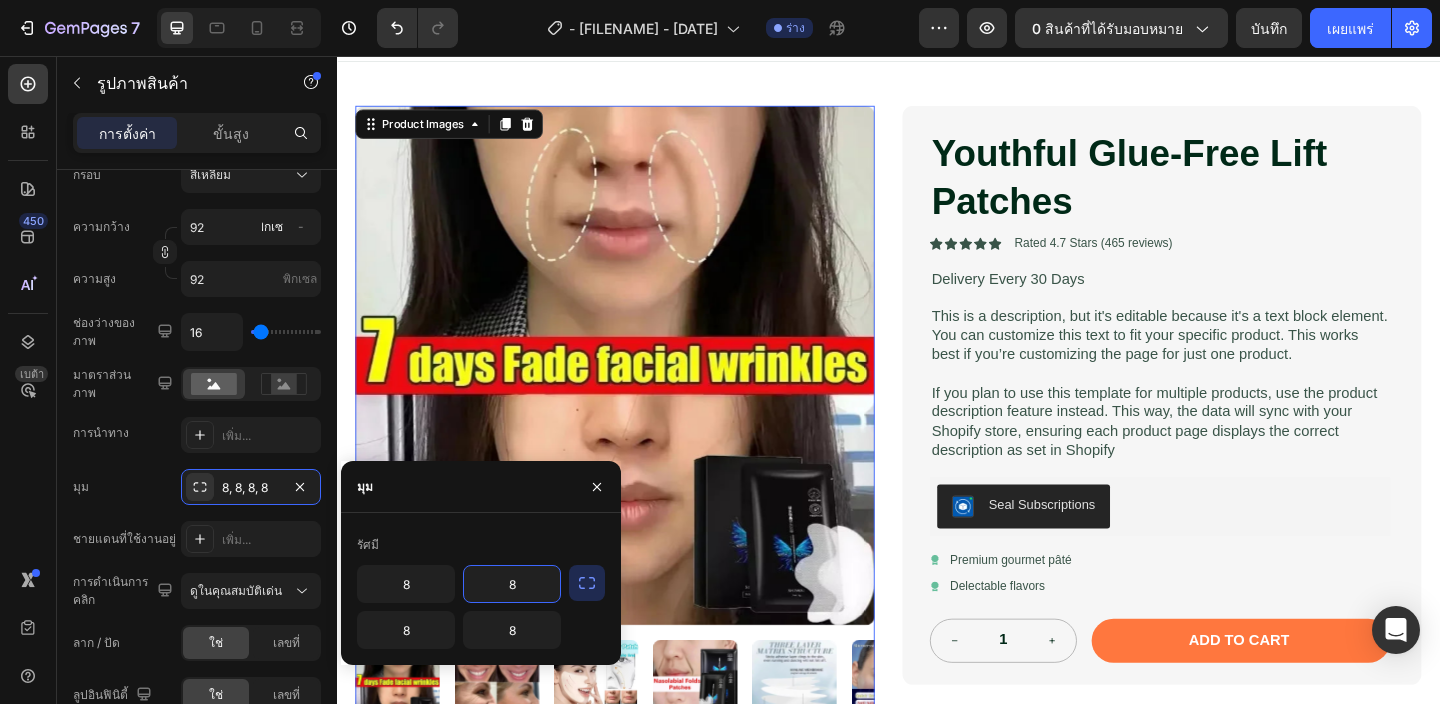 click on "8" at bounding box center [512, 584] 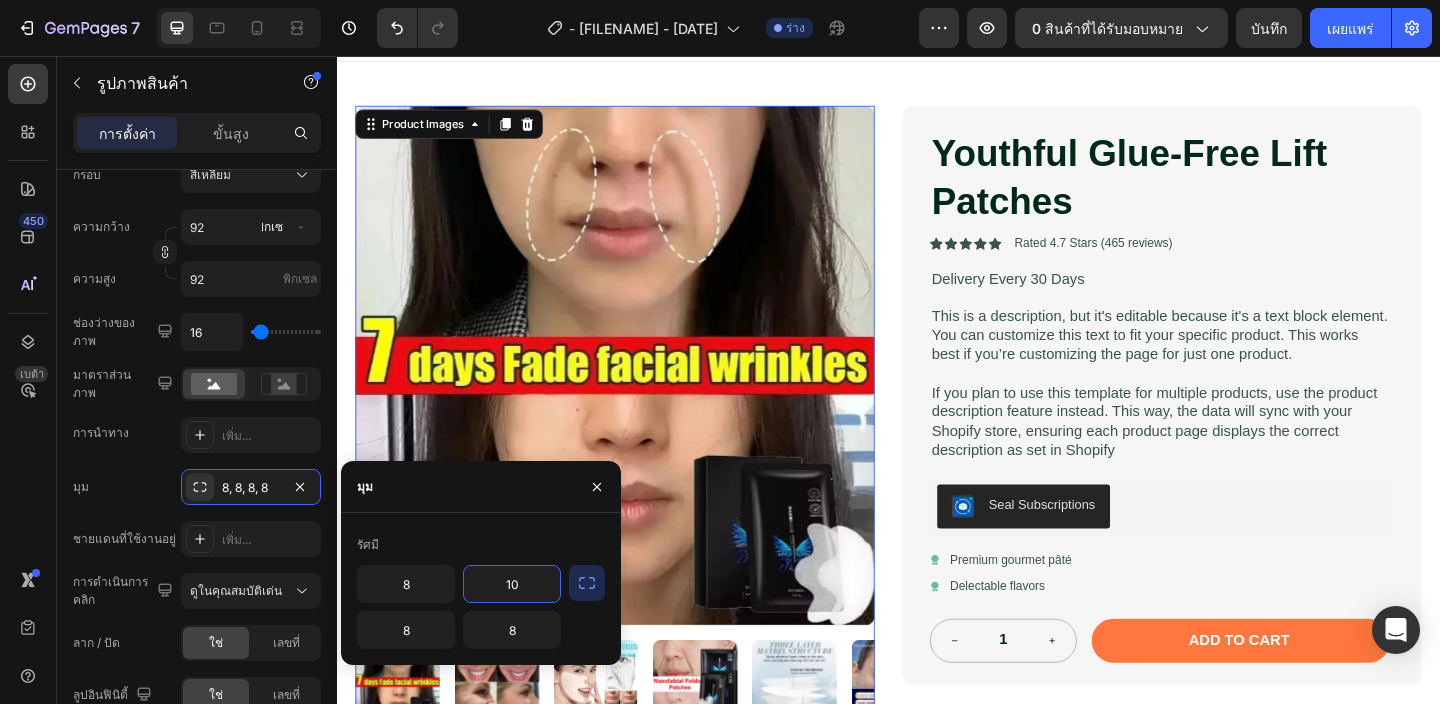 type on "11" 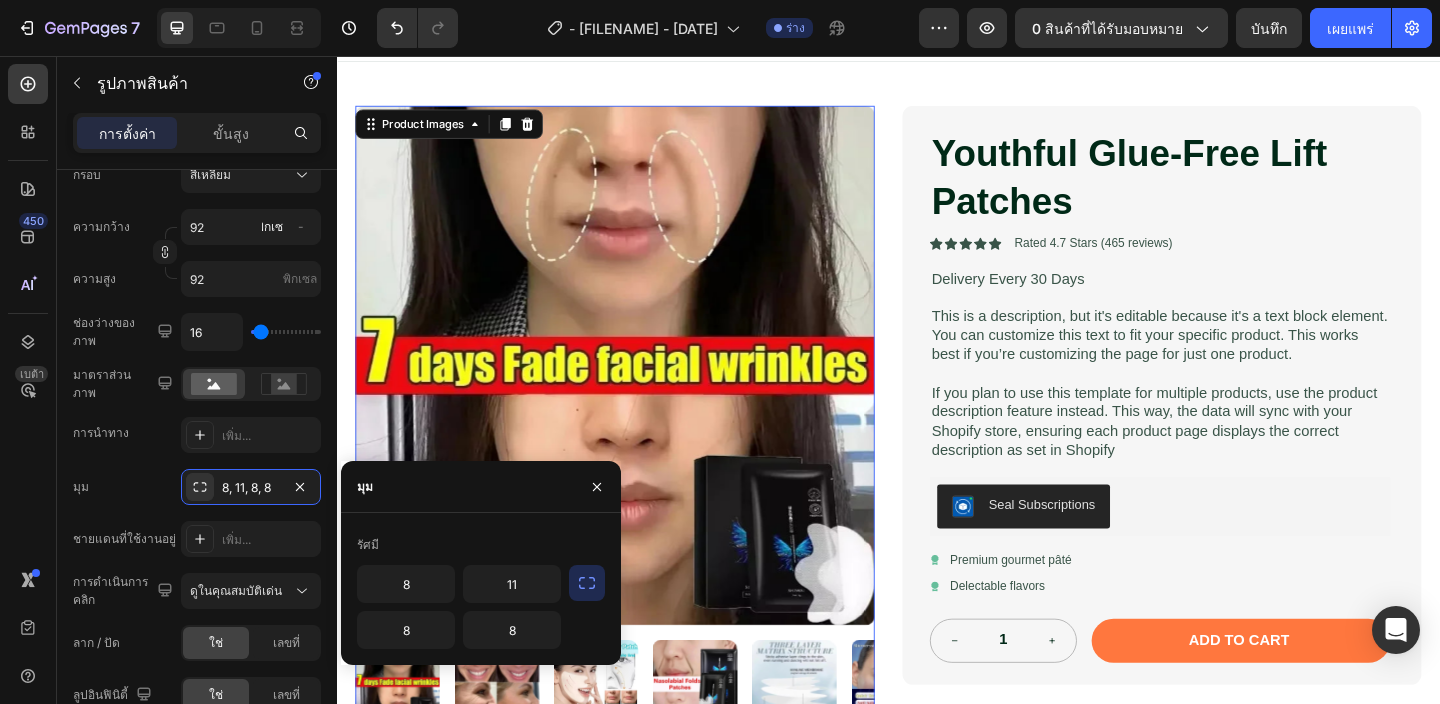 click 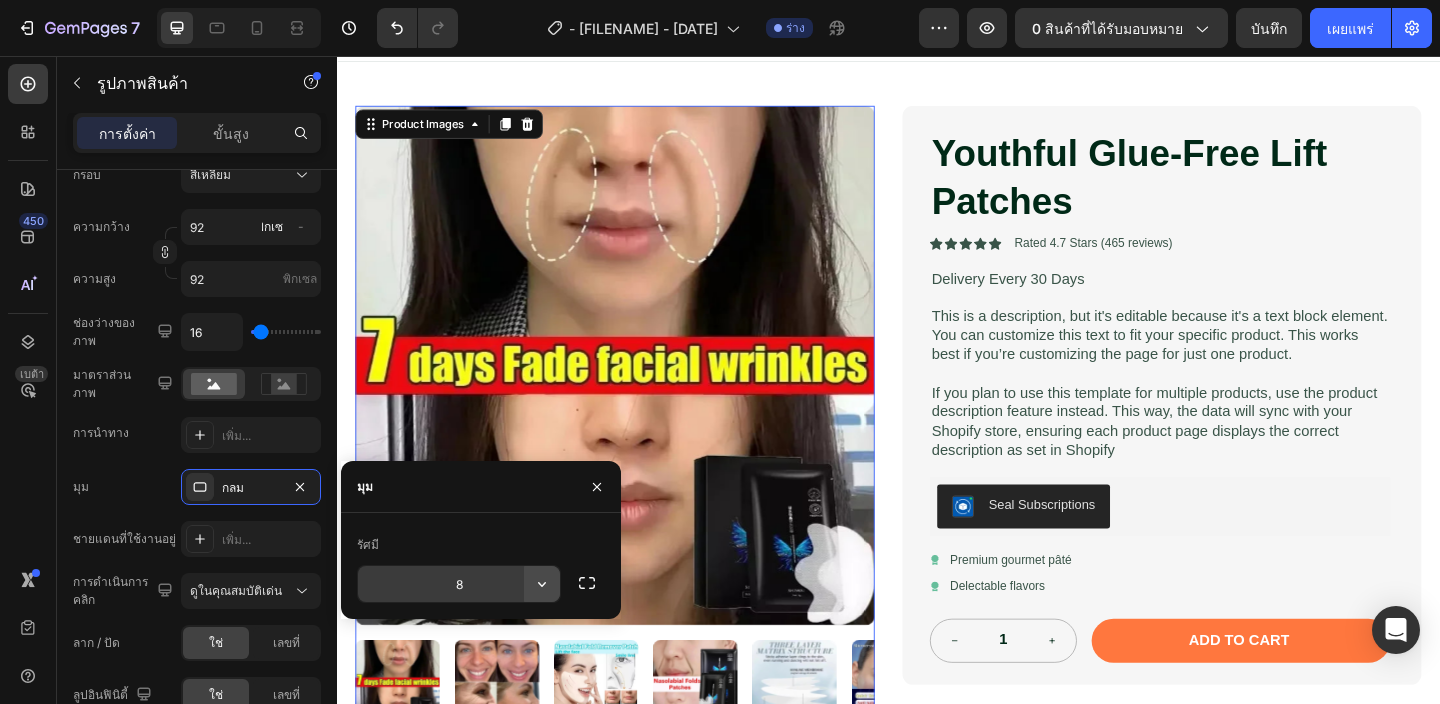 click 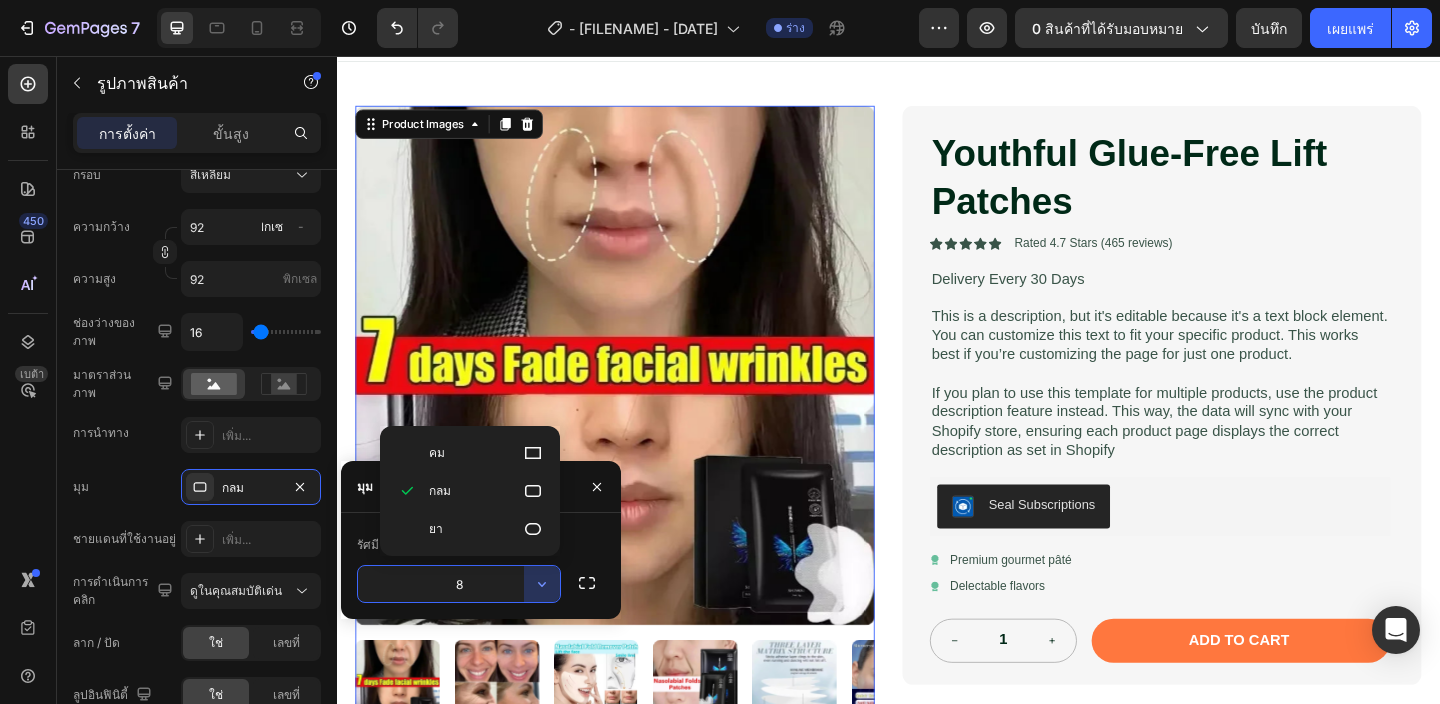 click on "8" at bounding box center (459, 584) 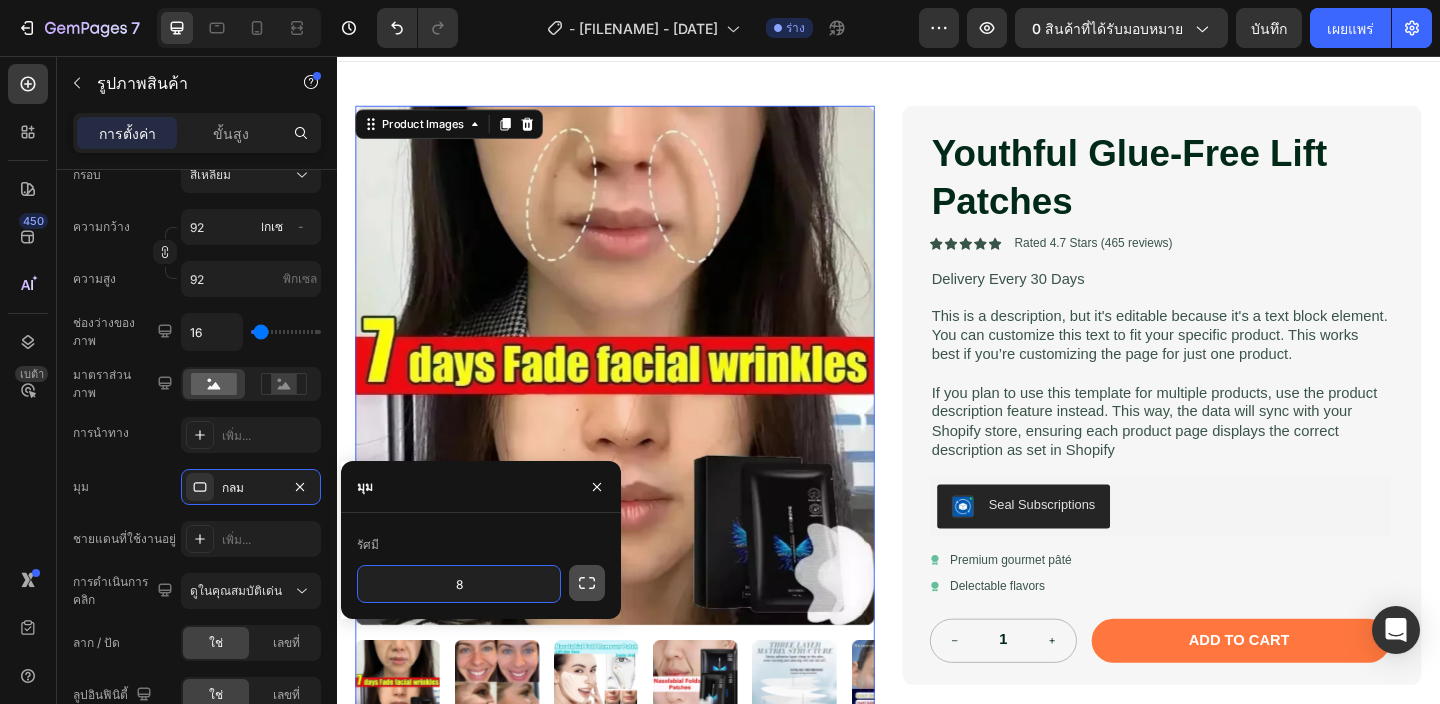 click 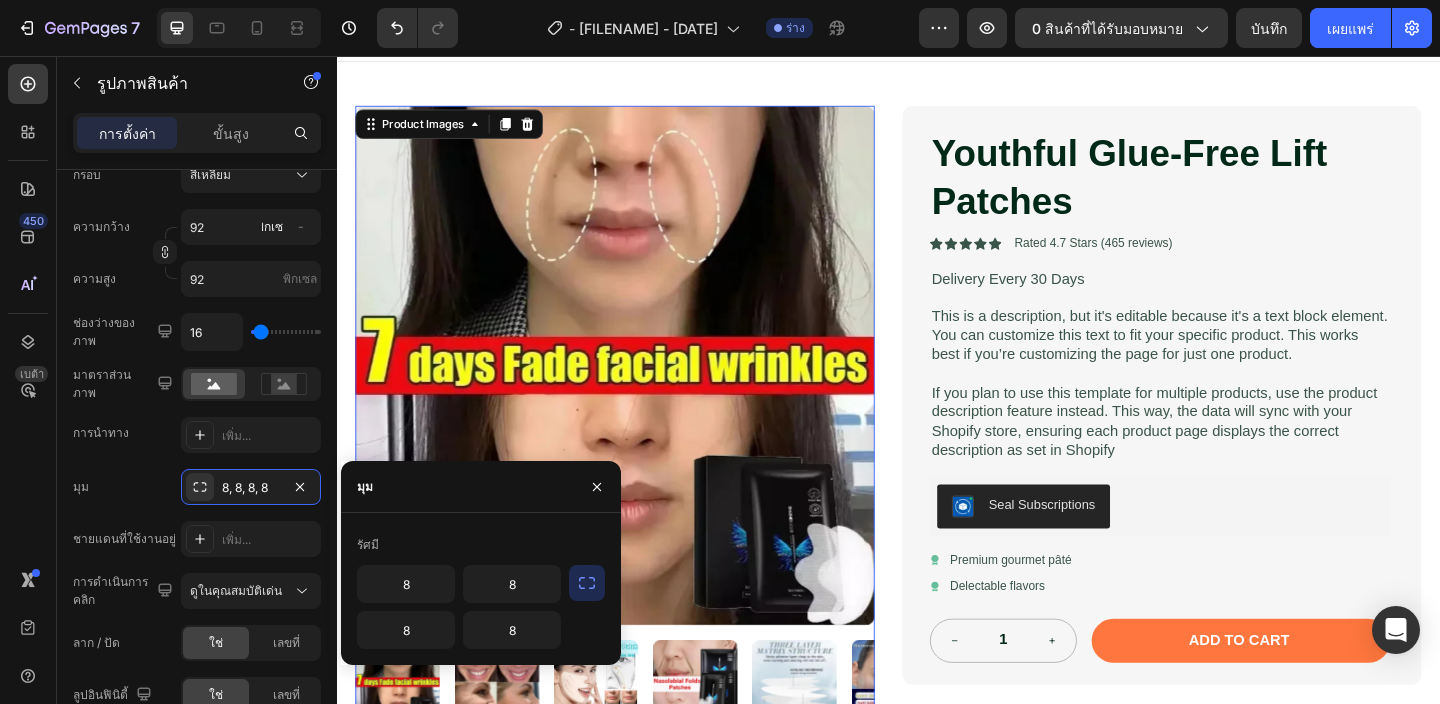 click 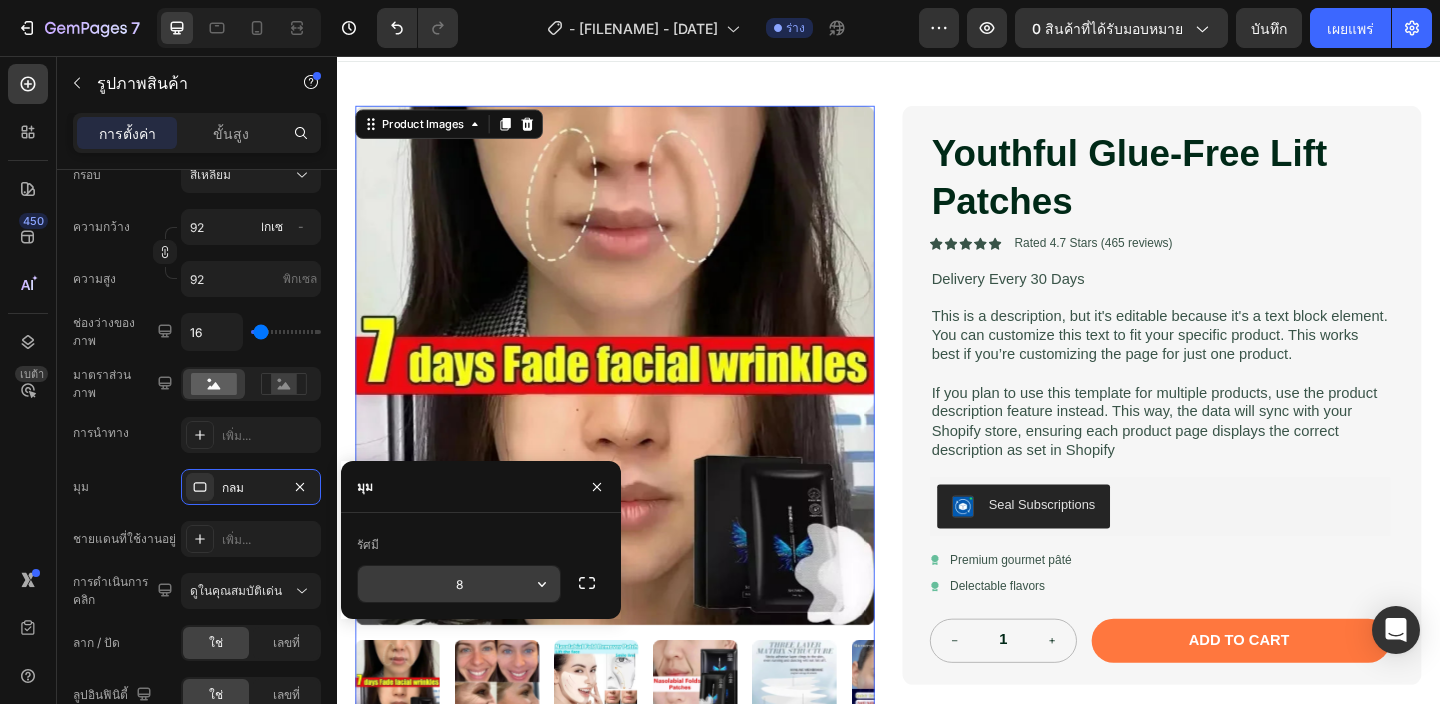 click on "8" at bounding box center (459, 584) 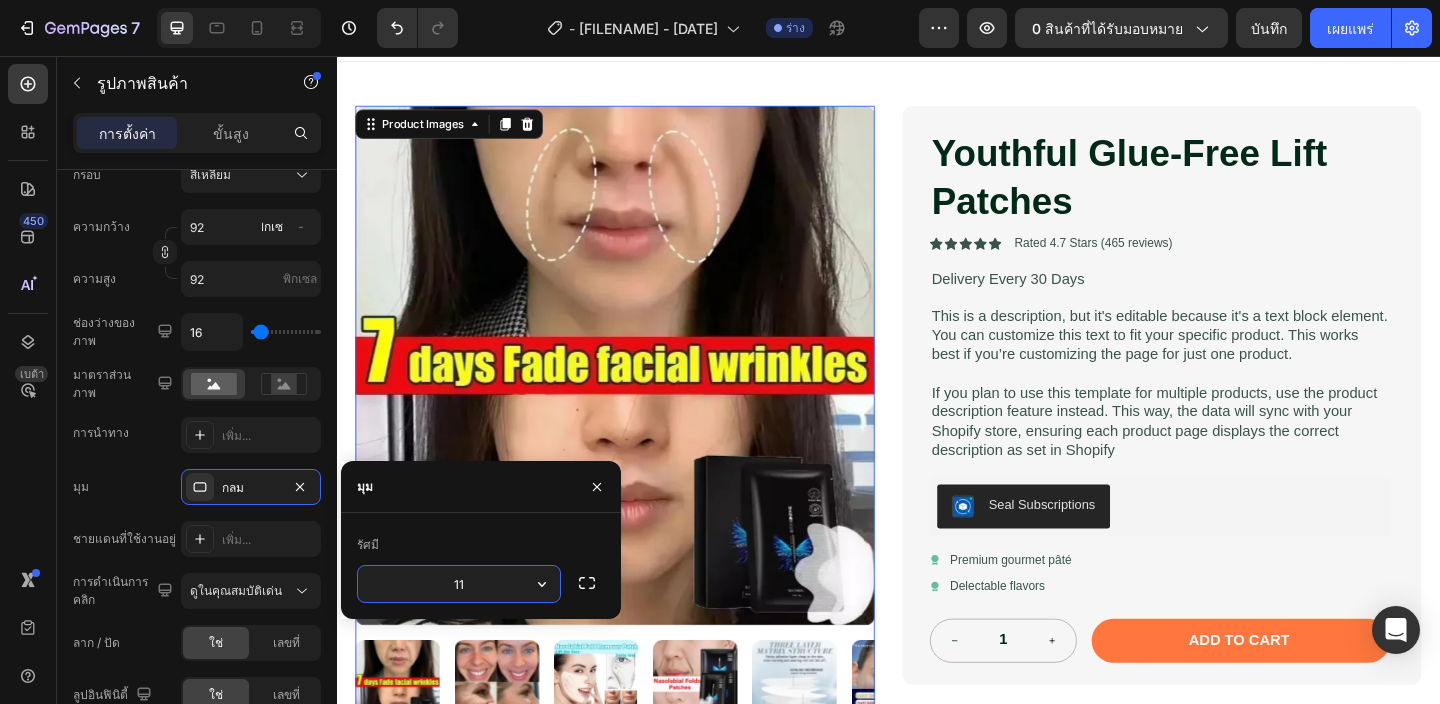 type on "12" 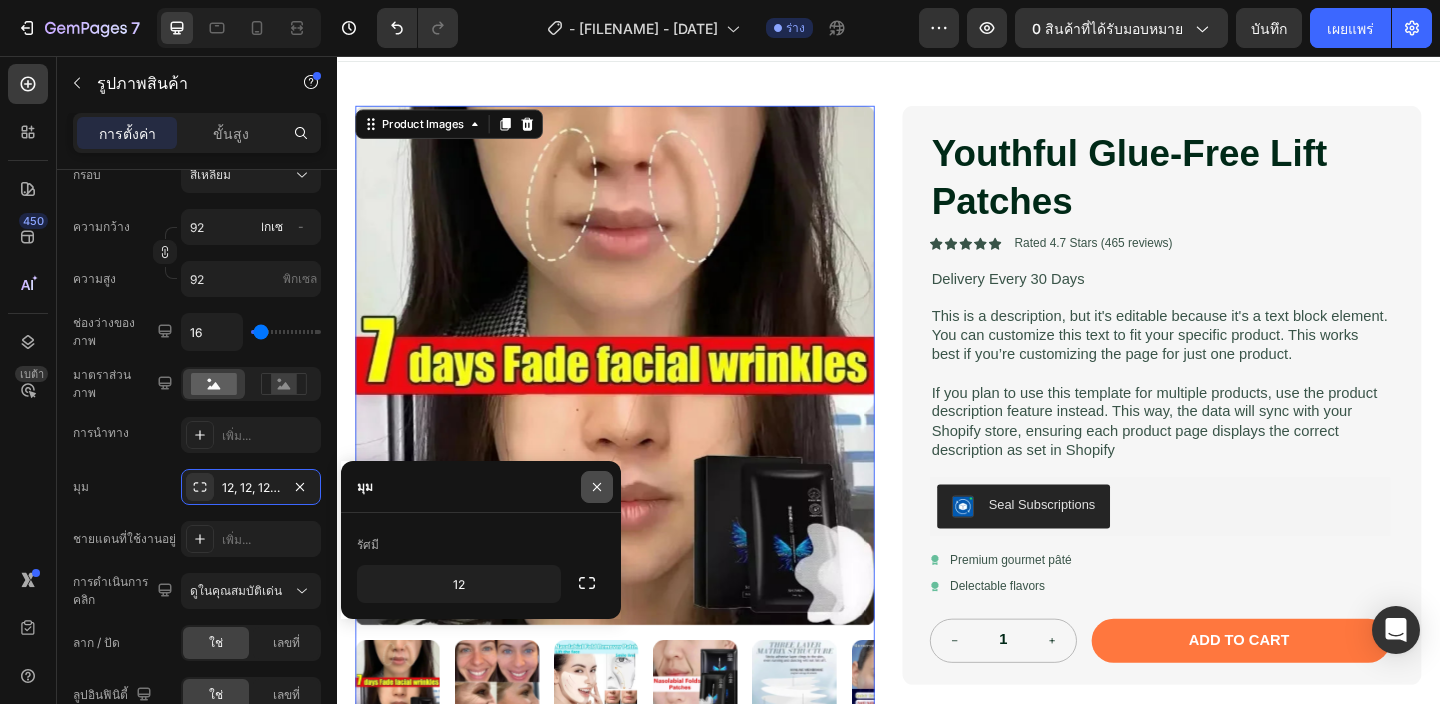 click 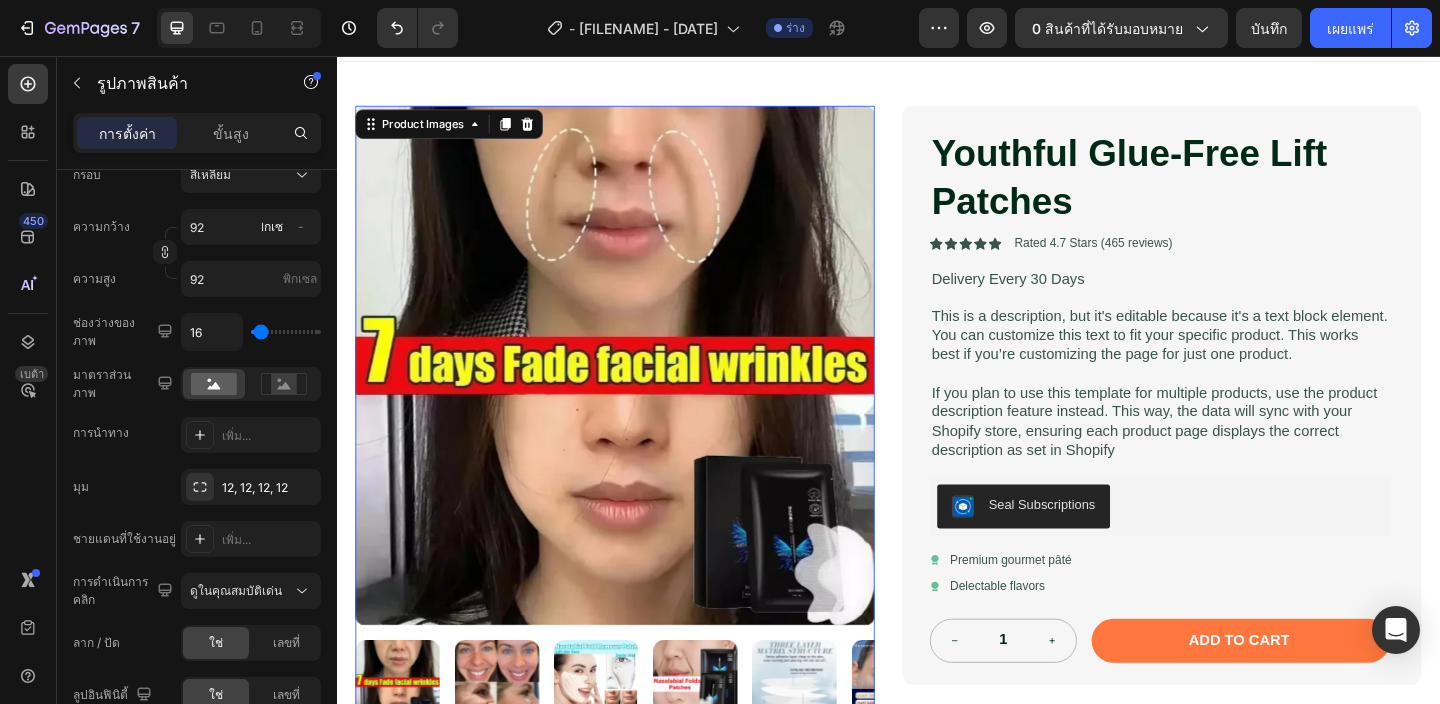 click at bounding box center [639, 392] 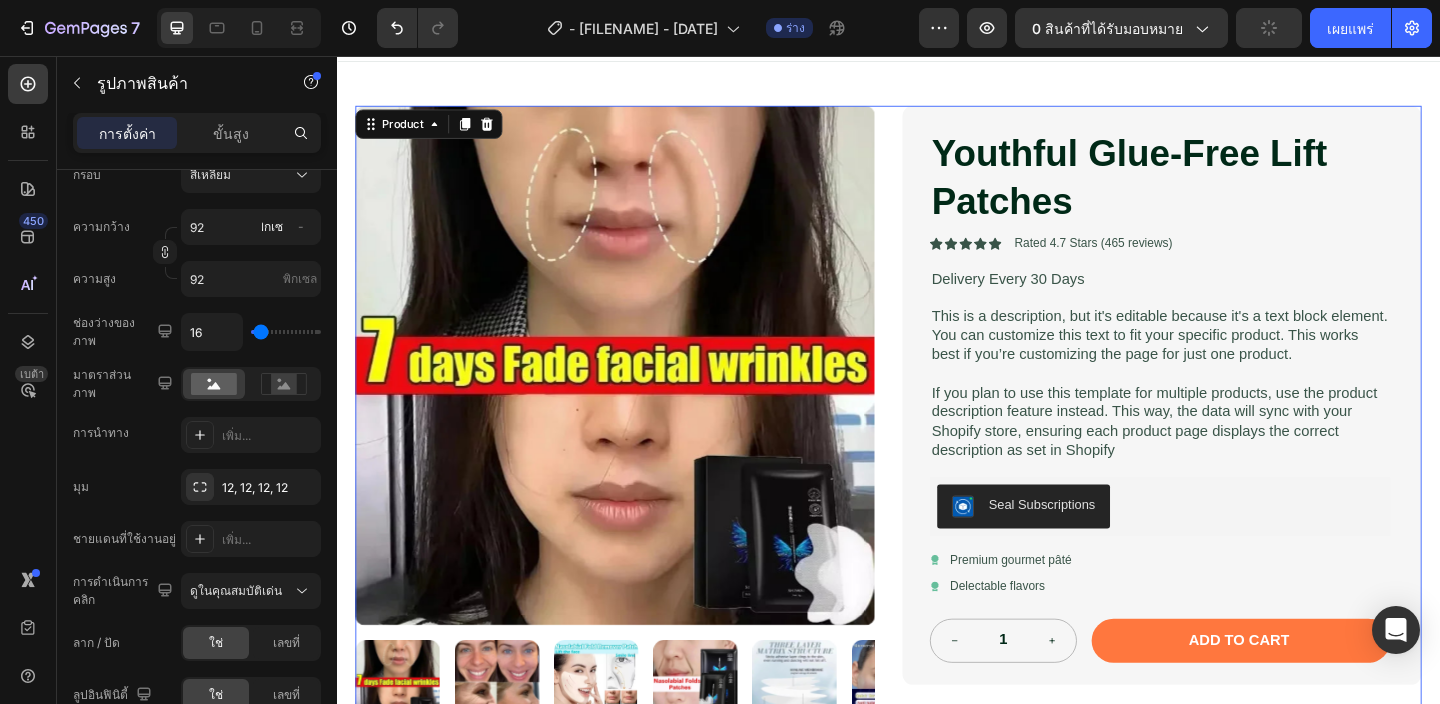 click on "Product Images Youthful Glue-Free Lift Patches Product Title
Icon
Icon
Icon
Icon
Icon Icon List Rated 4.7 Stars (465 reviews) Text Block Row Delivery Every 30 Days Text Block This is a description, but it's editable because it's a text block element. You can customize this text to fit your specific product. This works best if you’re customizing the page for just one product.   If you plan to use this template for multiple products, use the product description feature instead. This way, the data will sync with your Shopify store, ensuring each product page displays the correct description as set in Shopify Text Block Seal Subscriptions Seal Subscriptions
Icon Premium gourmet pâté Text Block Row
Icon Delectable flavors Text Block Row
1
Product Quantity Add to cart Add to Cart Row Row
Icon Ships internationally Text Block
Icon Text Block" at bounding box center (937, 512) 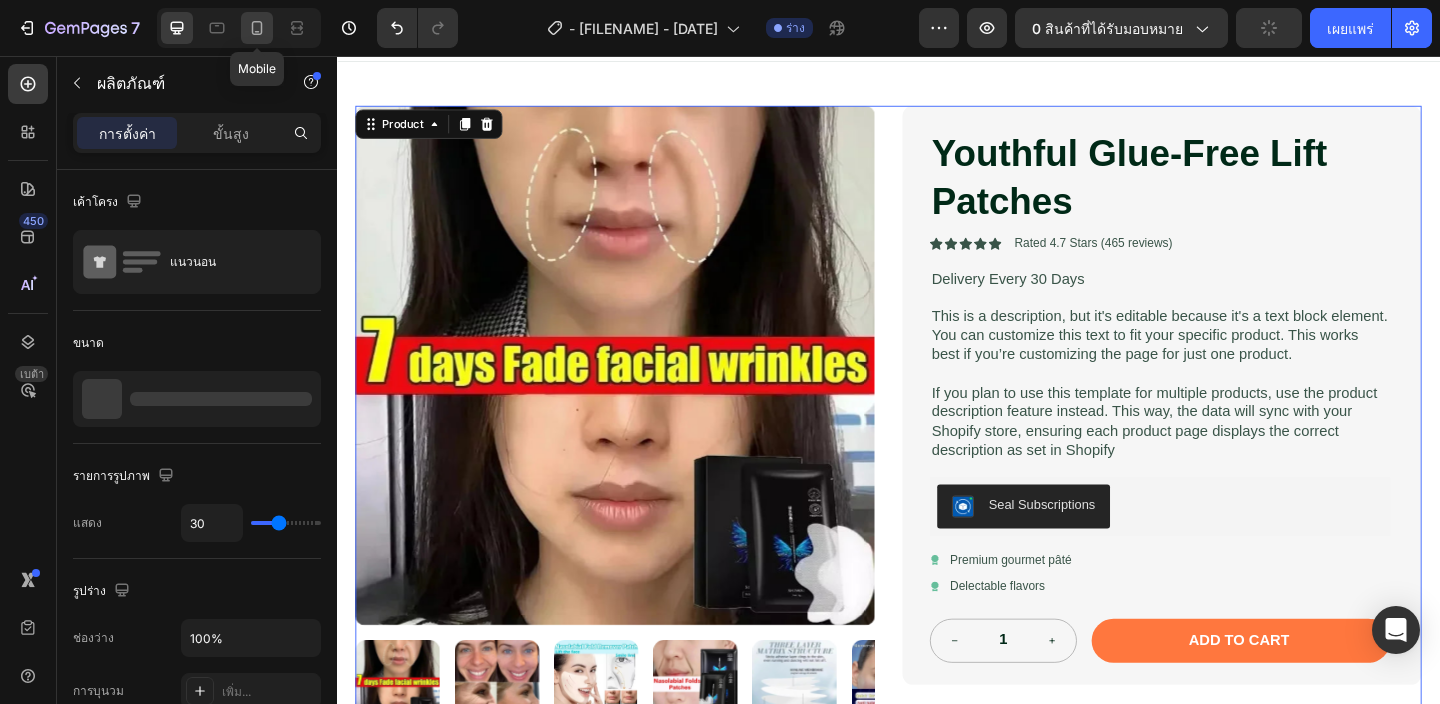 click 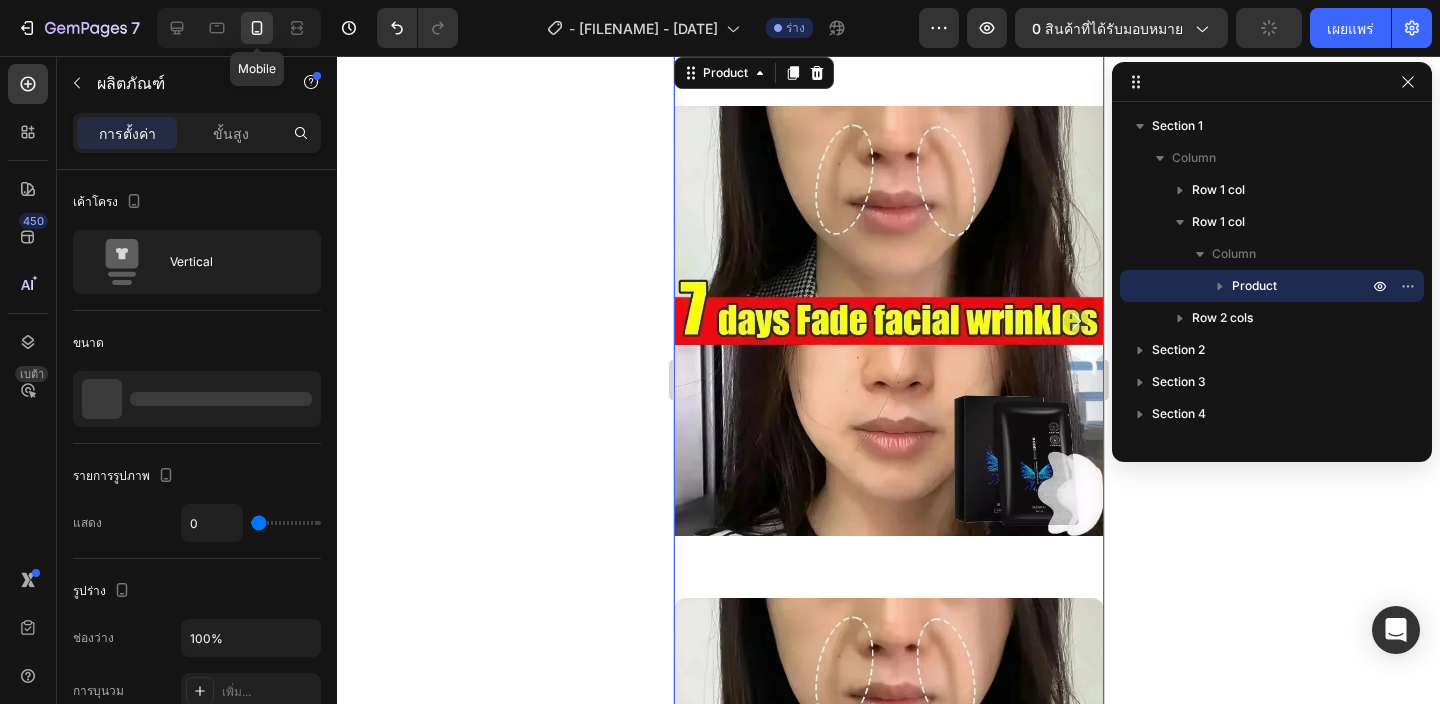 scroll, scrollTop: 23, scrollLeft: 0, axis: vertical 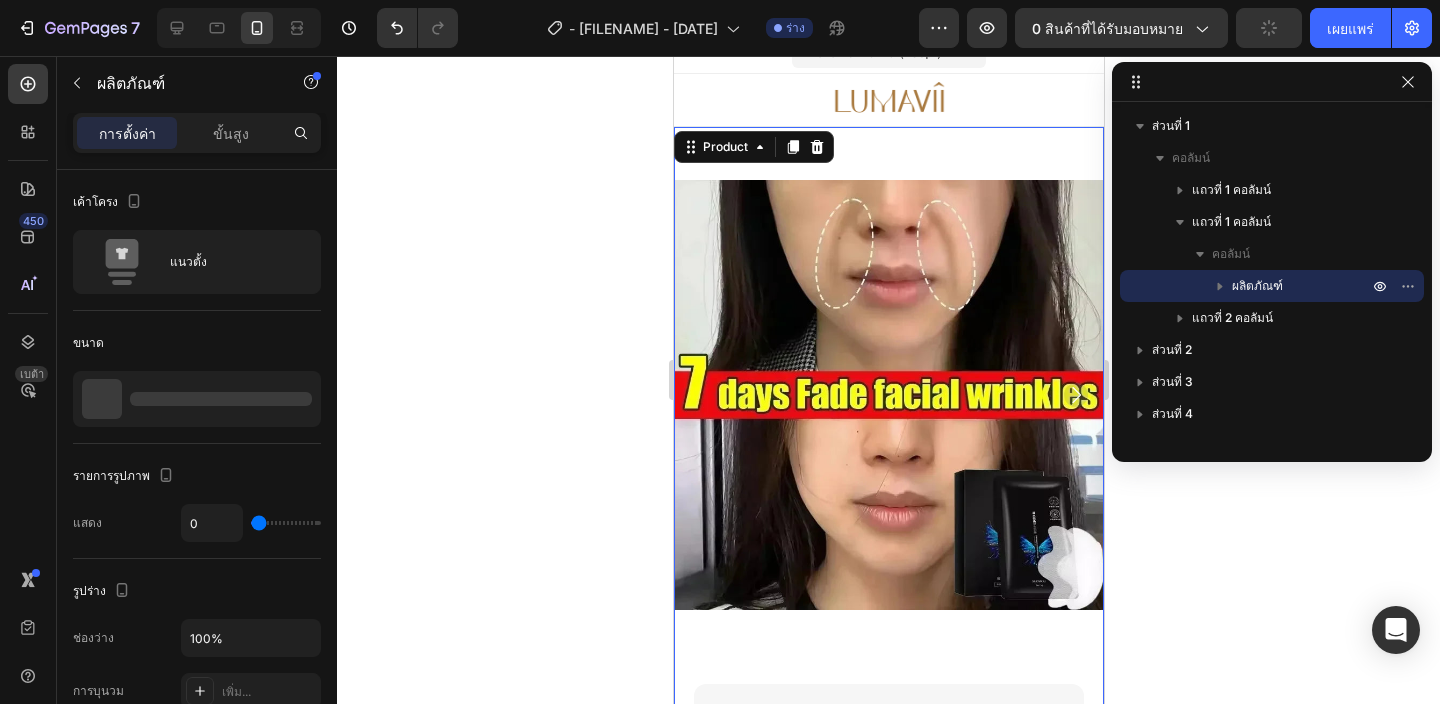 click 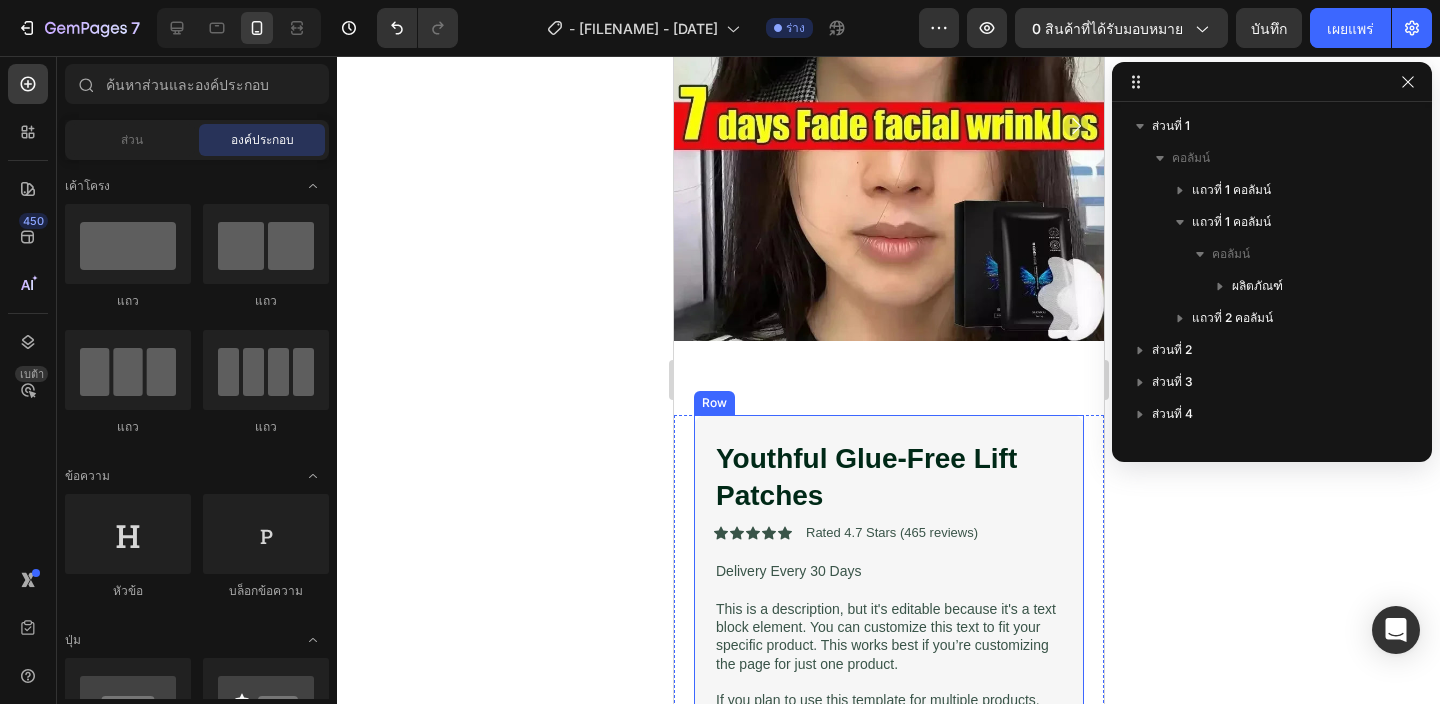 scroll, scrollTop: 0, scrollLeft: 0, axis: both 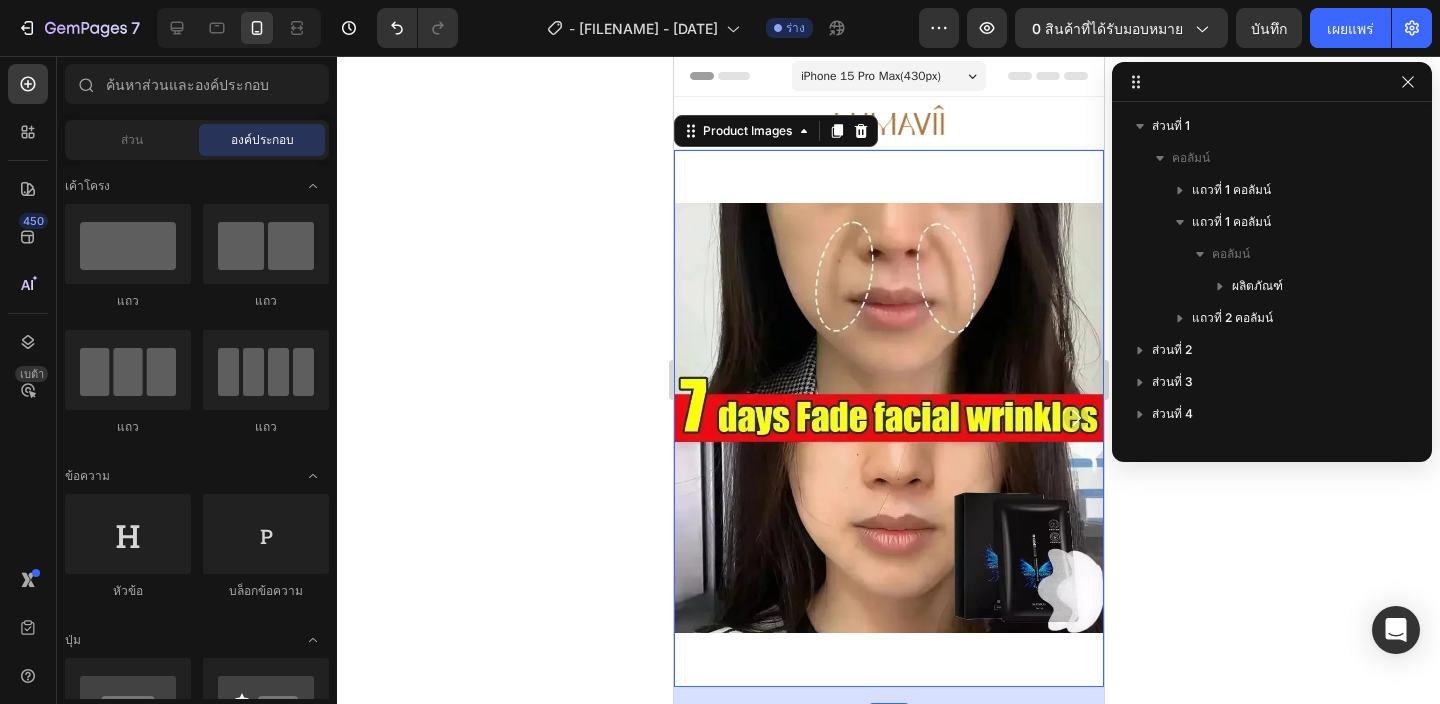 click 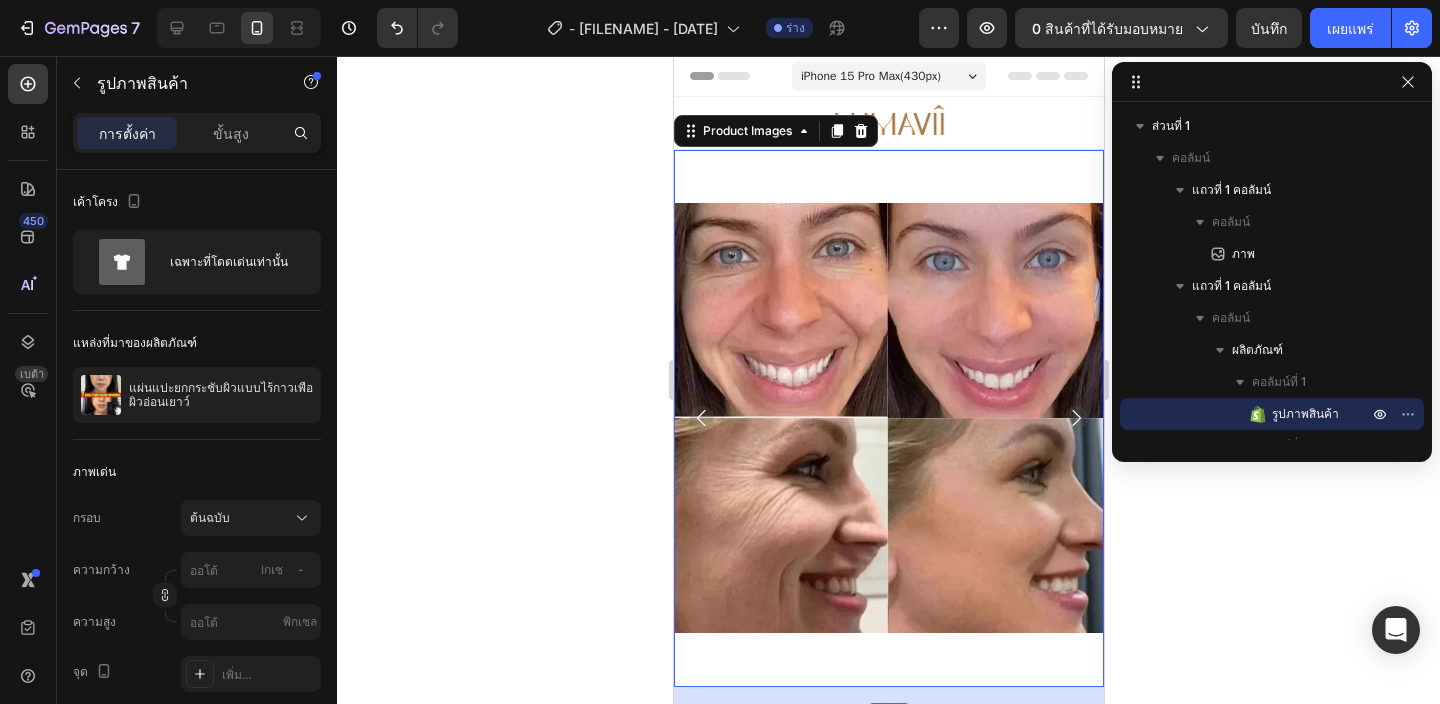click 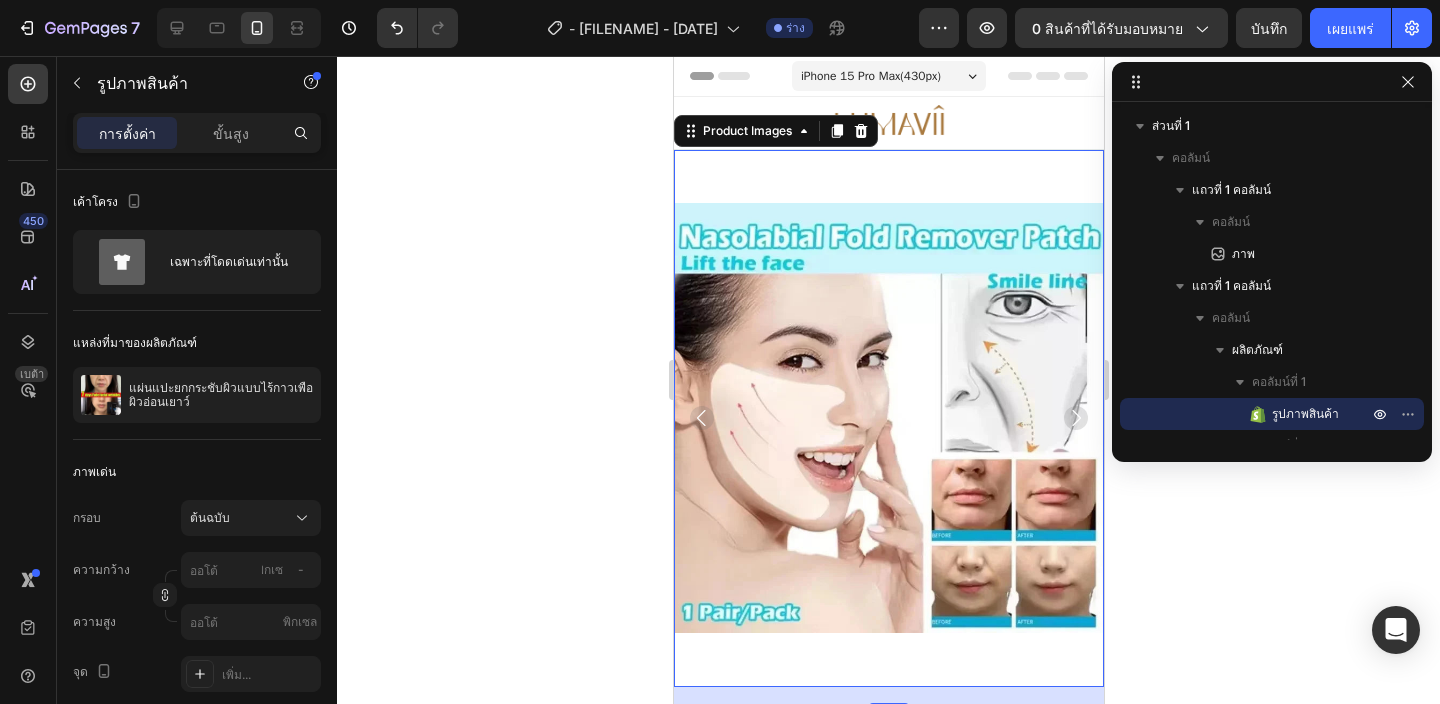 click 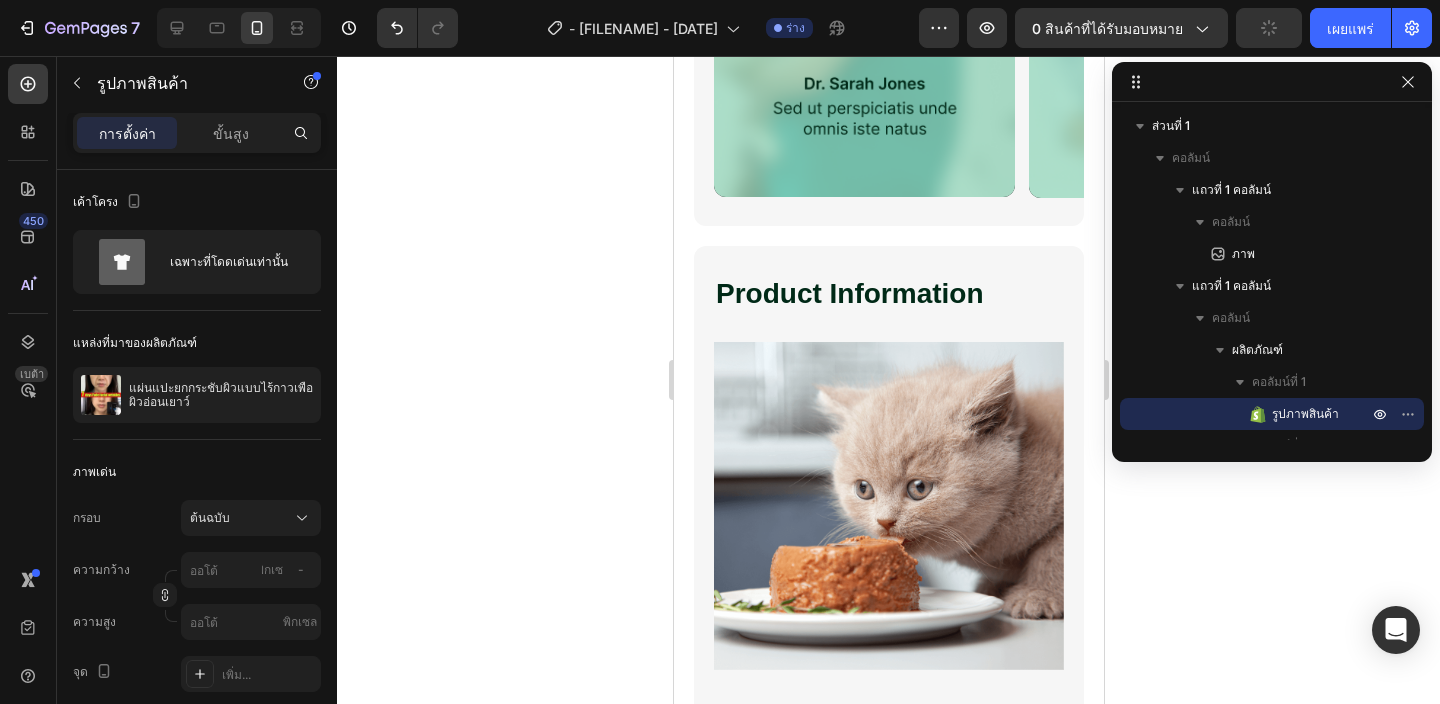 scroll, scrollTop: 3786, scrollLeft: 0, axis: vertical 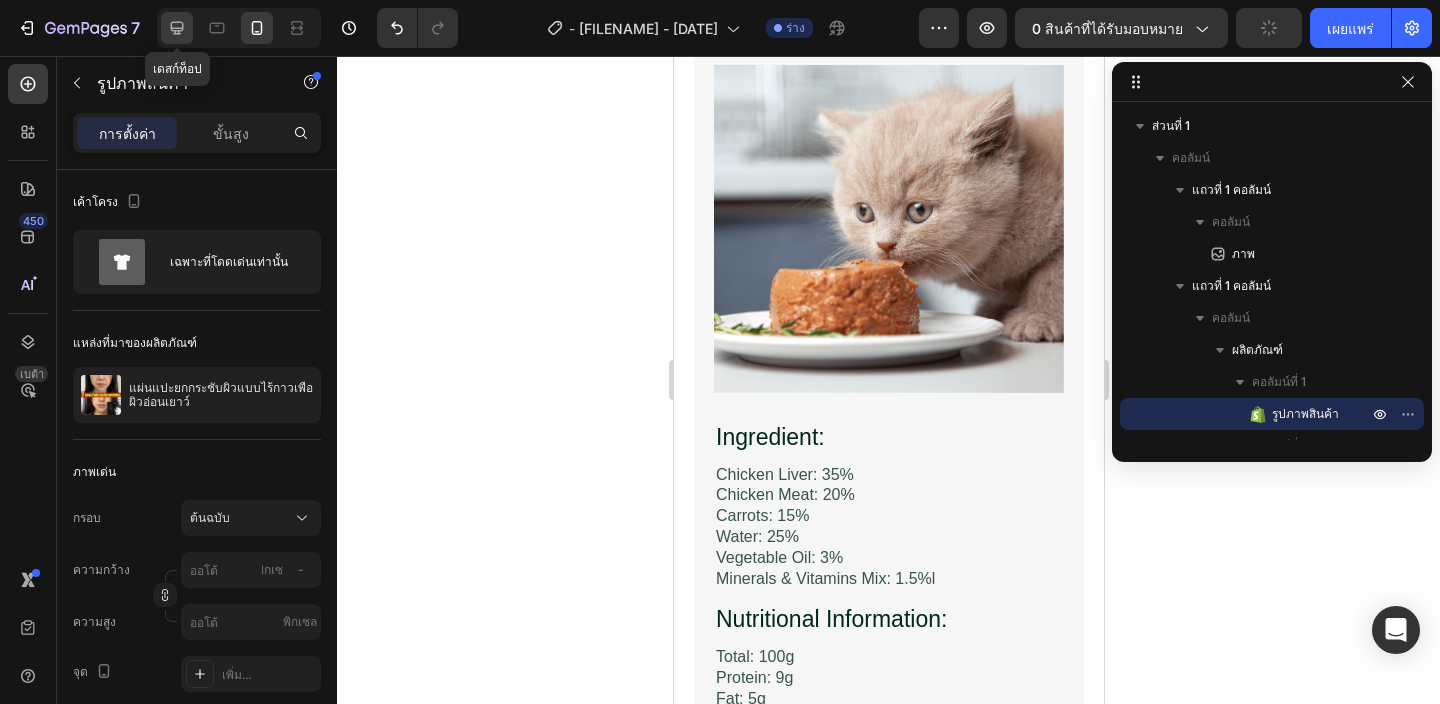 click 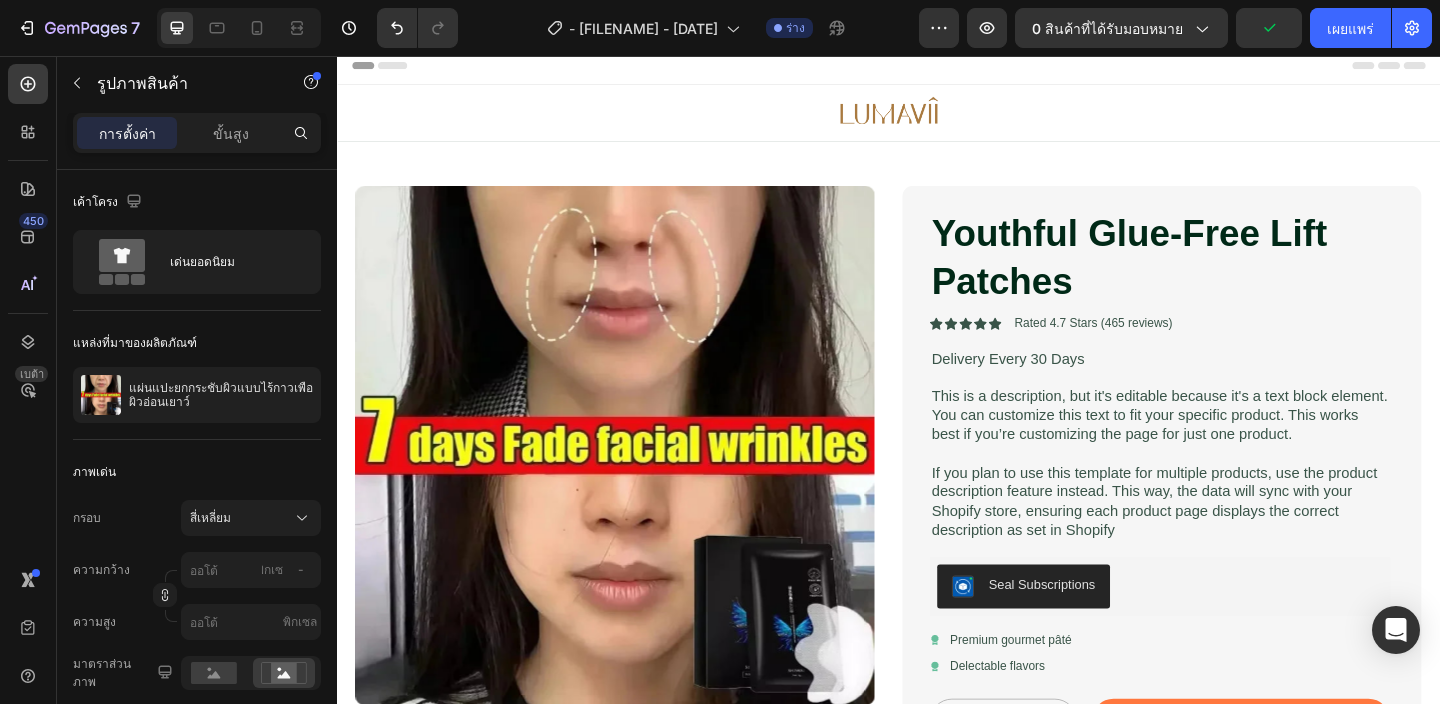 scroll, scrollTop: 0, scrollLeft: 0, axis: both 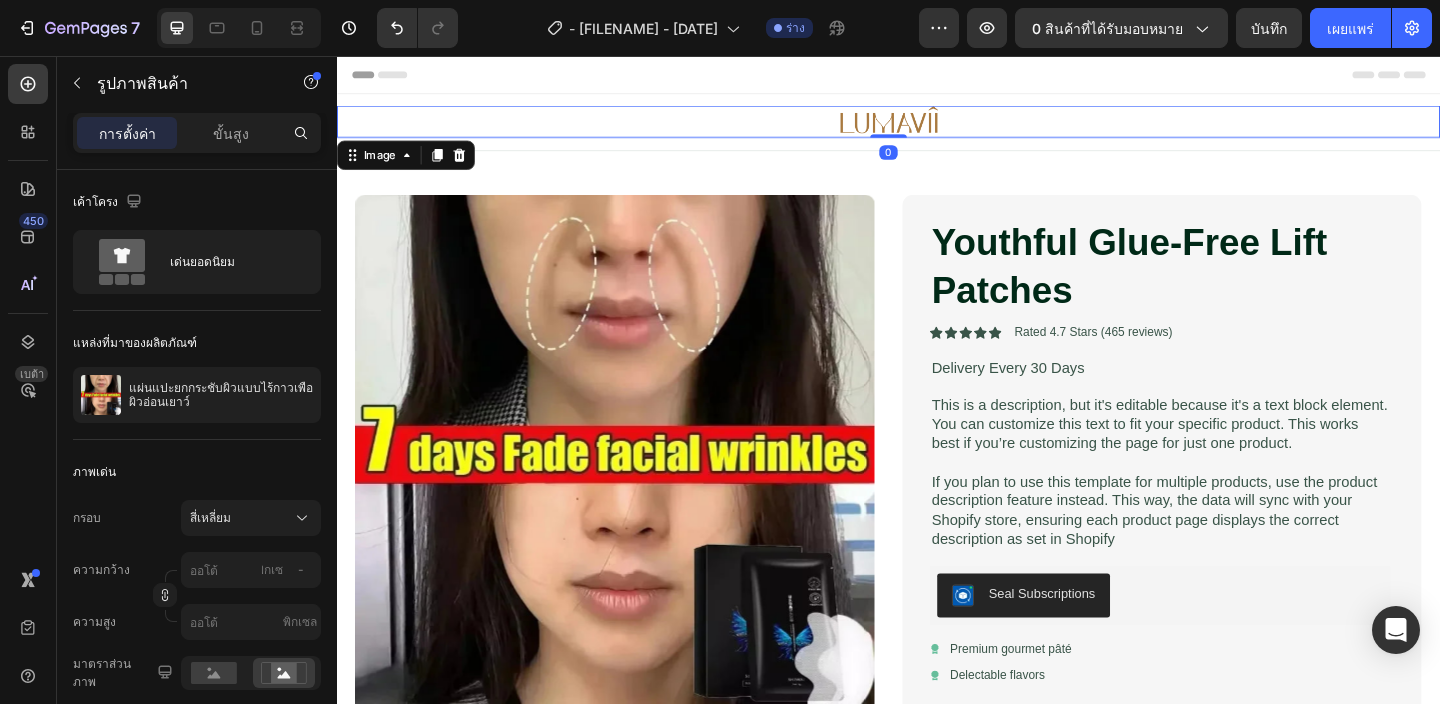 click at bounding box center (937, 127) 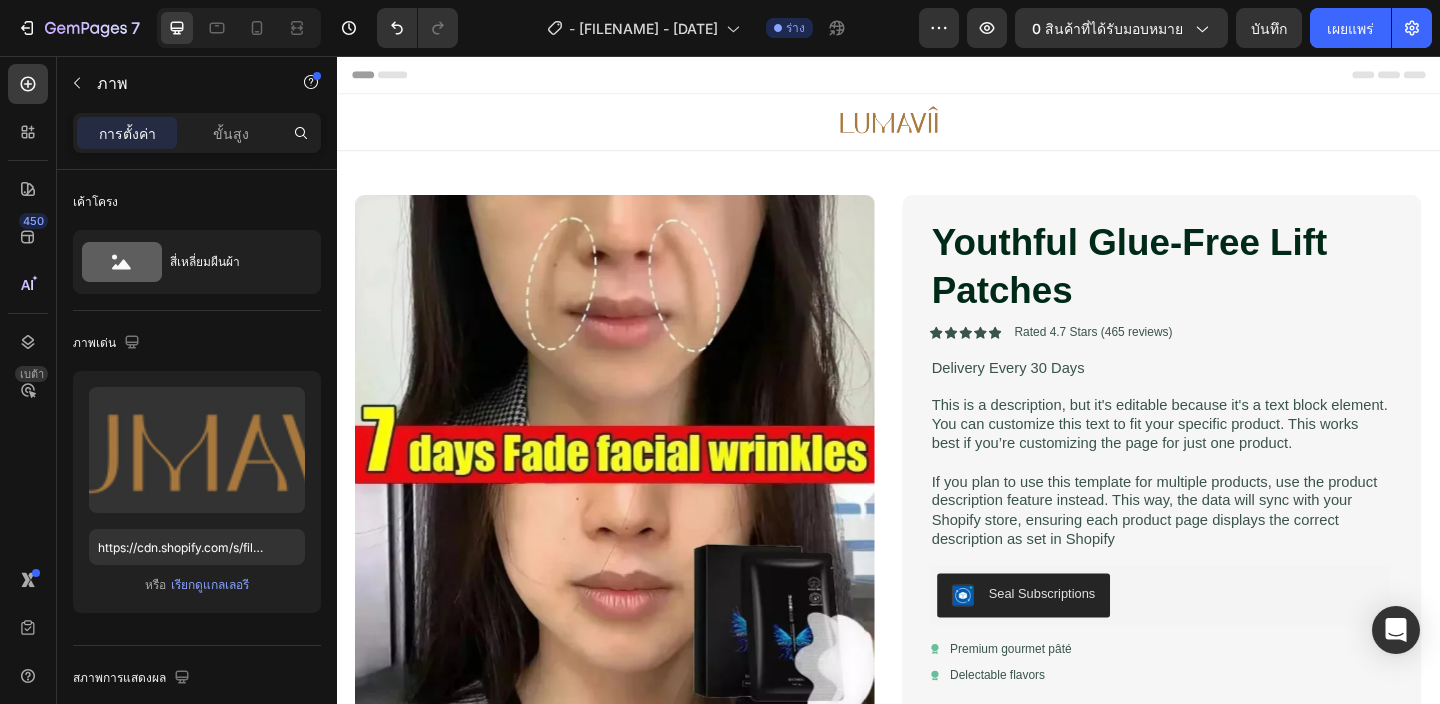 click on "Header" at bounding box center (937, 76) 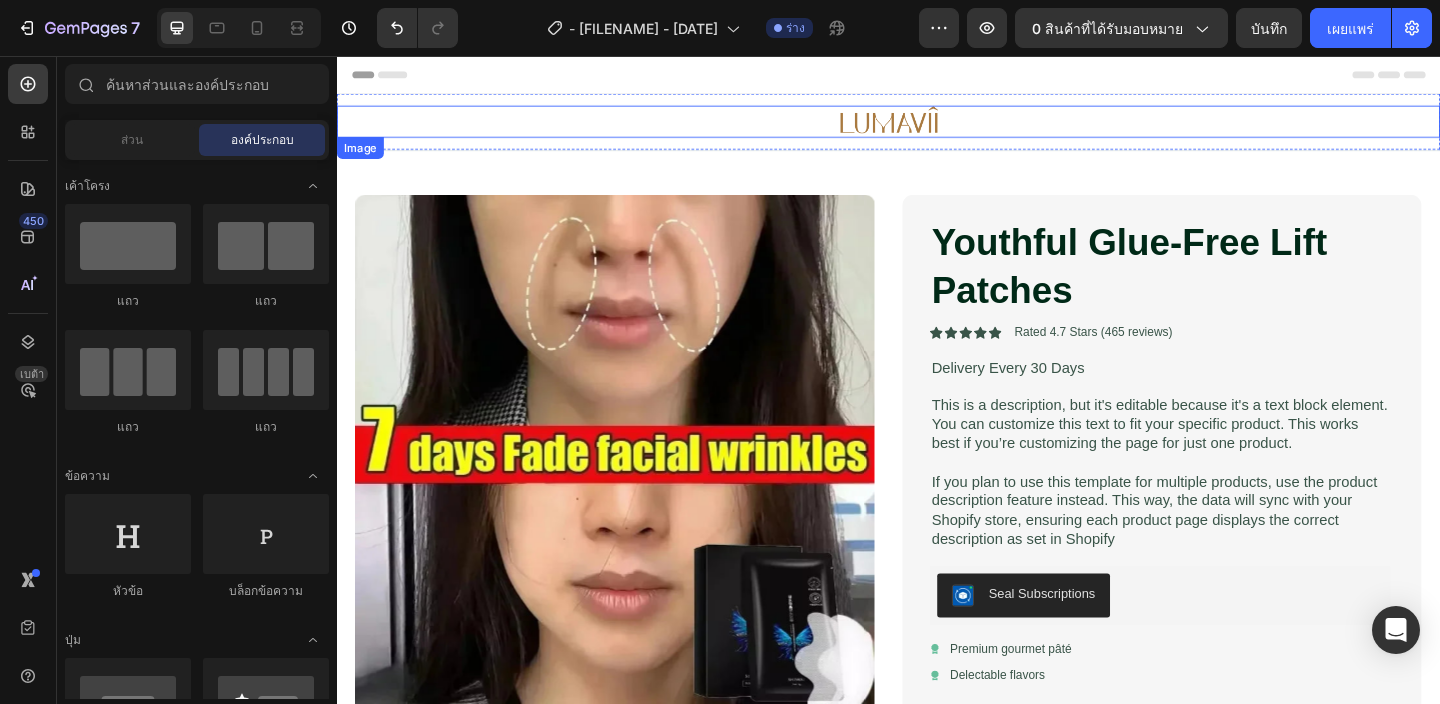 click at bounding box center (937, 127) 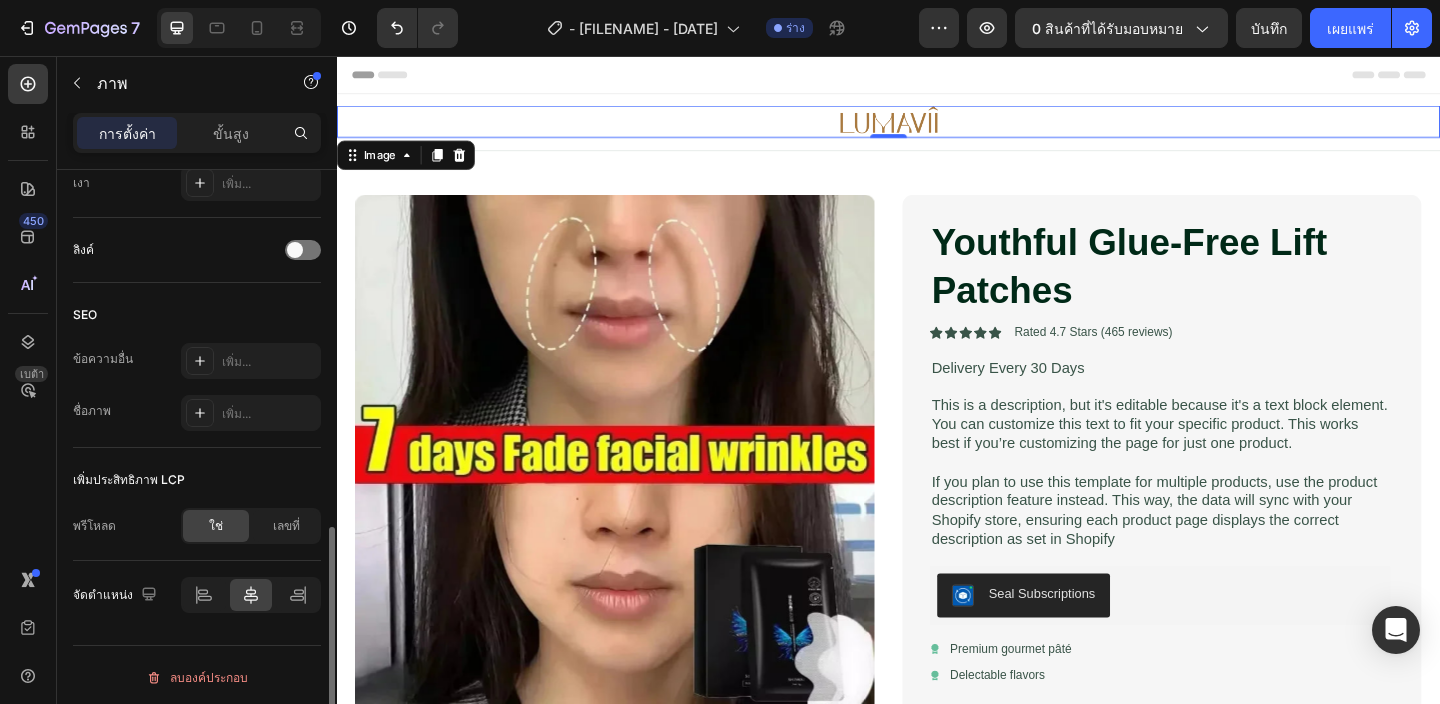 scroll, scrollTop: 867, scrollLeft: 0, axis: vertical 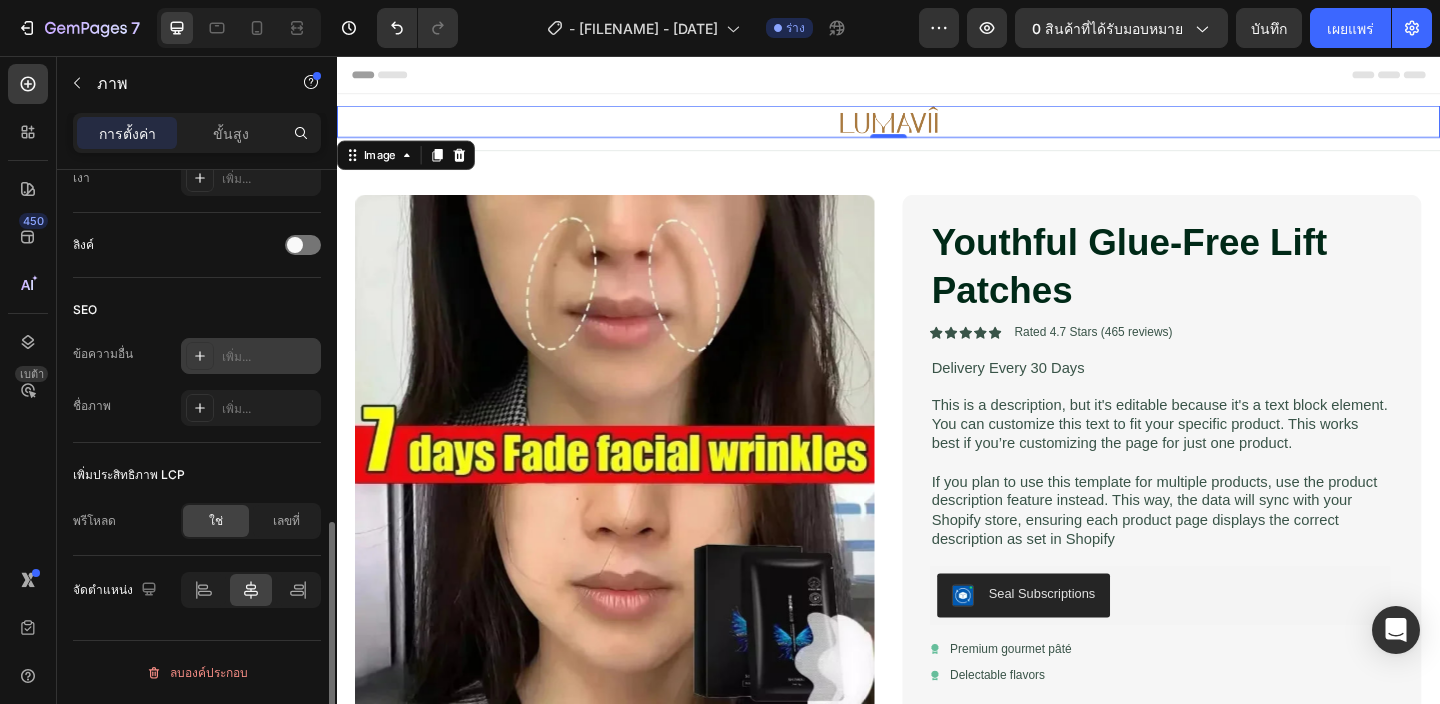 click on "เพิ่ม..." at bounding box center (236, 356) 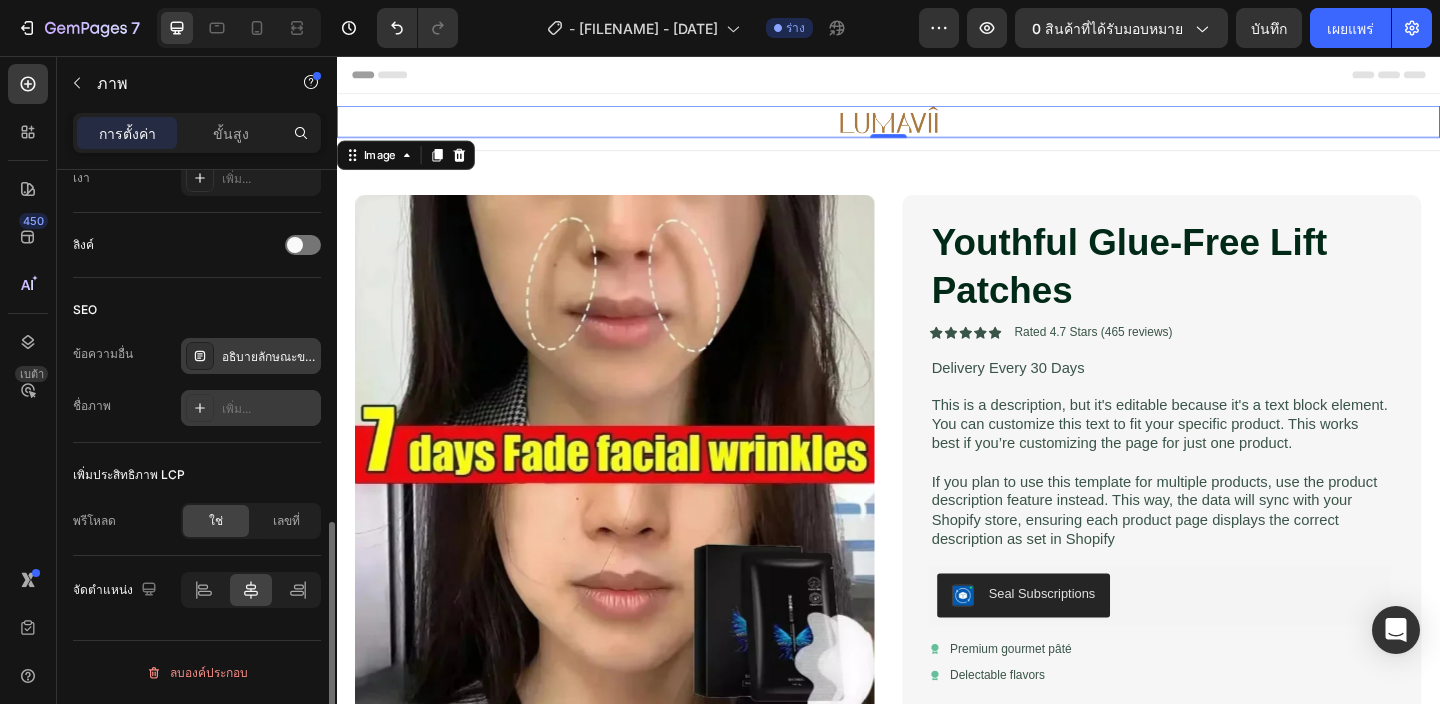 click on "เพิ่ม..." at bounding box center (269, 409) 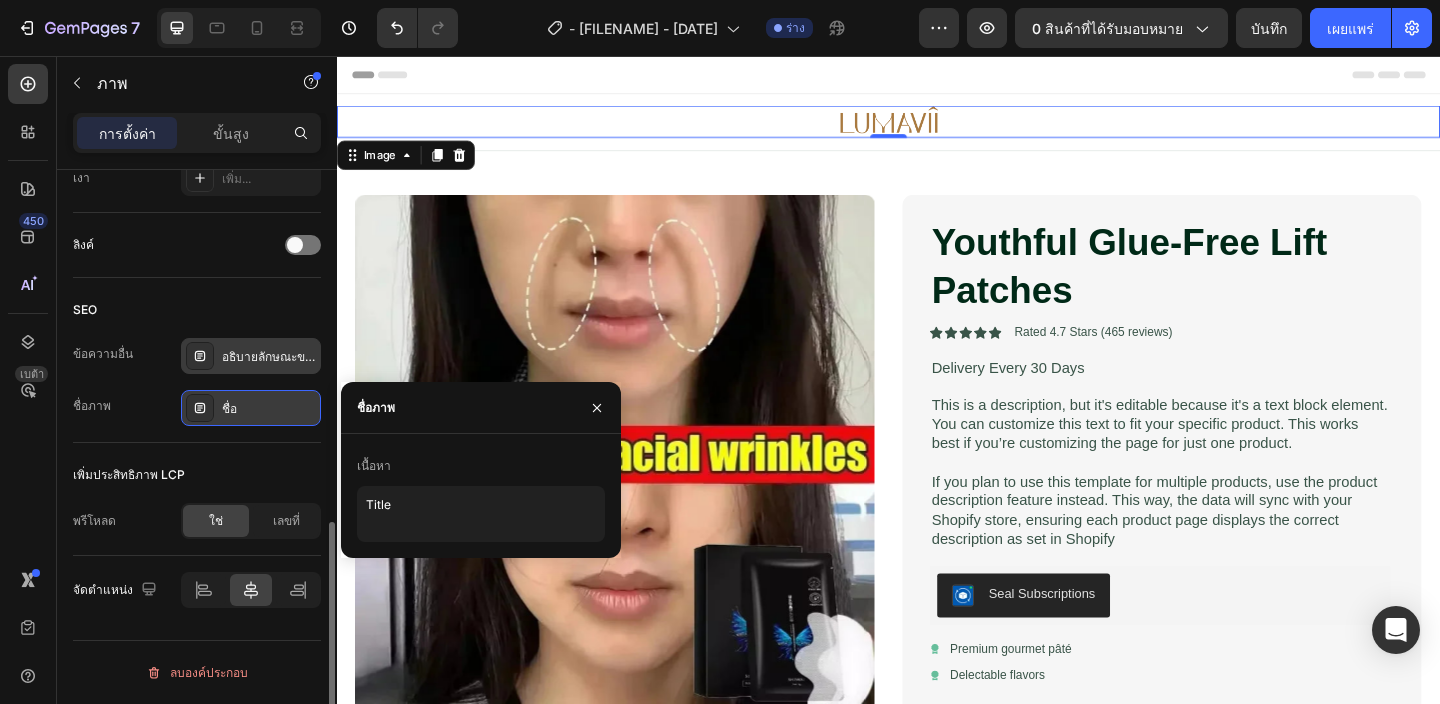 click on "SEO" at bounding box center (197, 310) 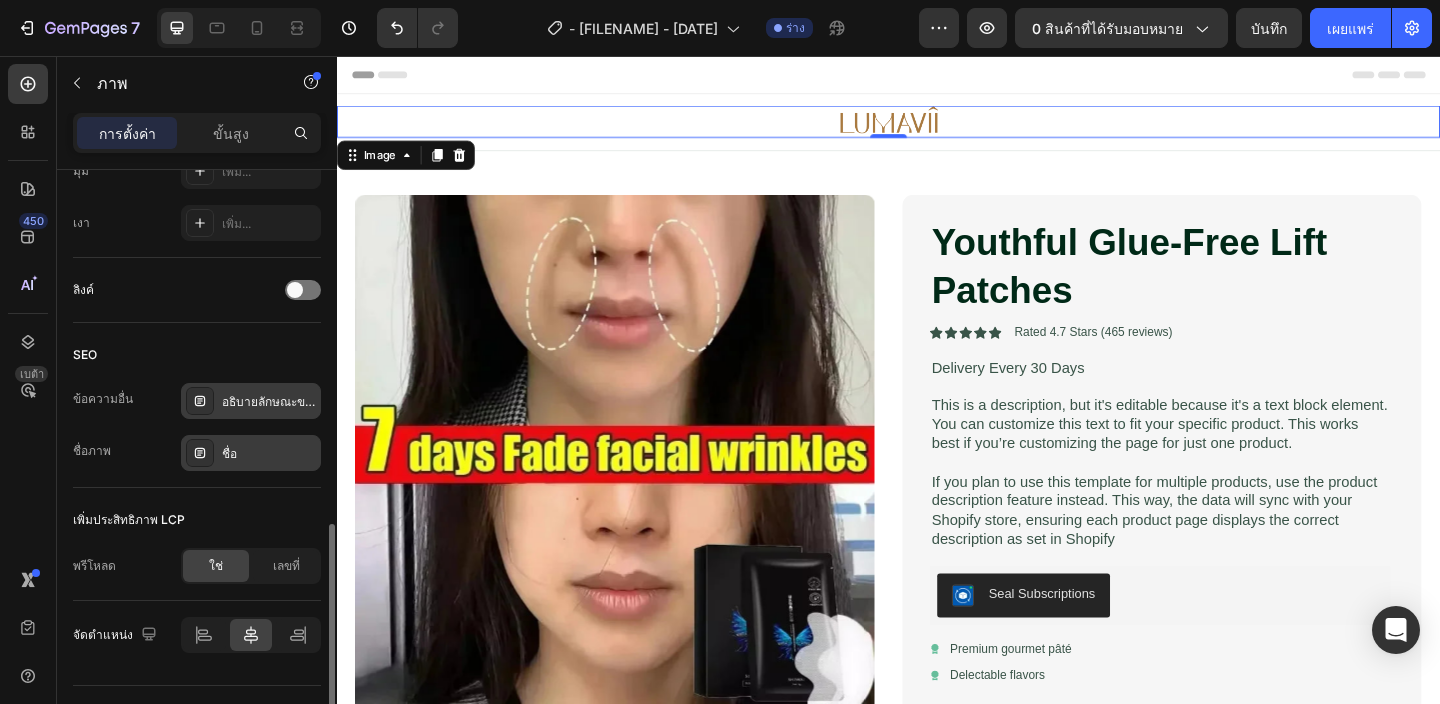 scroll, scrollTop: 818, scrollLeft: 0, axis: vertical 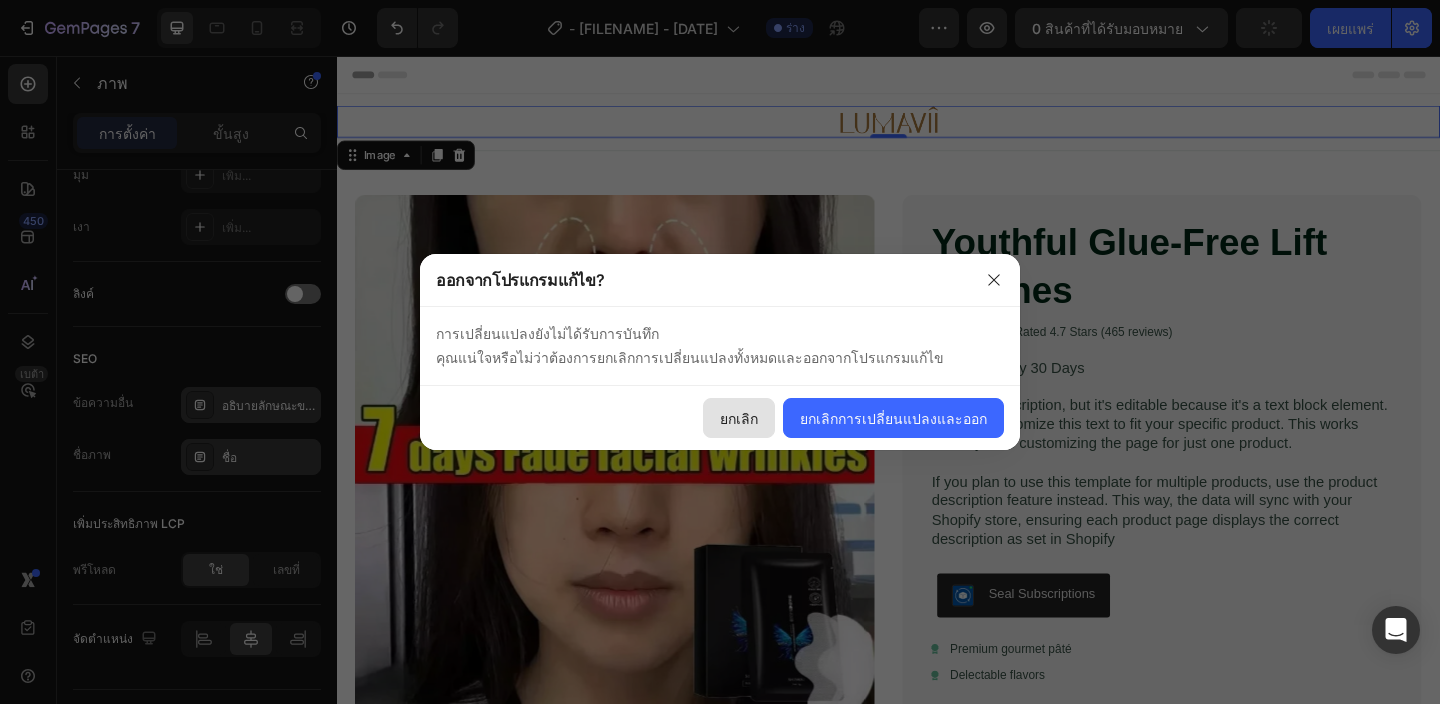 click on "ยกเลิก" at bounding box center [739, 418] 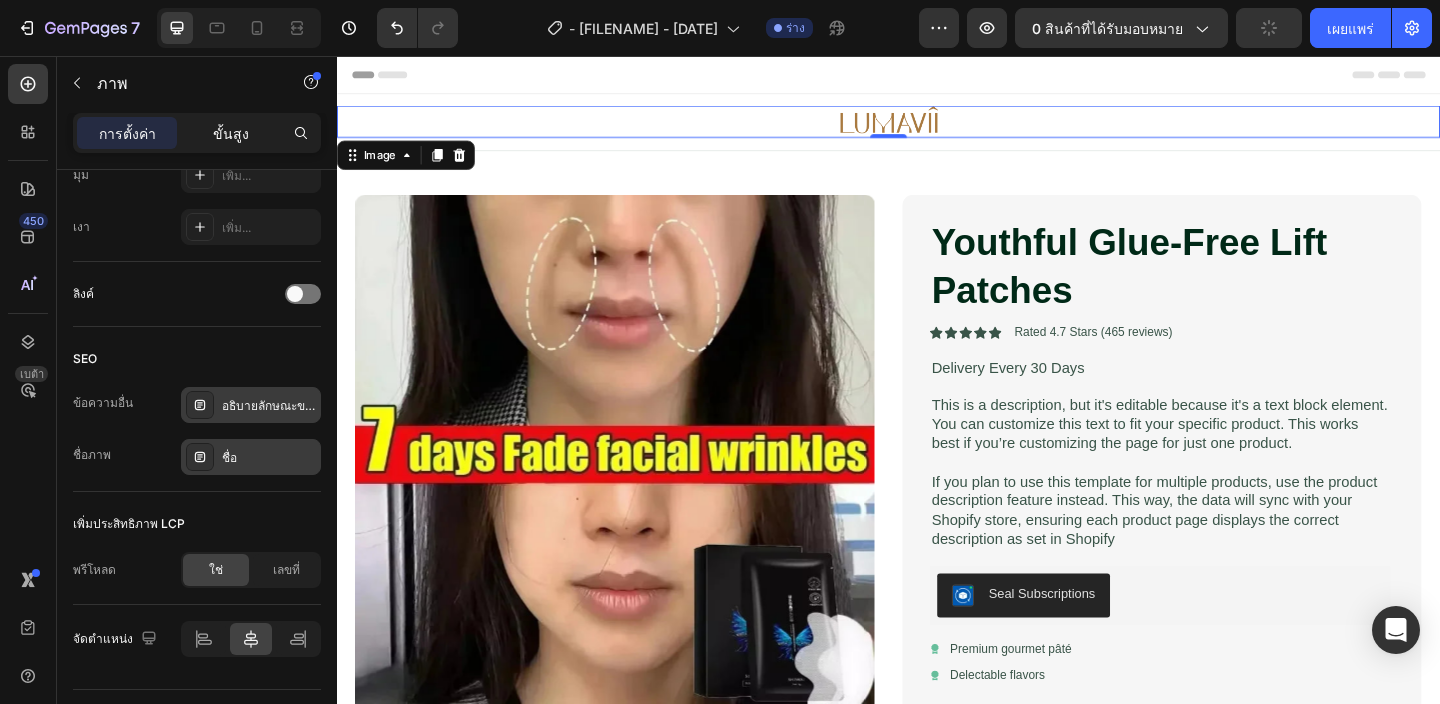 click on "ขั้นสูง" at bounding box center (231, 133) 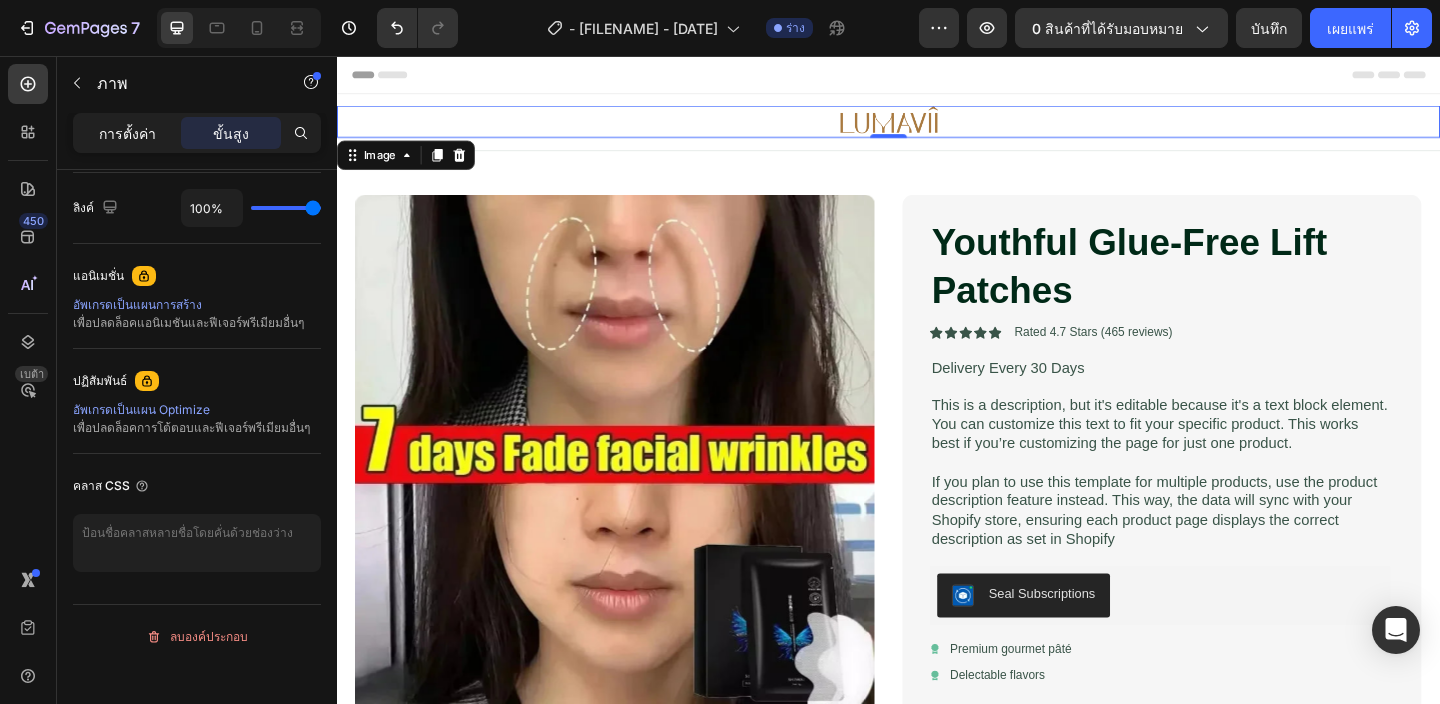 click on "การตั้งค่า" at bounding box center [127, 133] 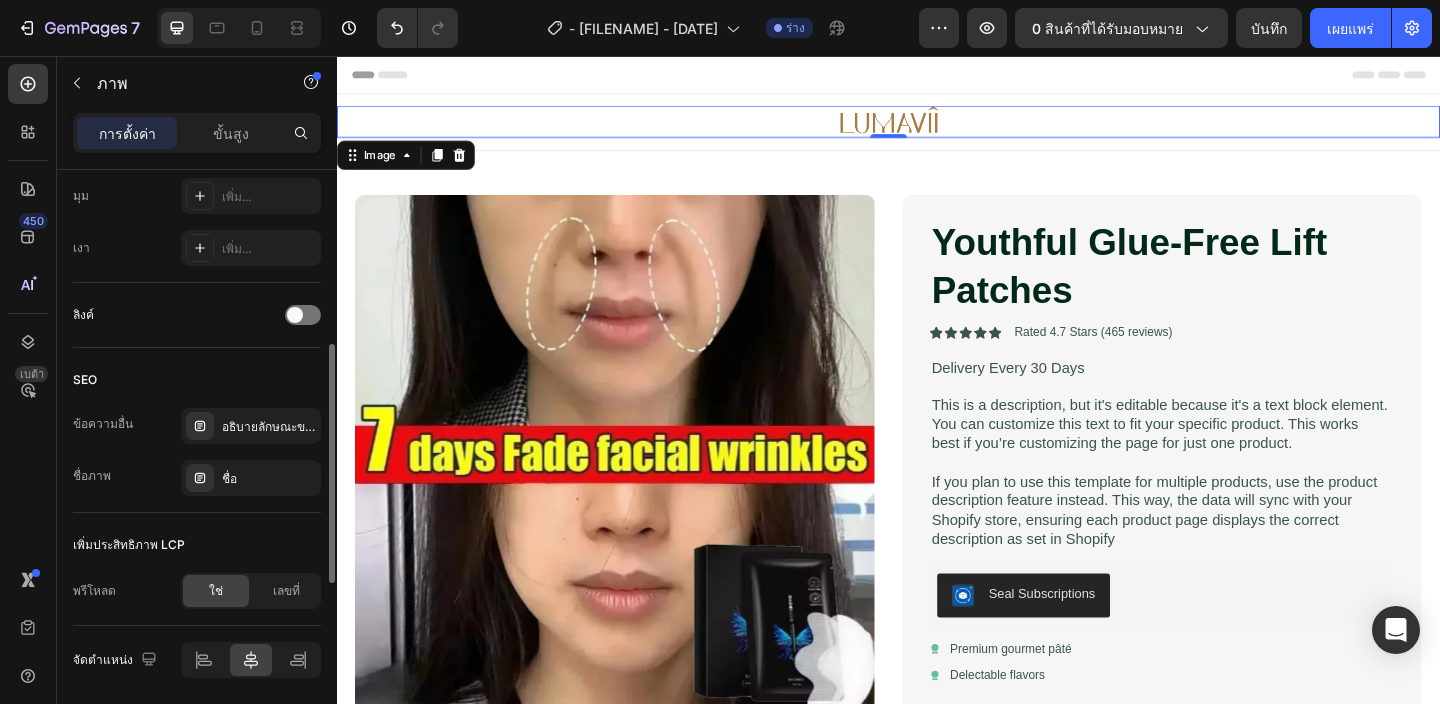 scroll, scrollTop: 0, scrollLeft: 0, axis: both 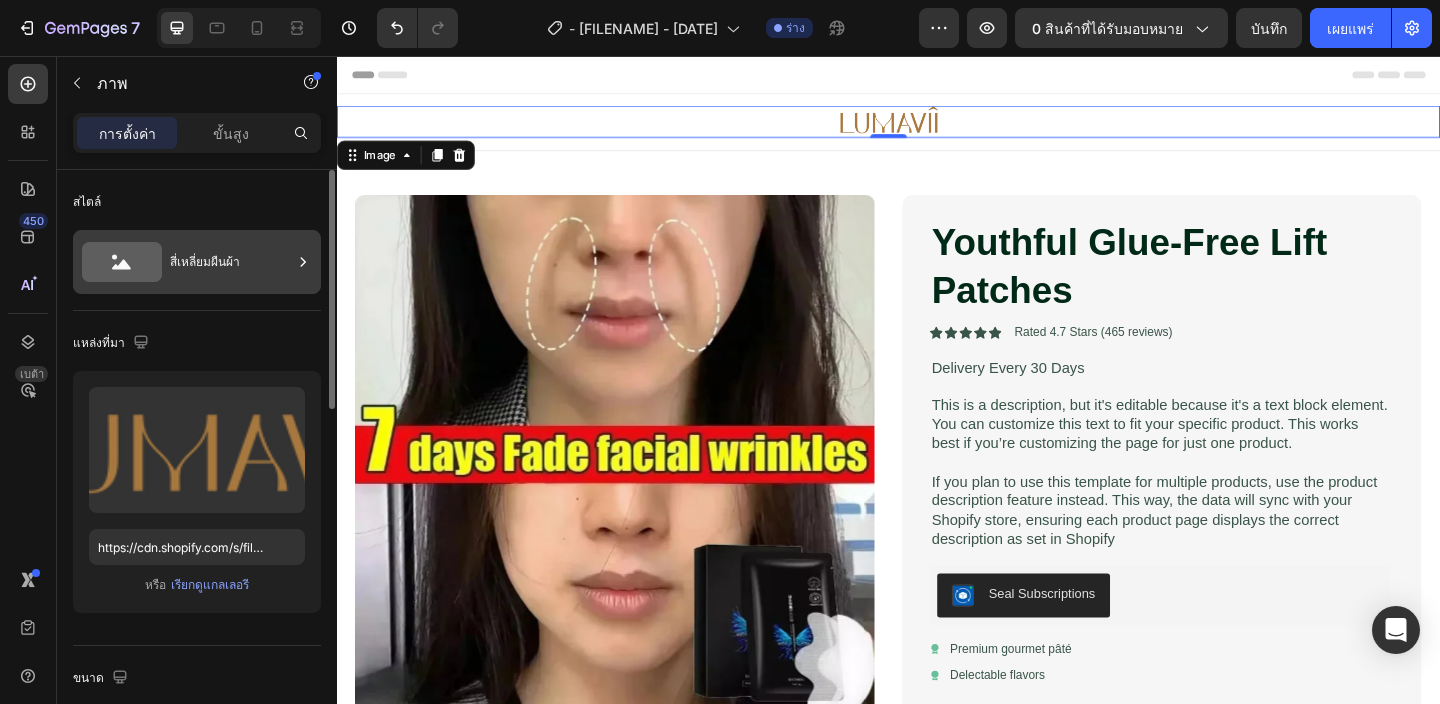 click on "สี่เหลี่ยมผืนผ้า" at bounding box center [205, 262] 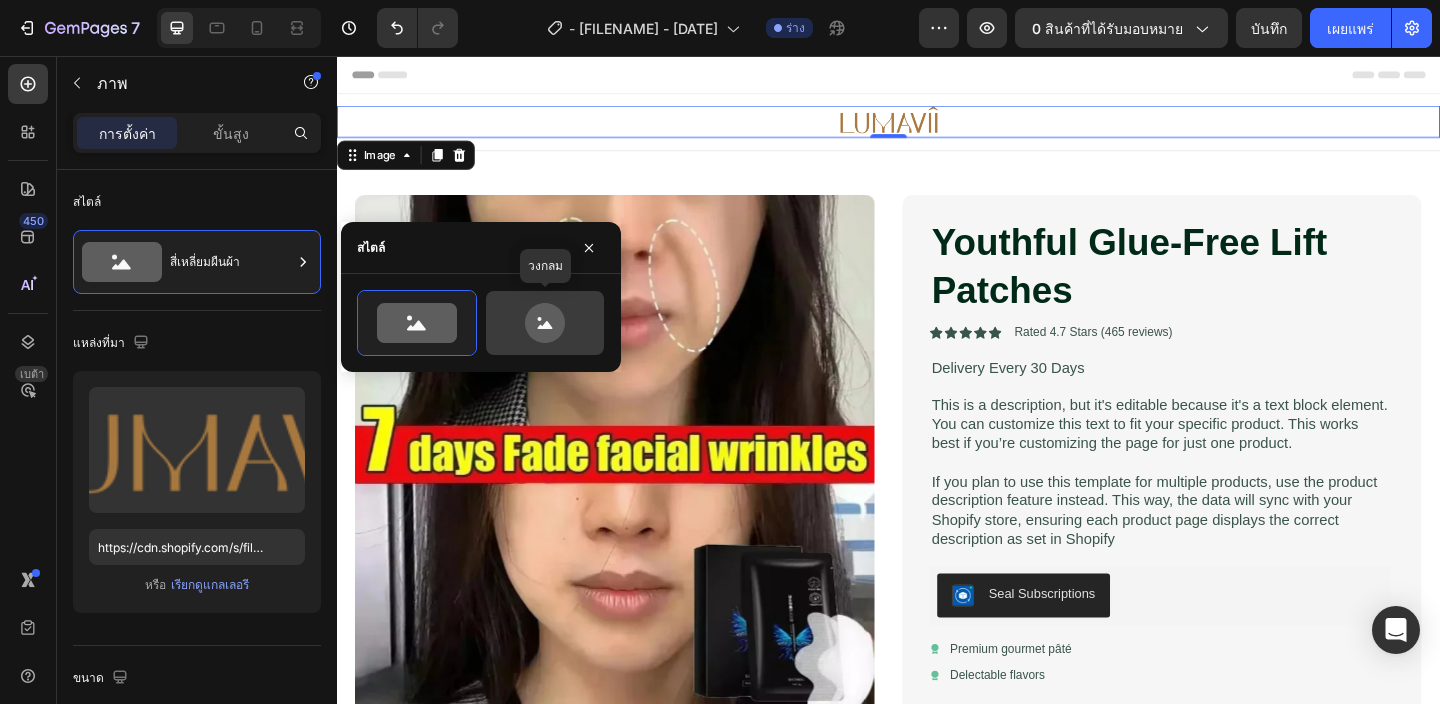 click 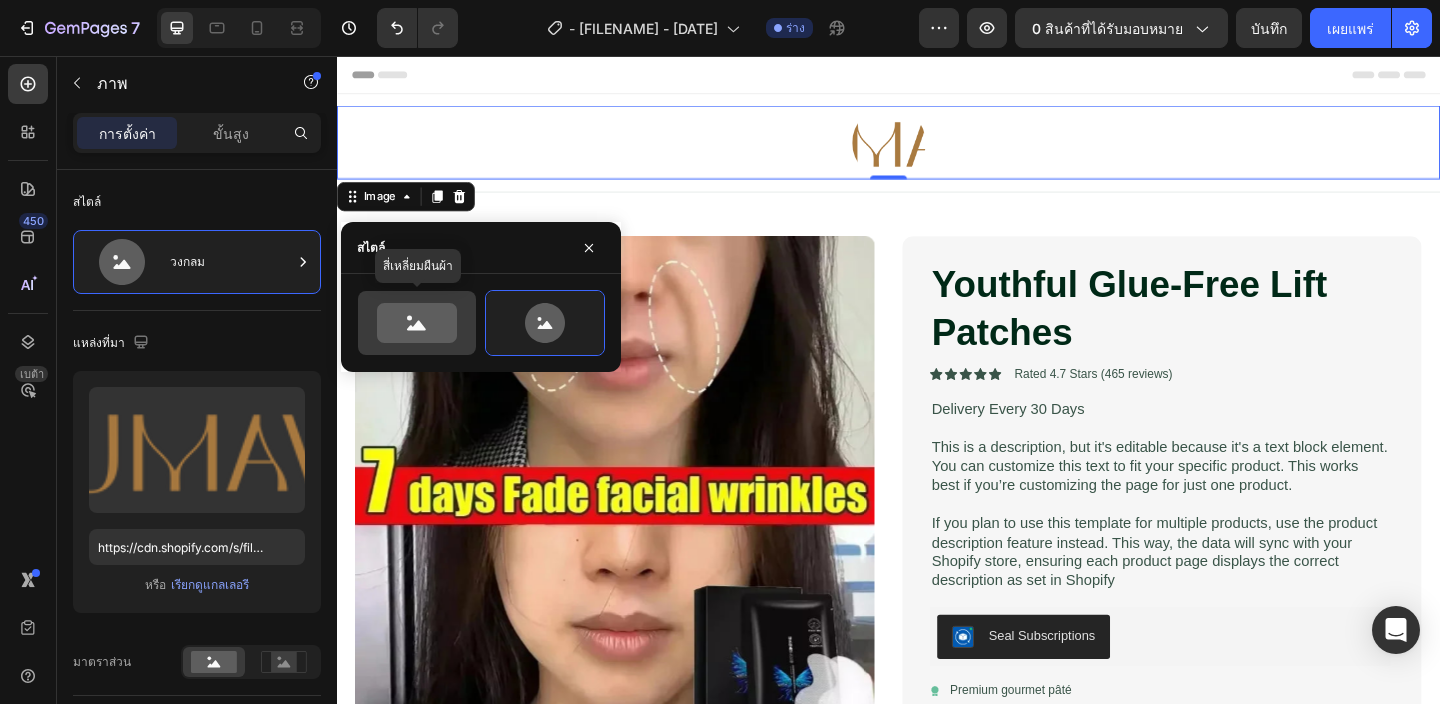 click 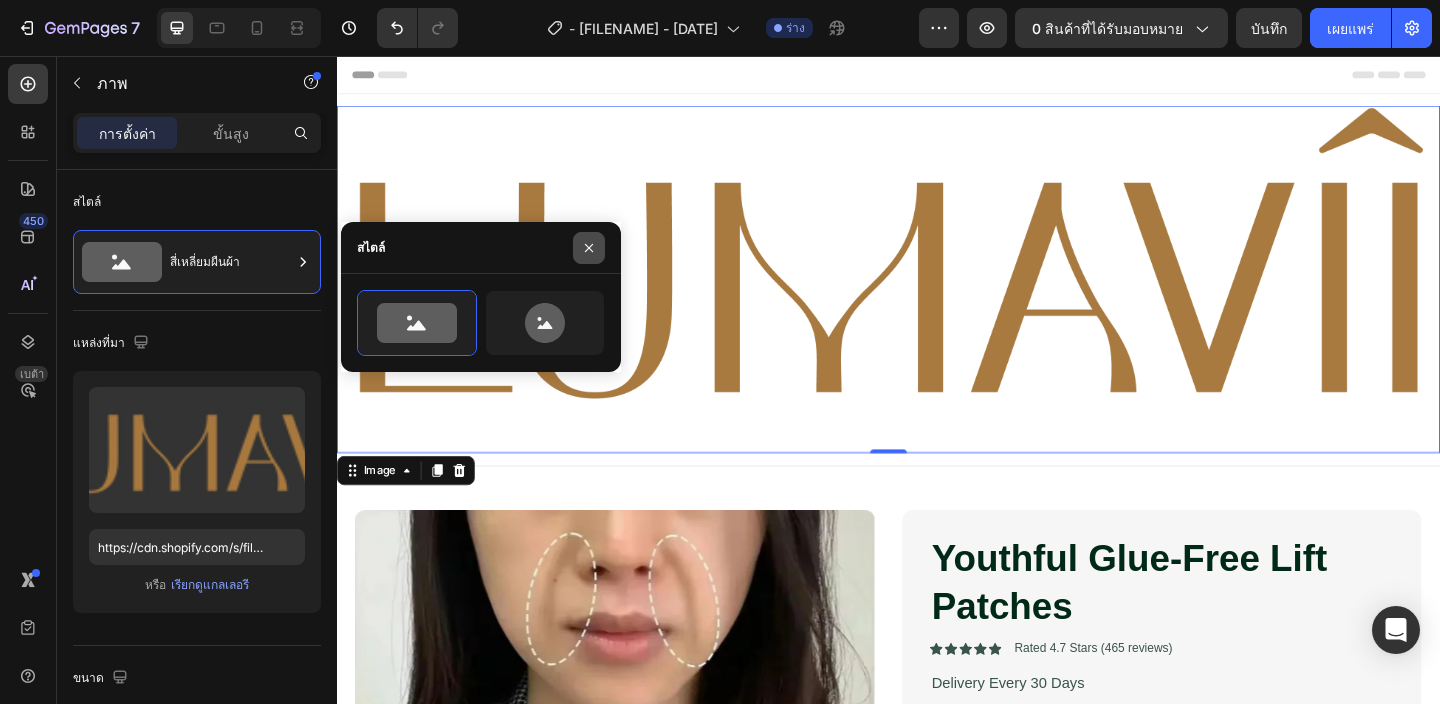 click 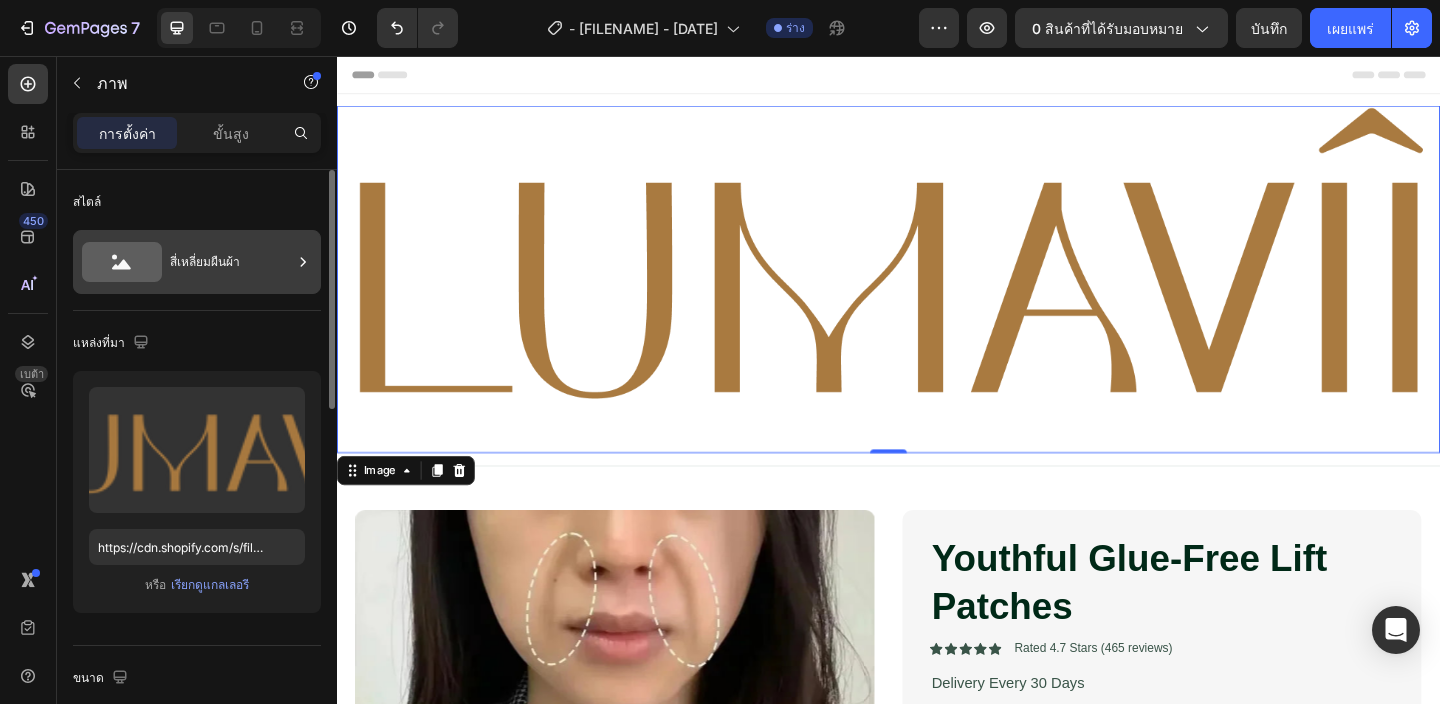 click 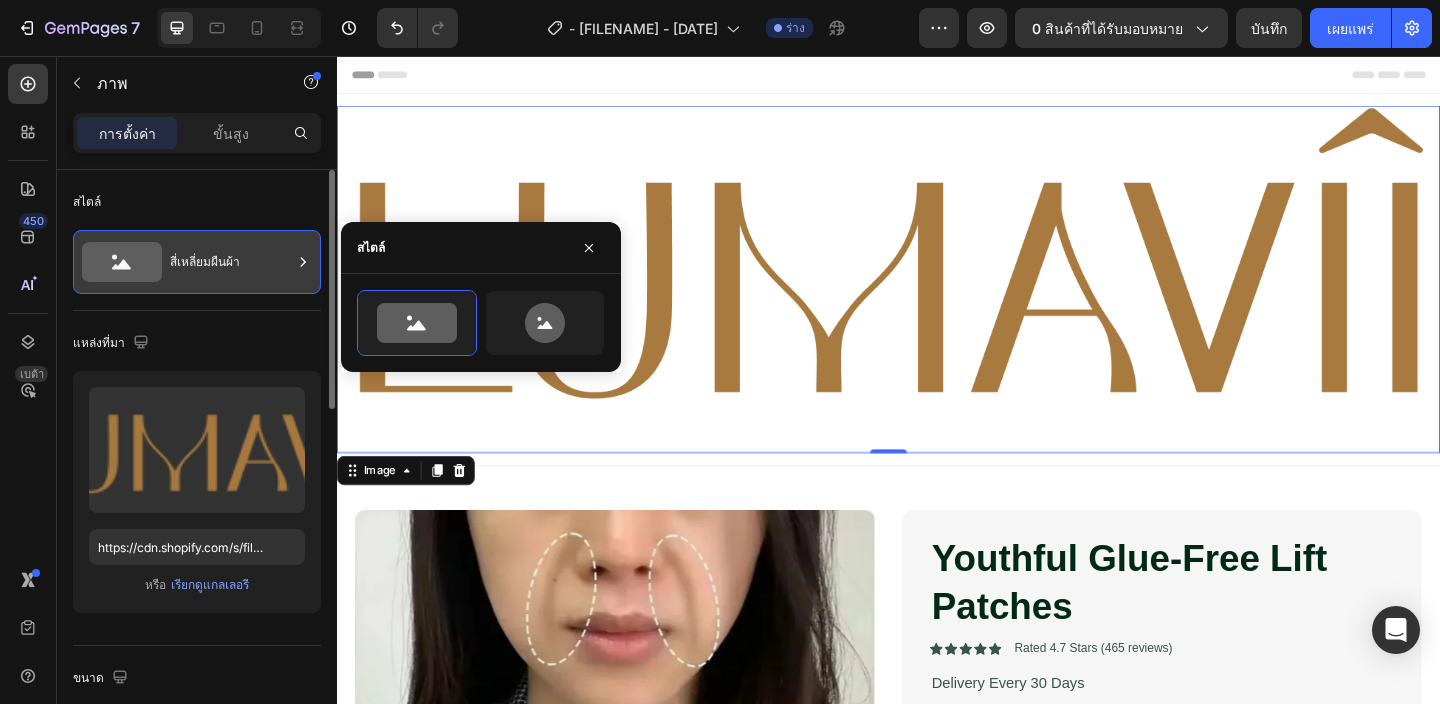 click 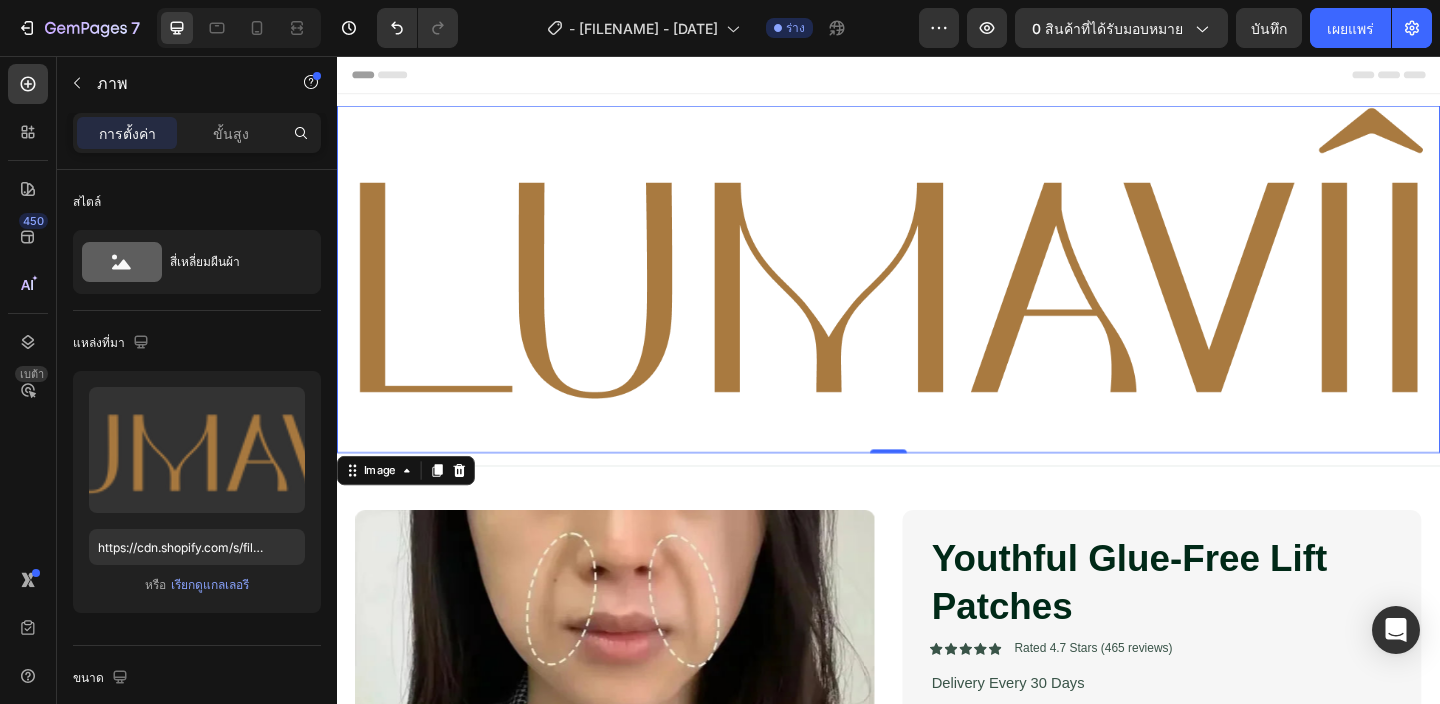 click at bounding box center [937, 299] 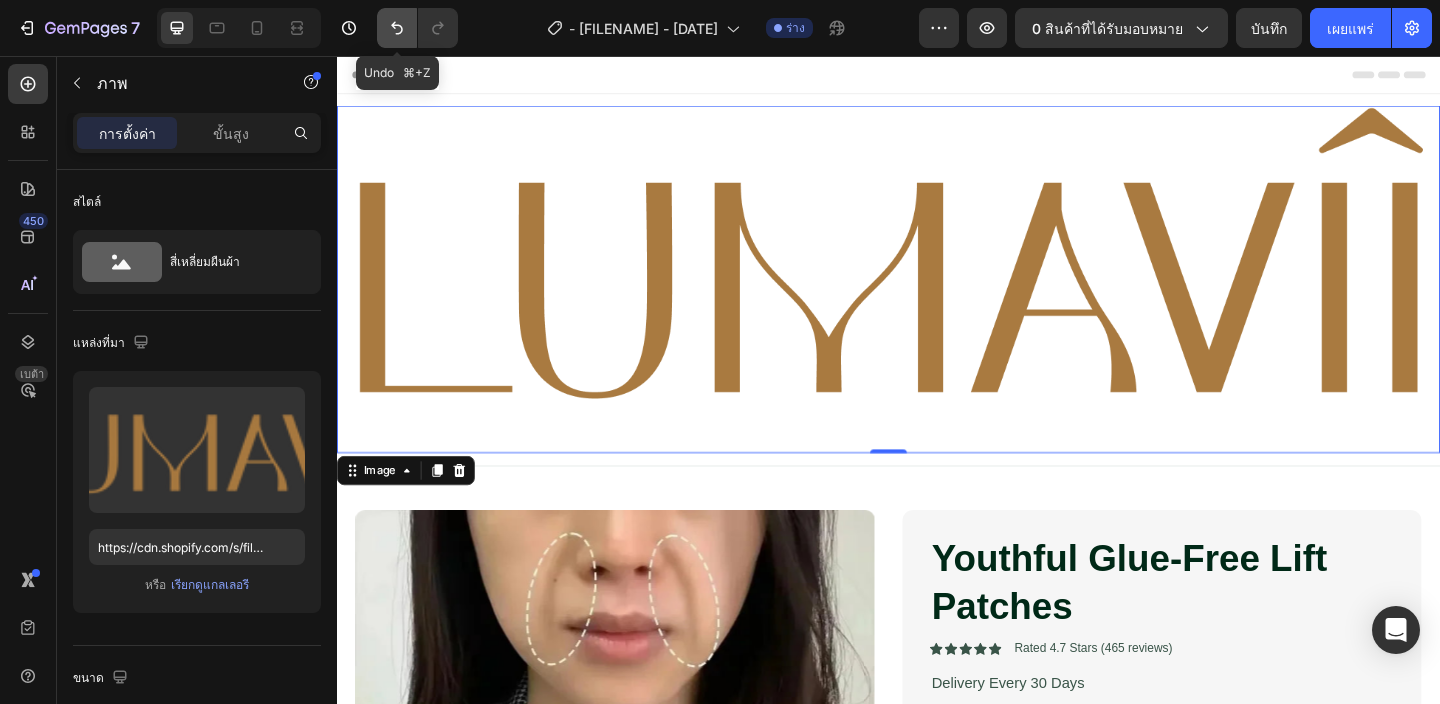 click 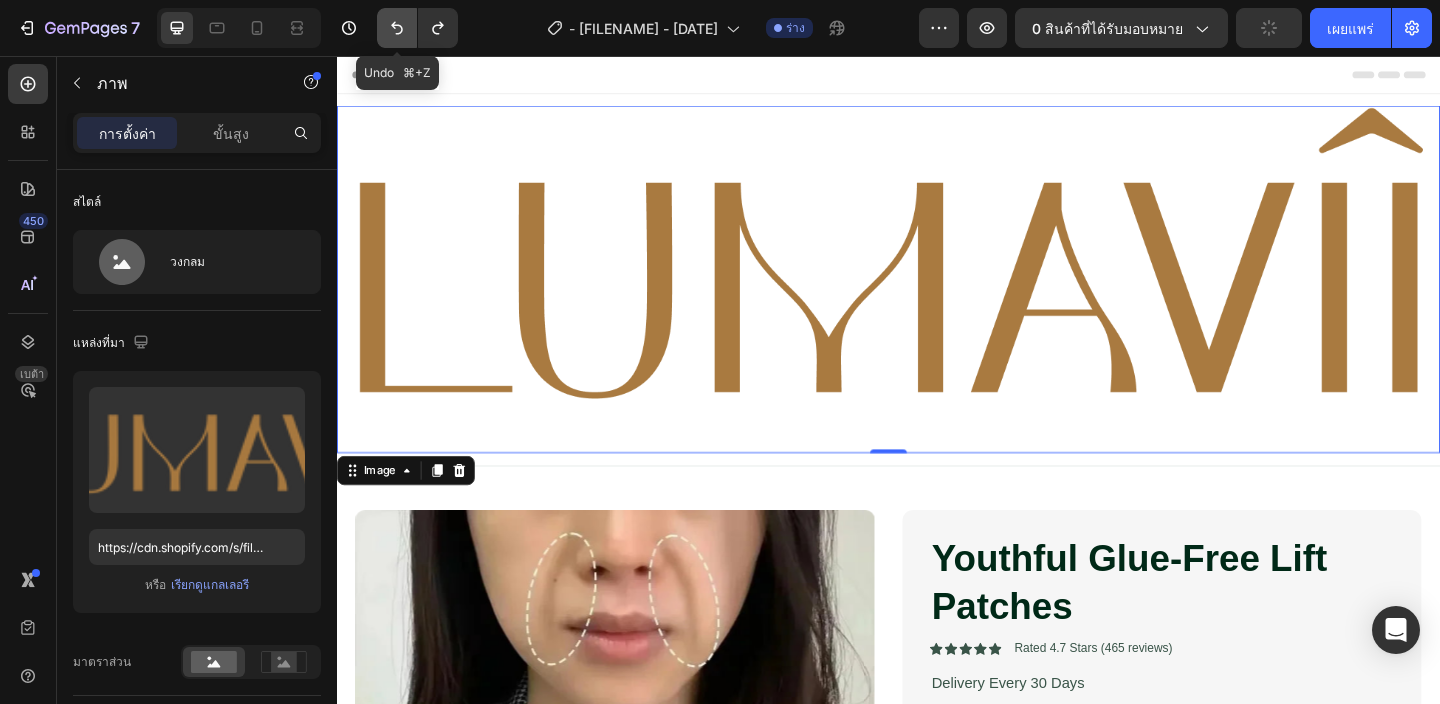 click 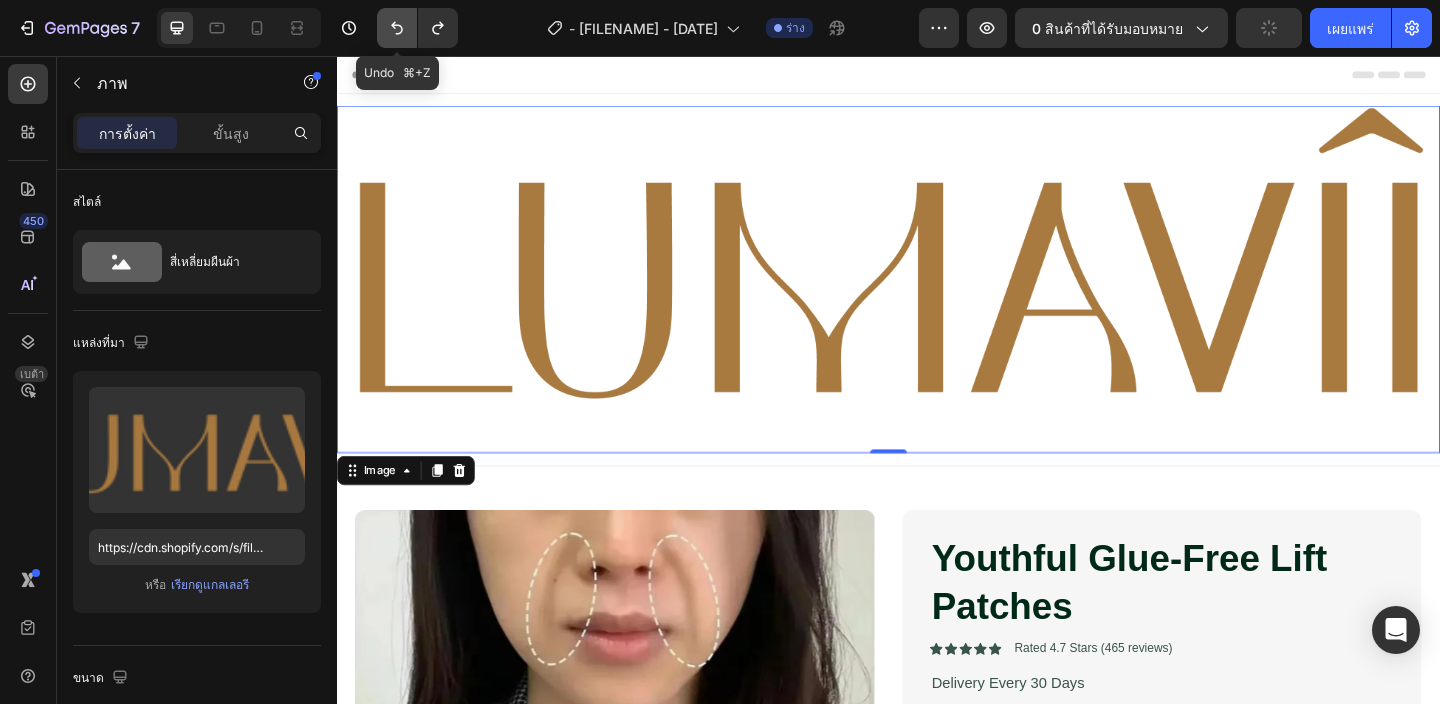 click 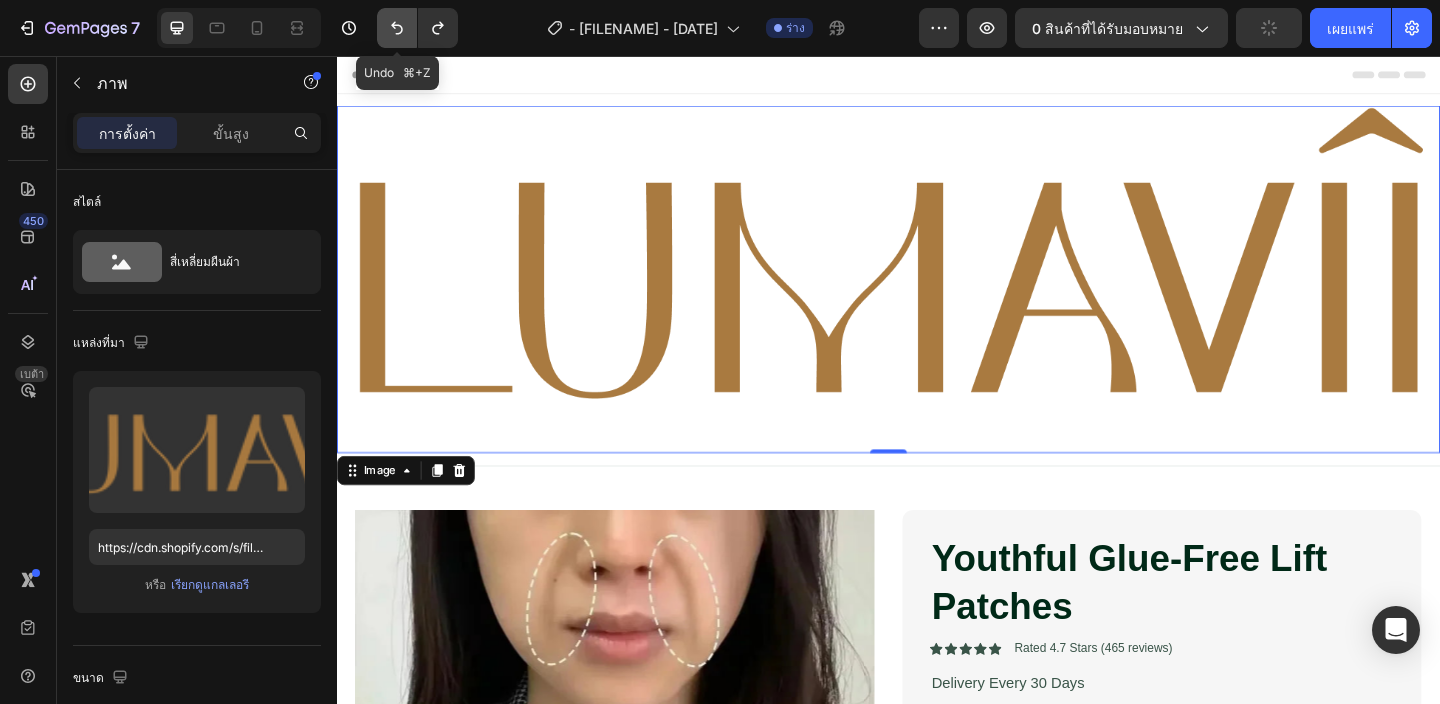 click 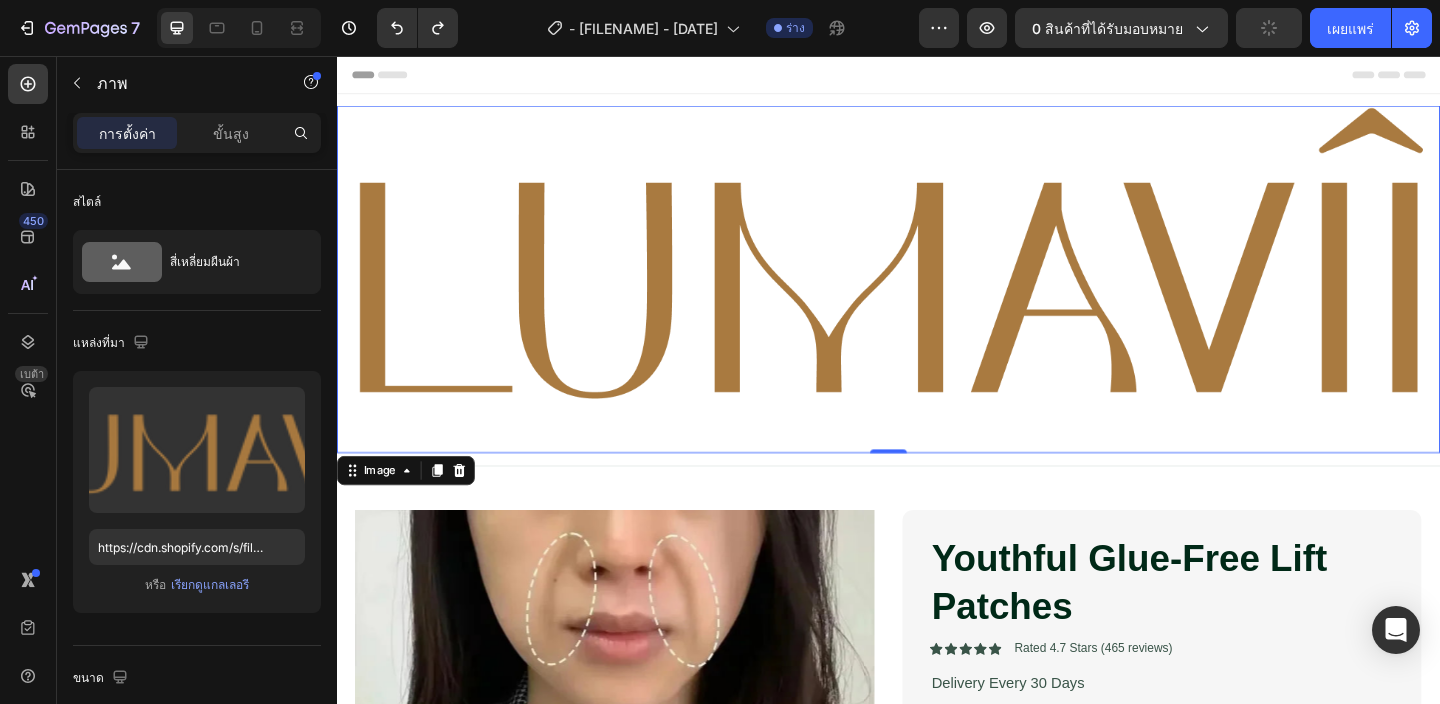 click at bounding box center (937, 299) 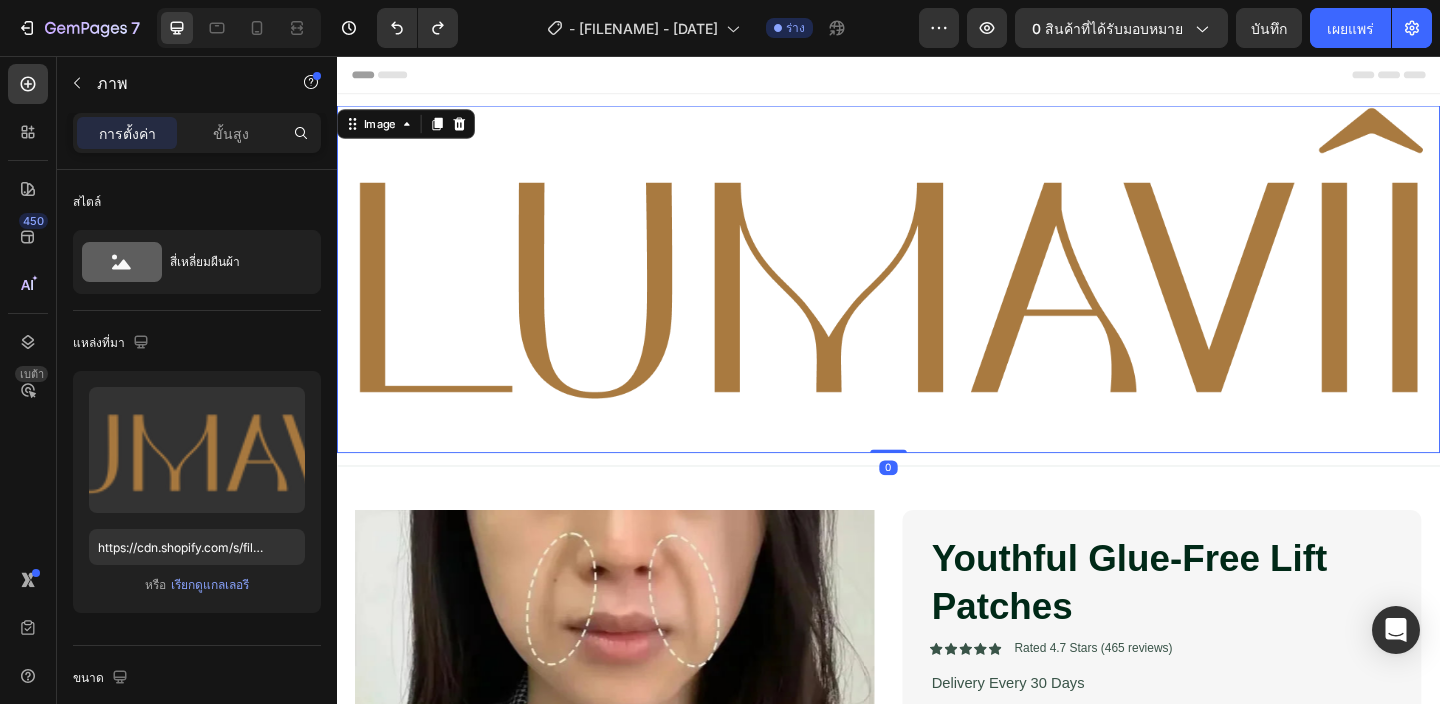 drag, startPoint x: 936, startPoint y: 486, endPoint x: 891, endPoint y: 179, distance: 310.28052 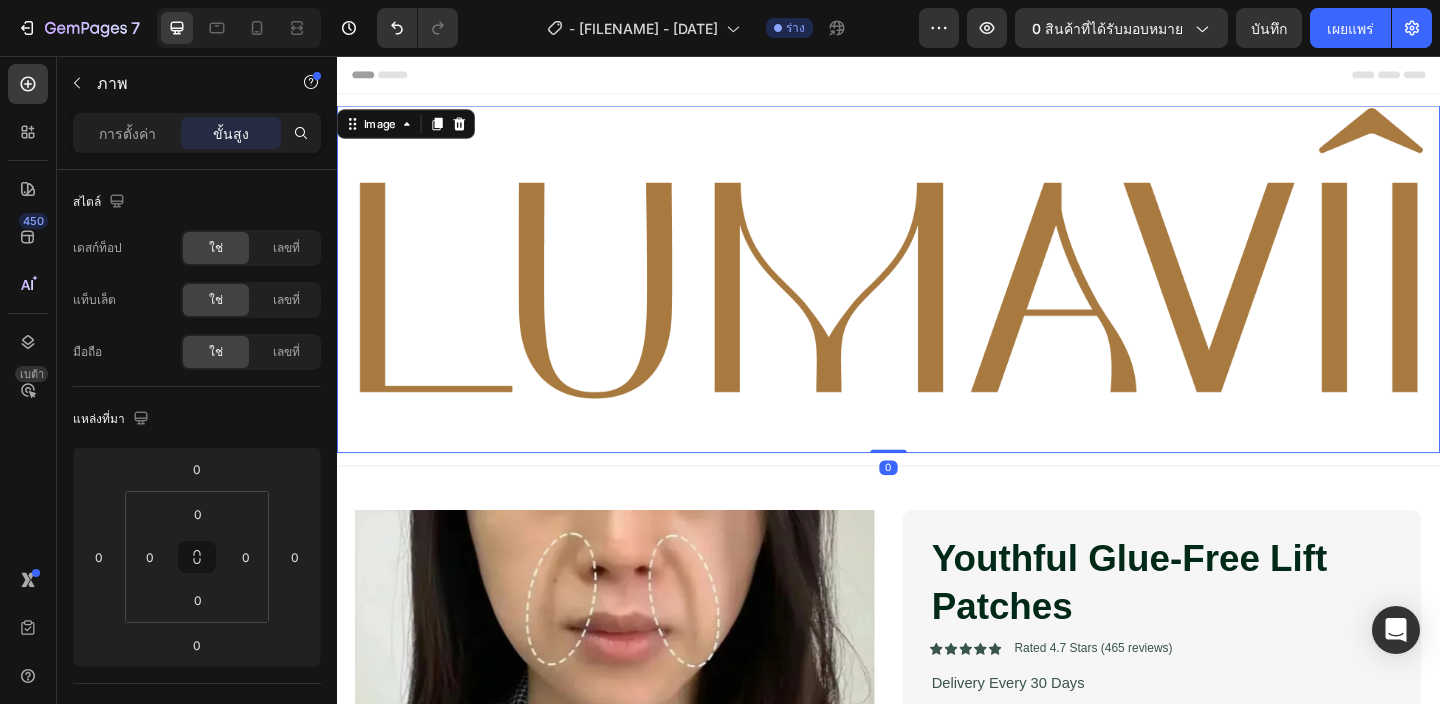 click at bounding box center (937, 299) 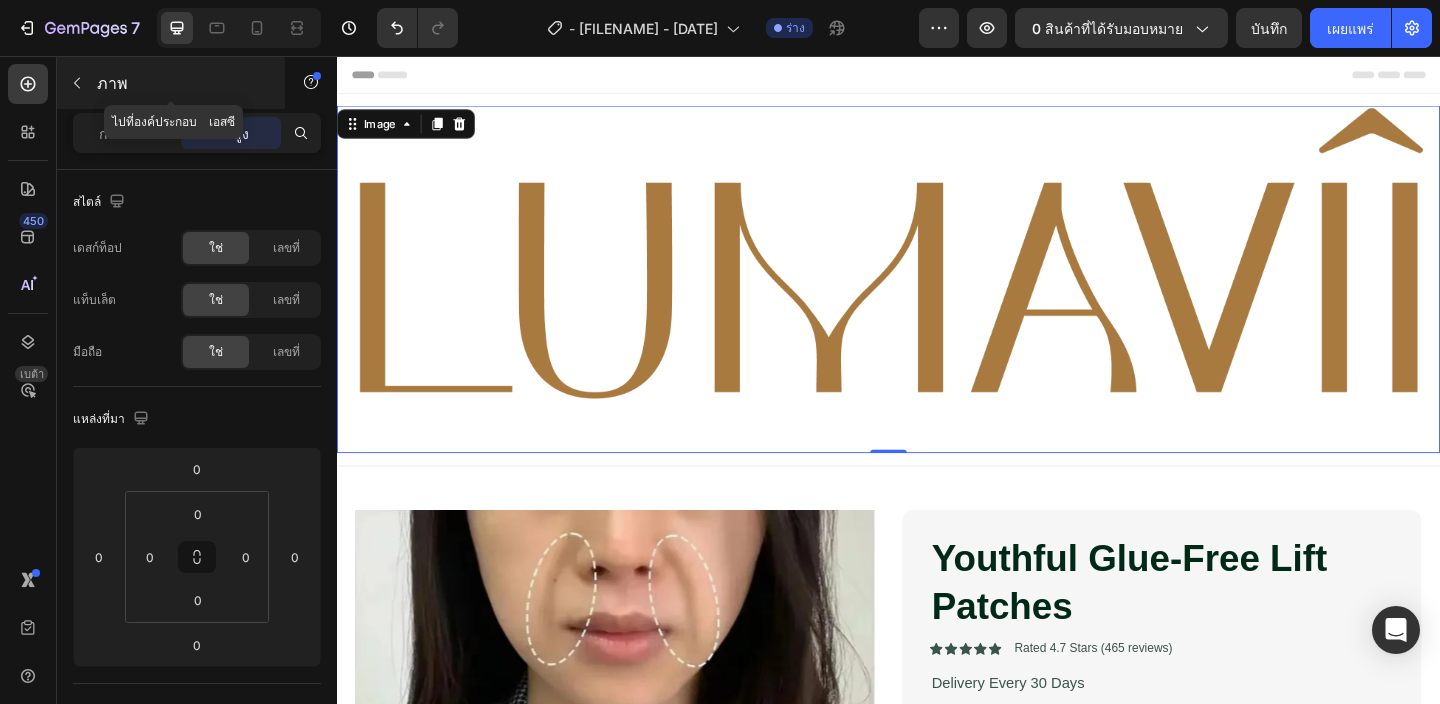 click 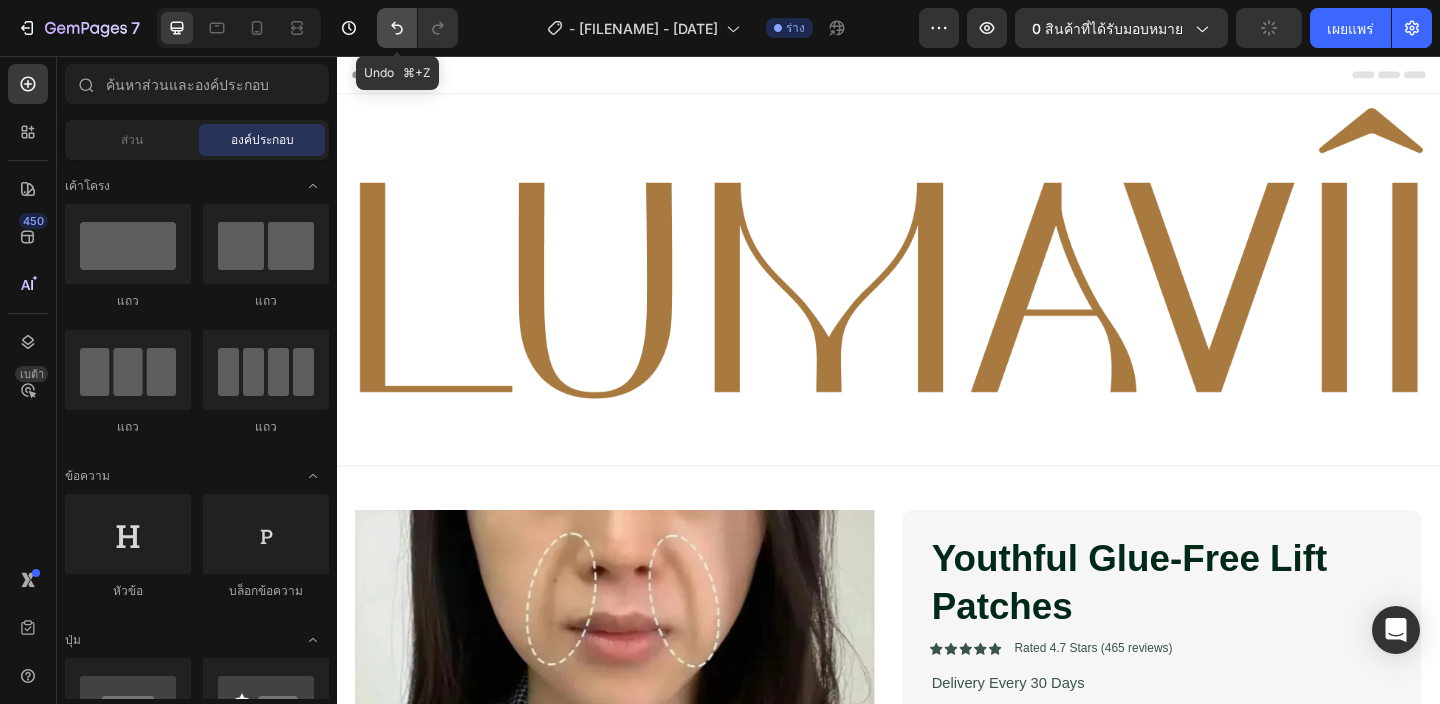 click 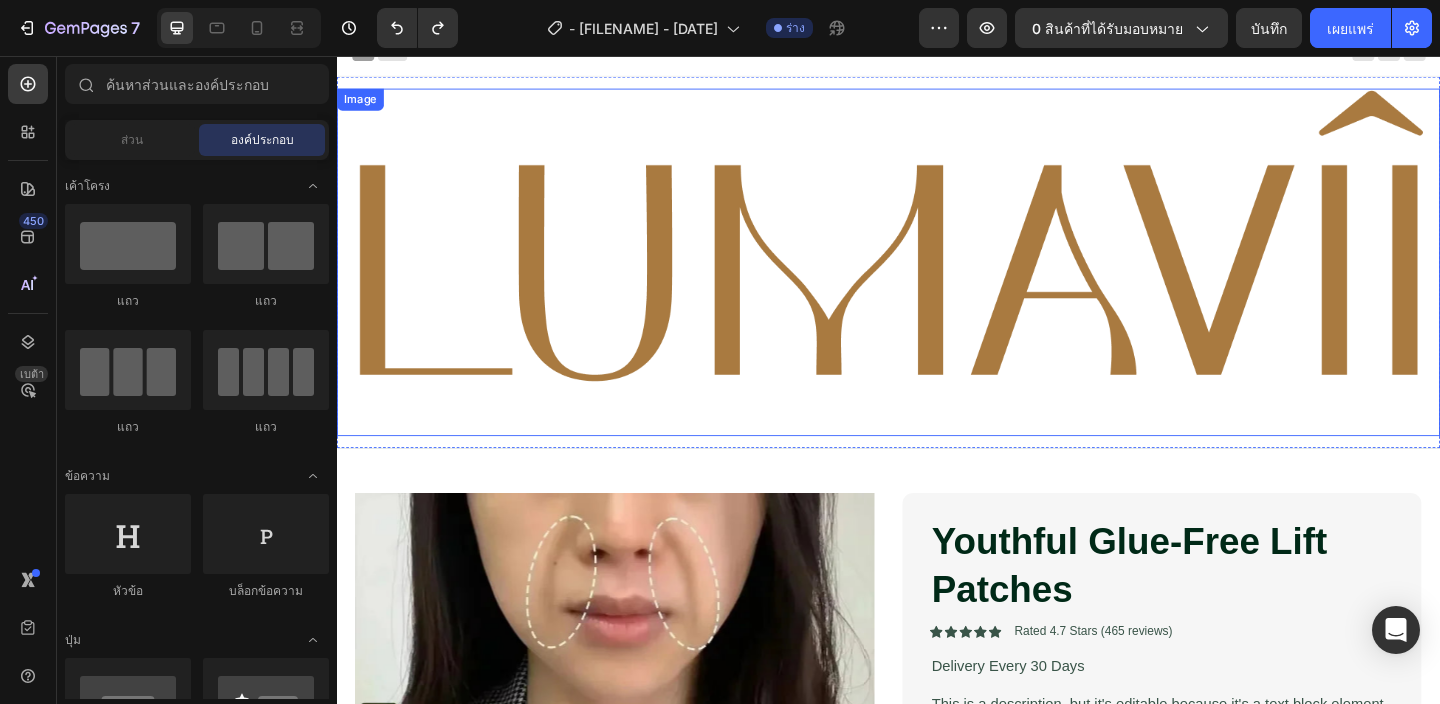 scroll, scrollTop: 0, scrollLeft: 0, axis: both 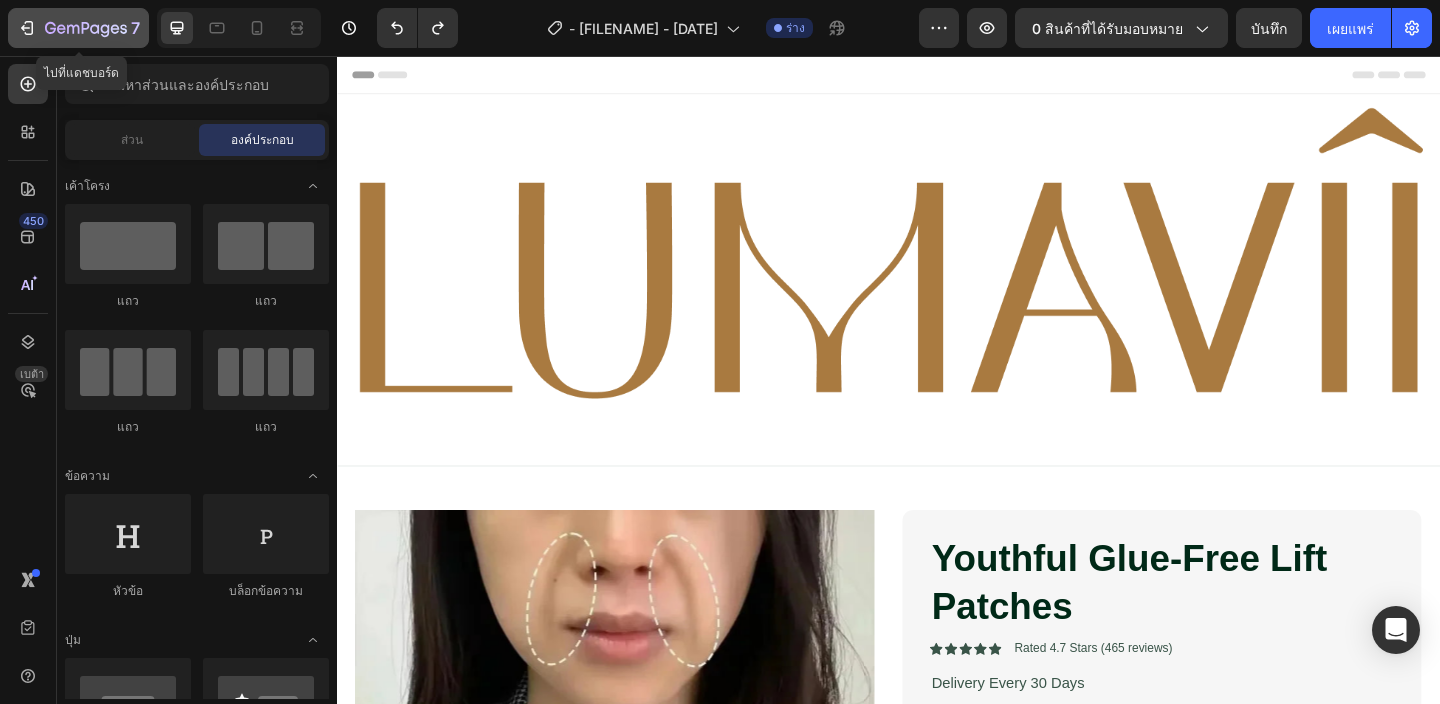 click on "7" 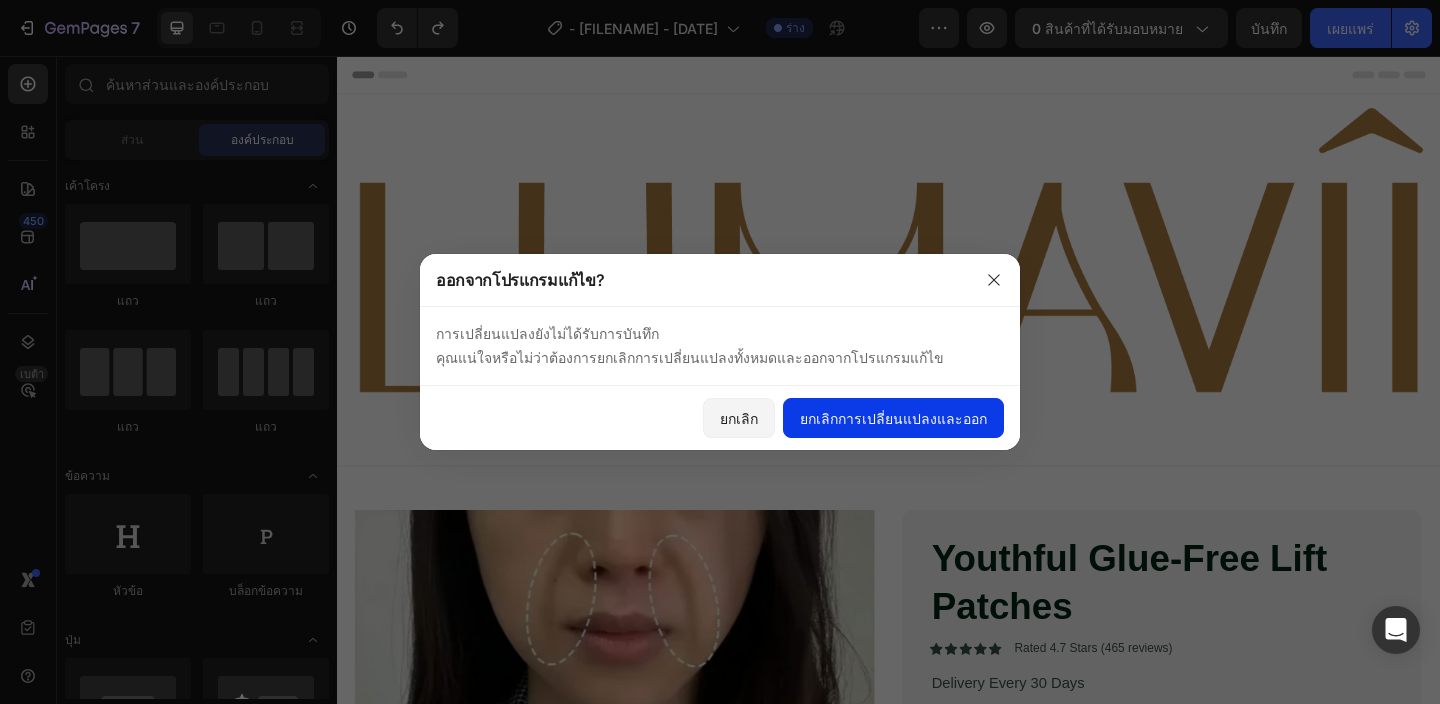click on "ยกเลิกการเปลี่ยนแปลงและออก" 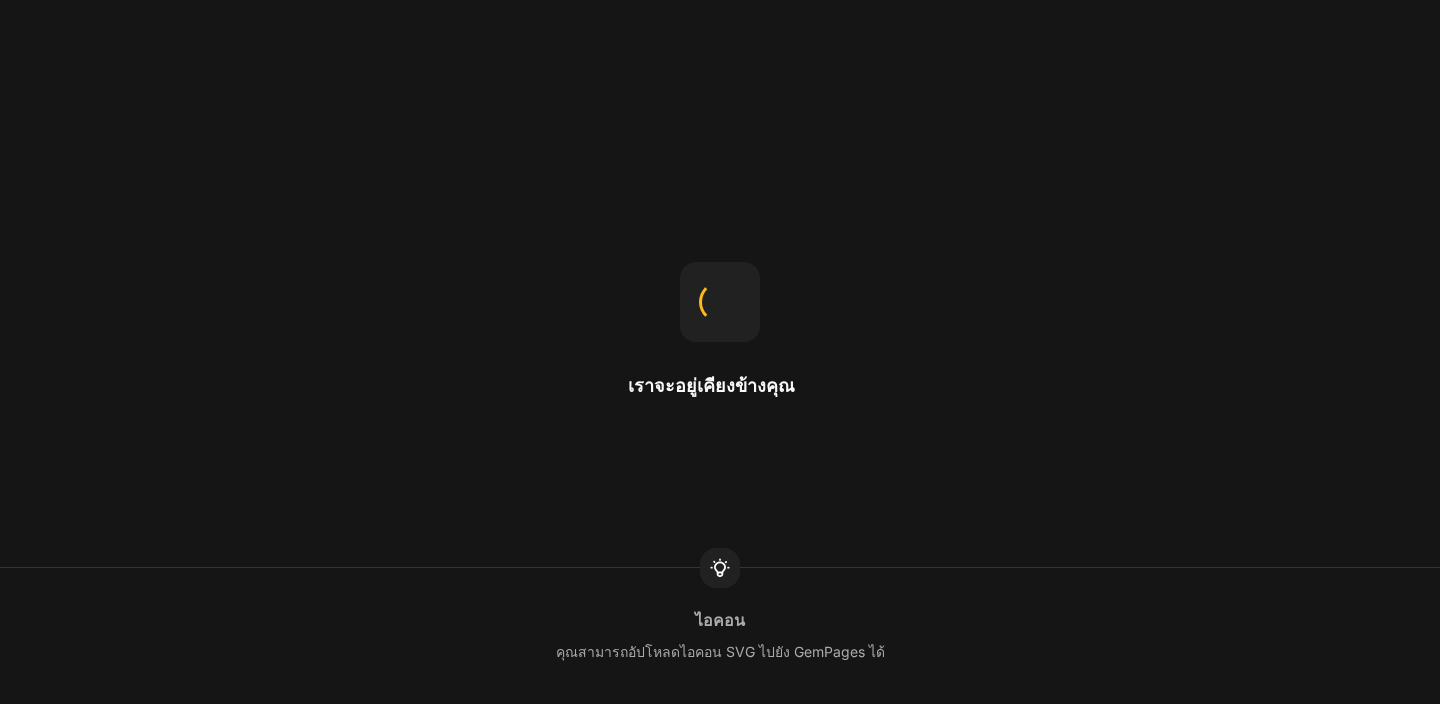 scroll, scrollTop: 0, scrollLeft: 0, axis: both 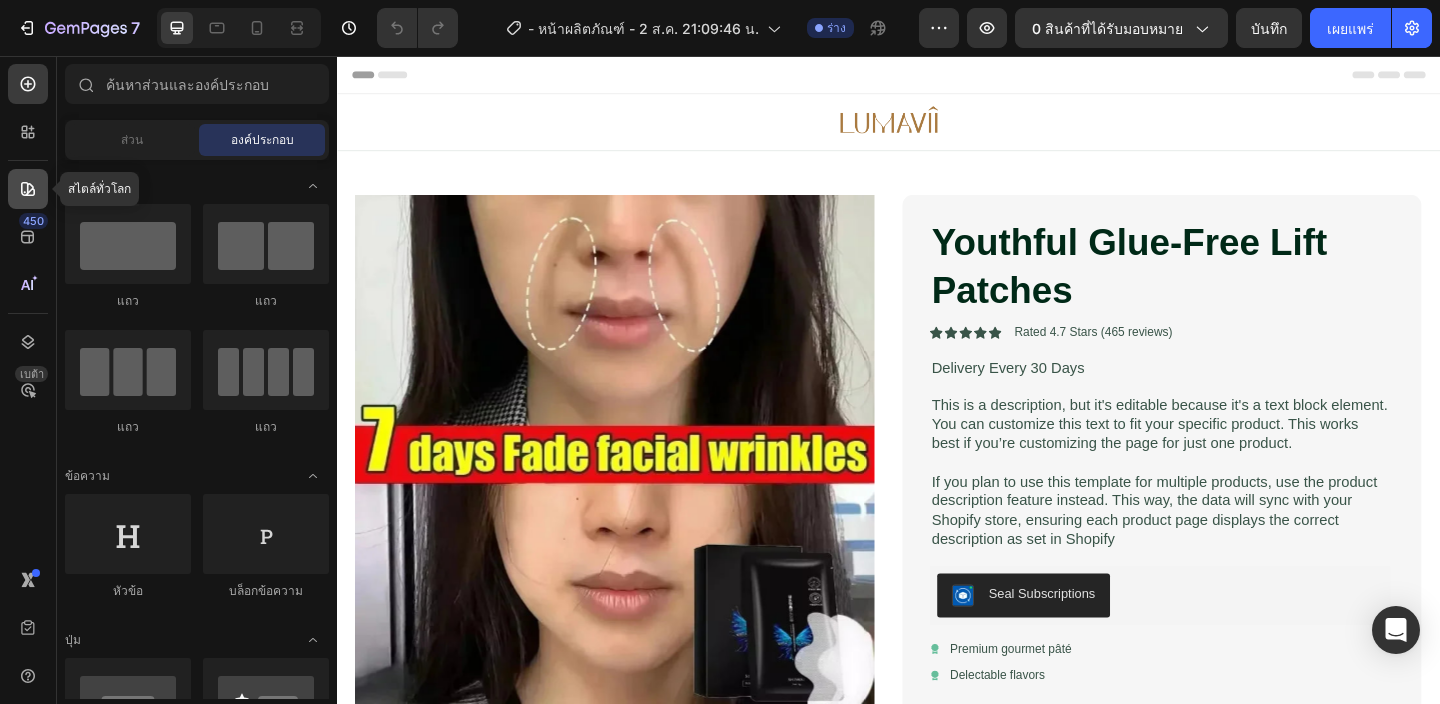 click 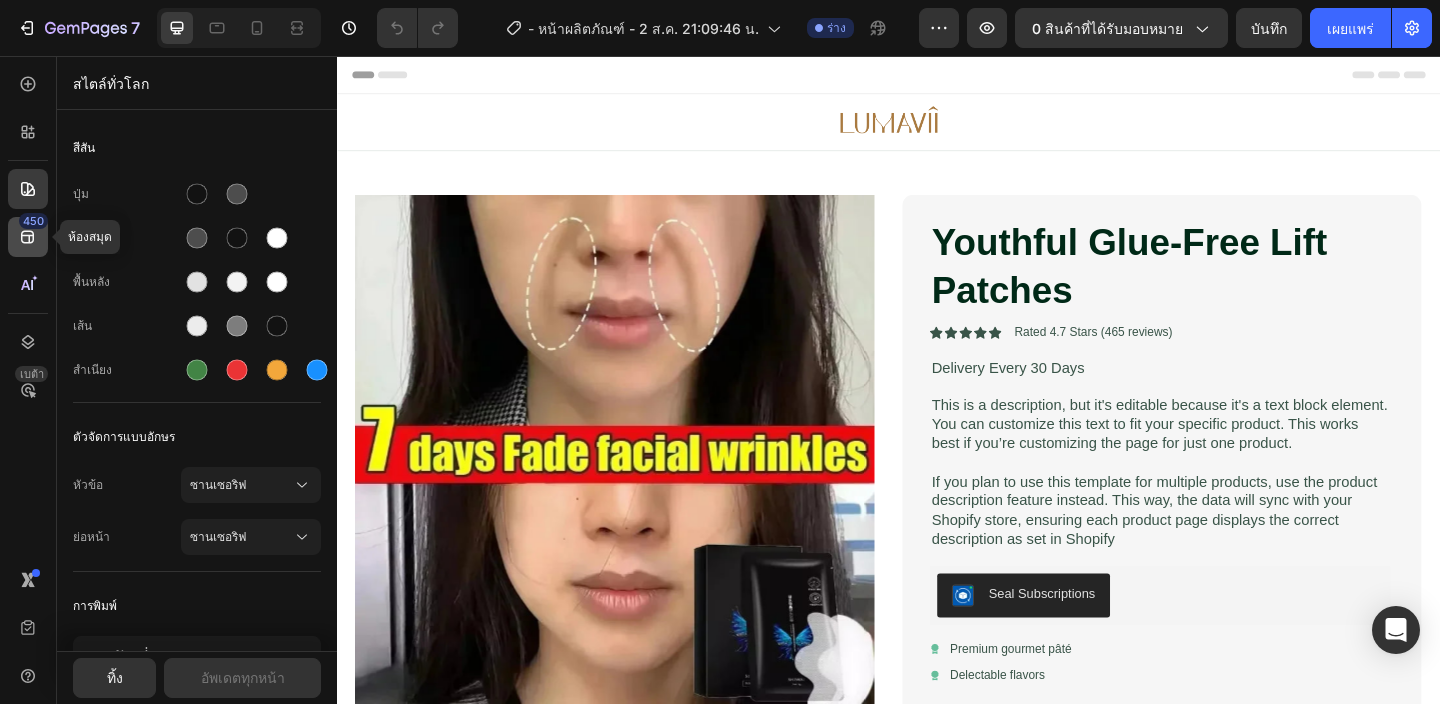 click 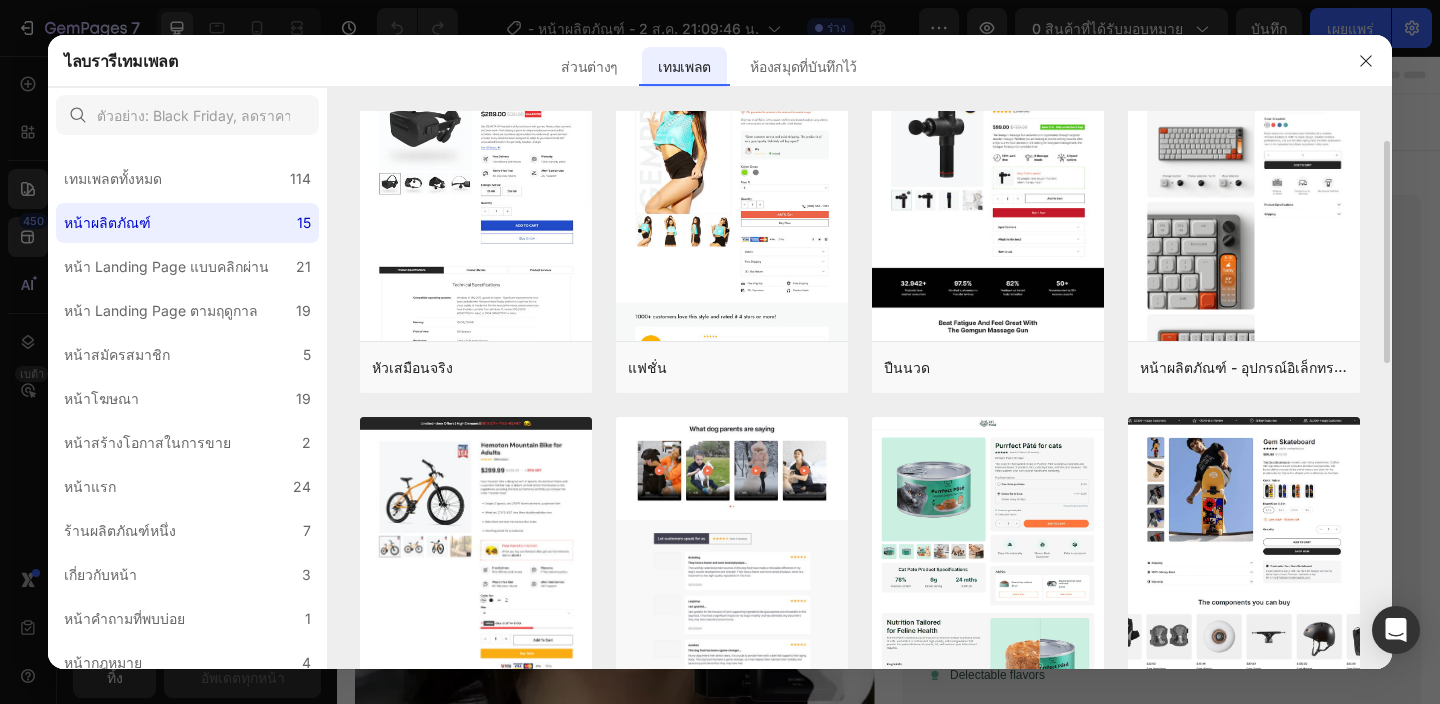 scroll, scrollTop: 0, scrollLeft: 0, axis: both 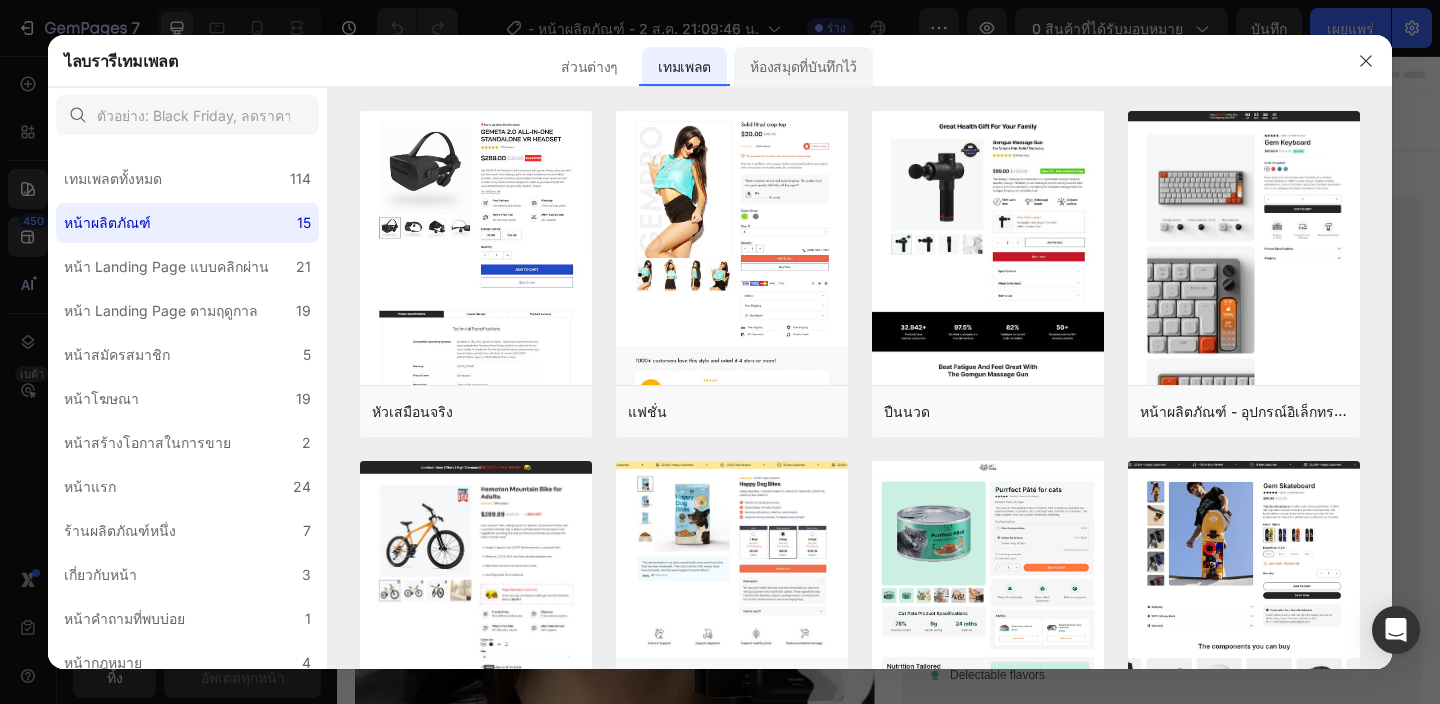 click on "ห้องสมุดที่บันทึกไว้" at bounding box center (803, 67) 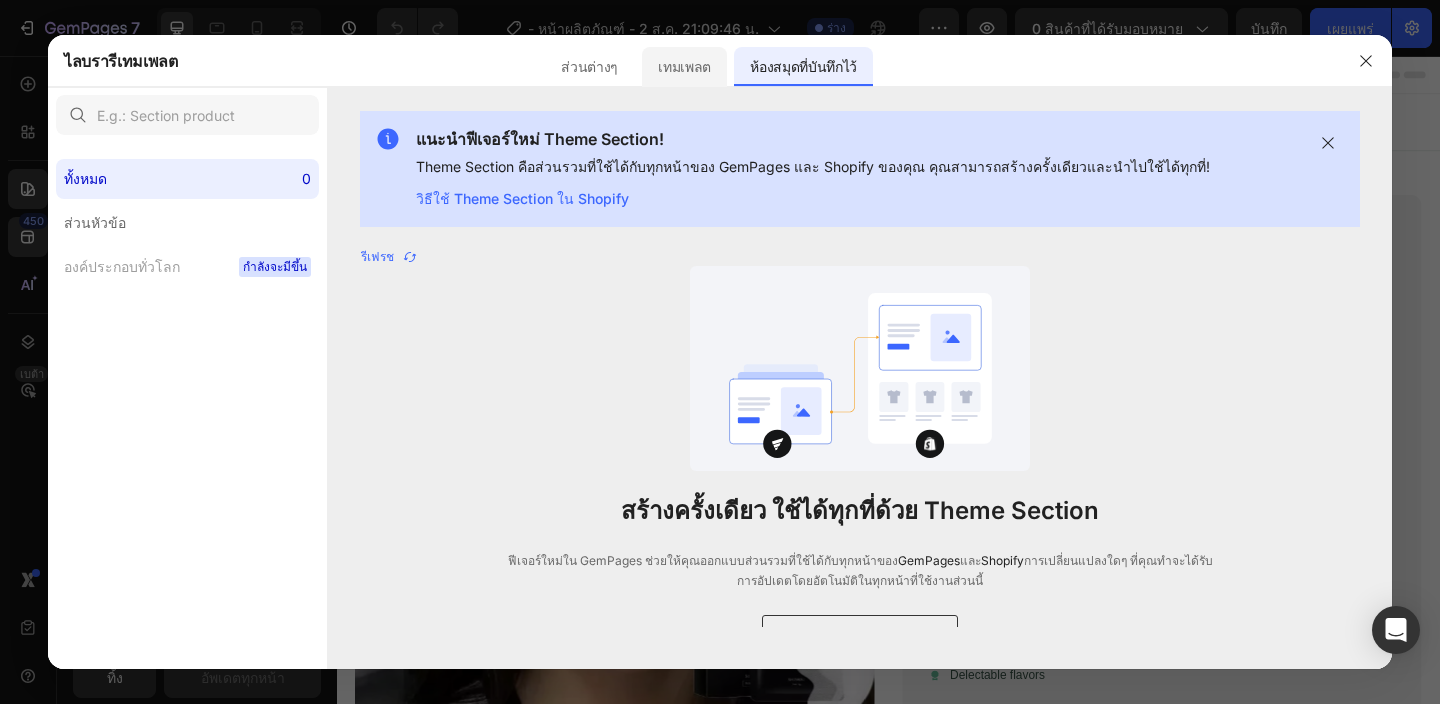 click on "เทมเพลต" at bounding box center (684, 66) 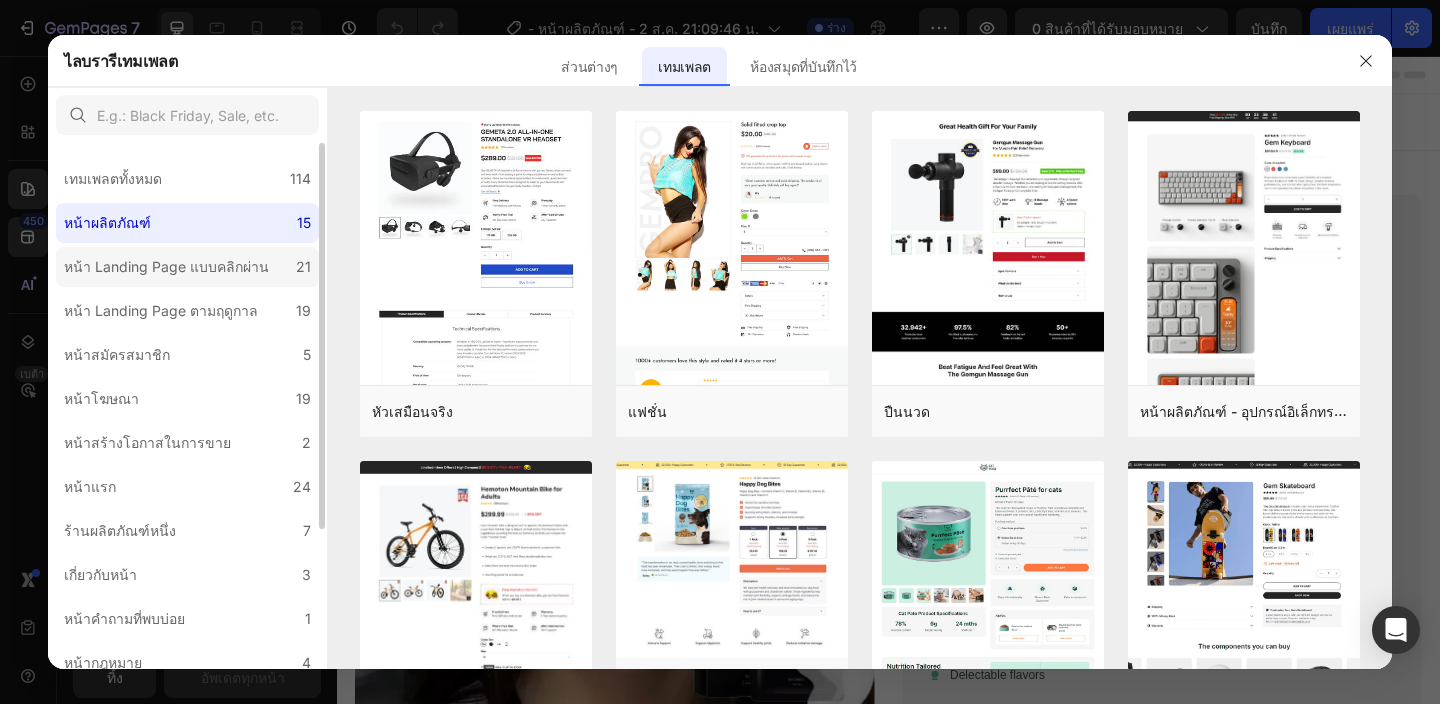 click on "หน้า Landing Page แบบคลิกผ่าน" at bounding box center [166, 266] 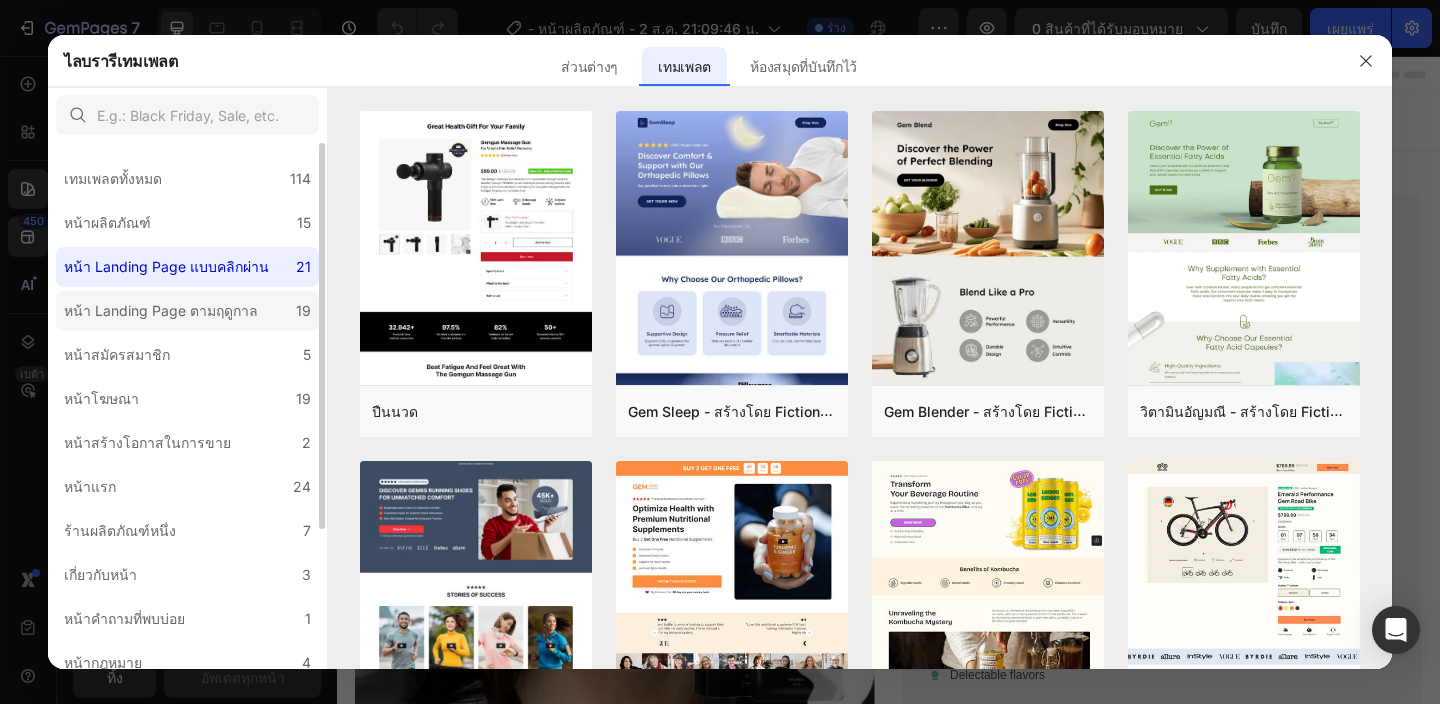 click on "หน้า Landing Page ตามฤดูกาล" at bounding box center [161, 310] 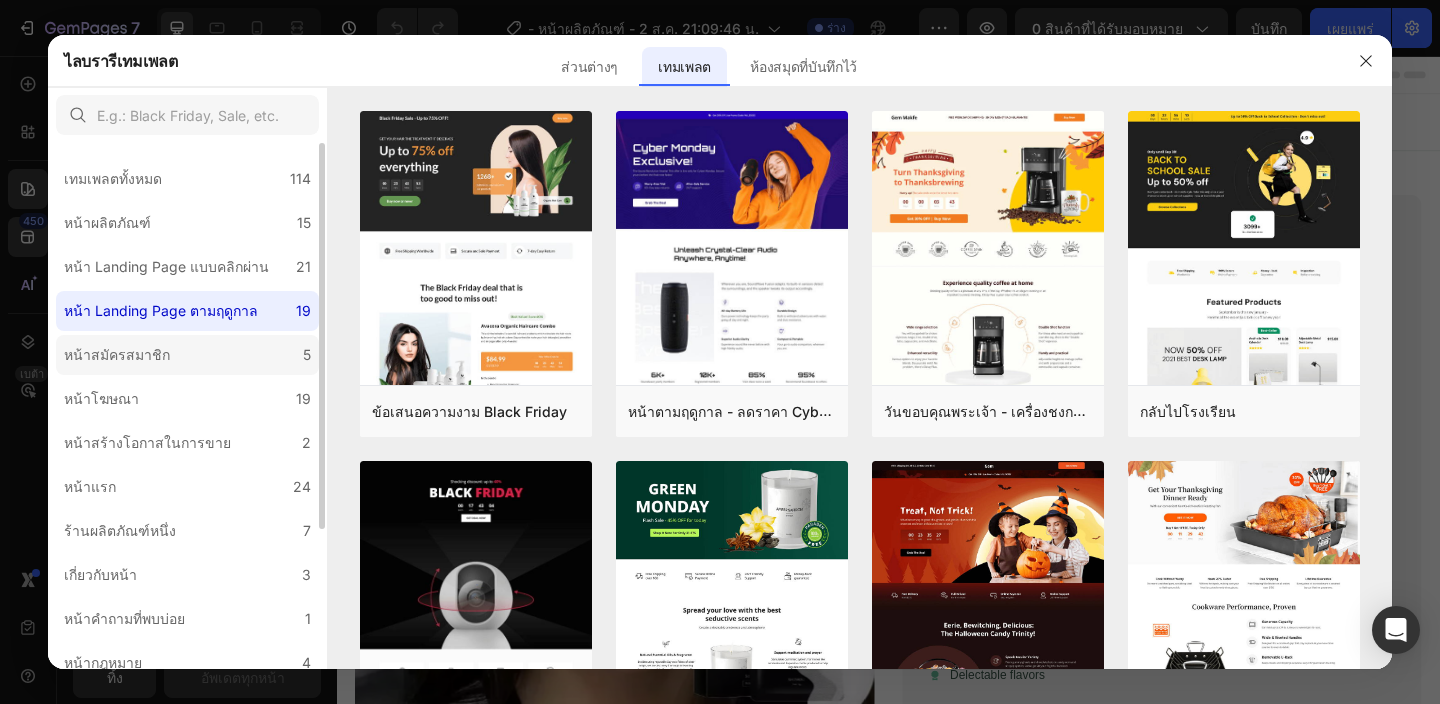 click on "หน้าสมัครสมาชิก 5" 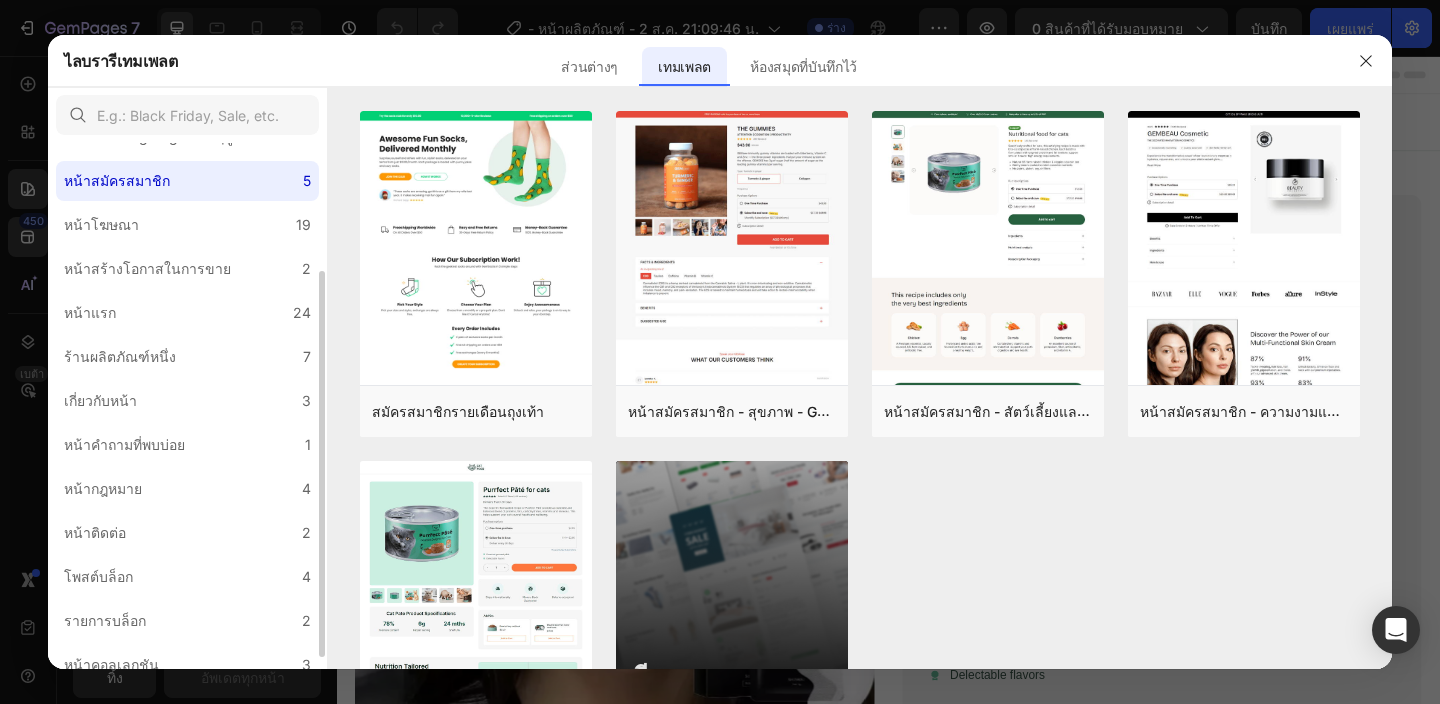 scroll, scrollTop: 176, scrollLeft: 0, axis: vertical 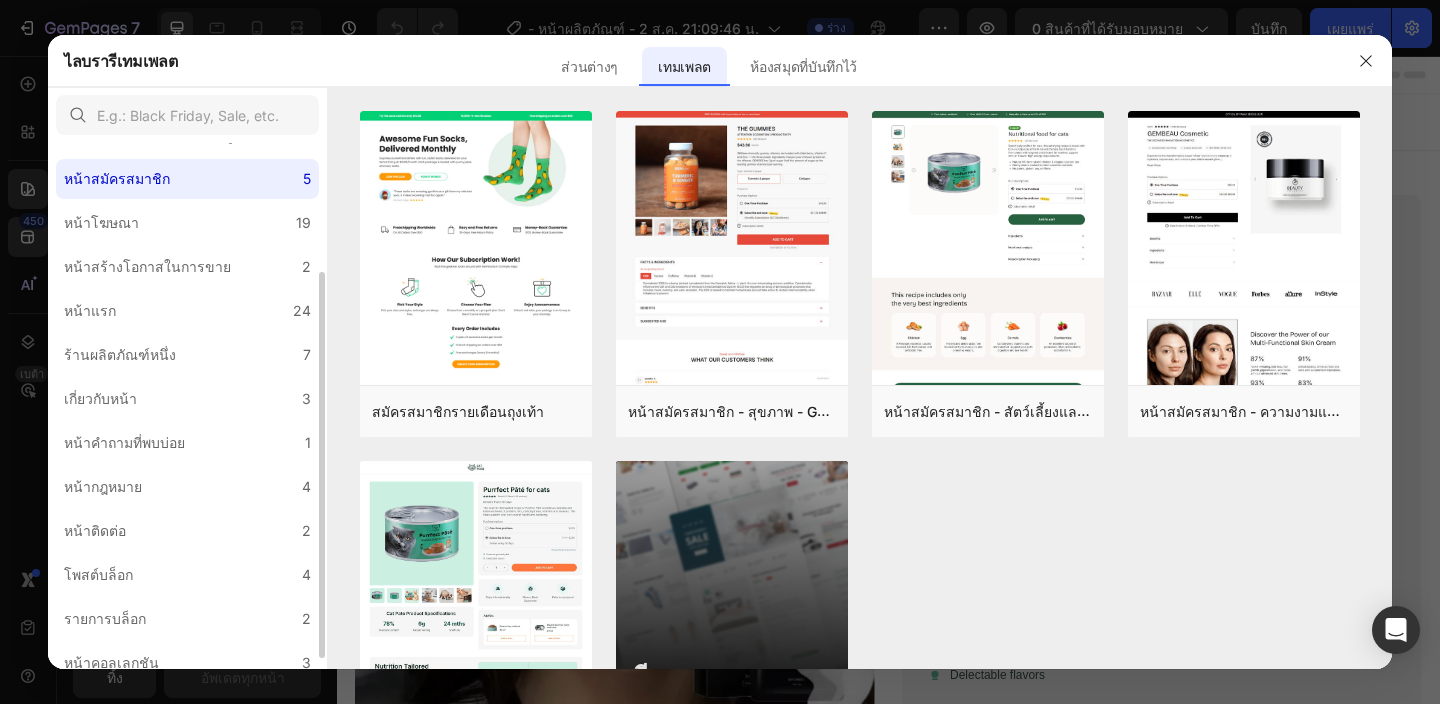 click on "ร้านผลิตภัณฑ์หนึ่ง 7" 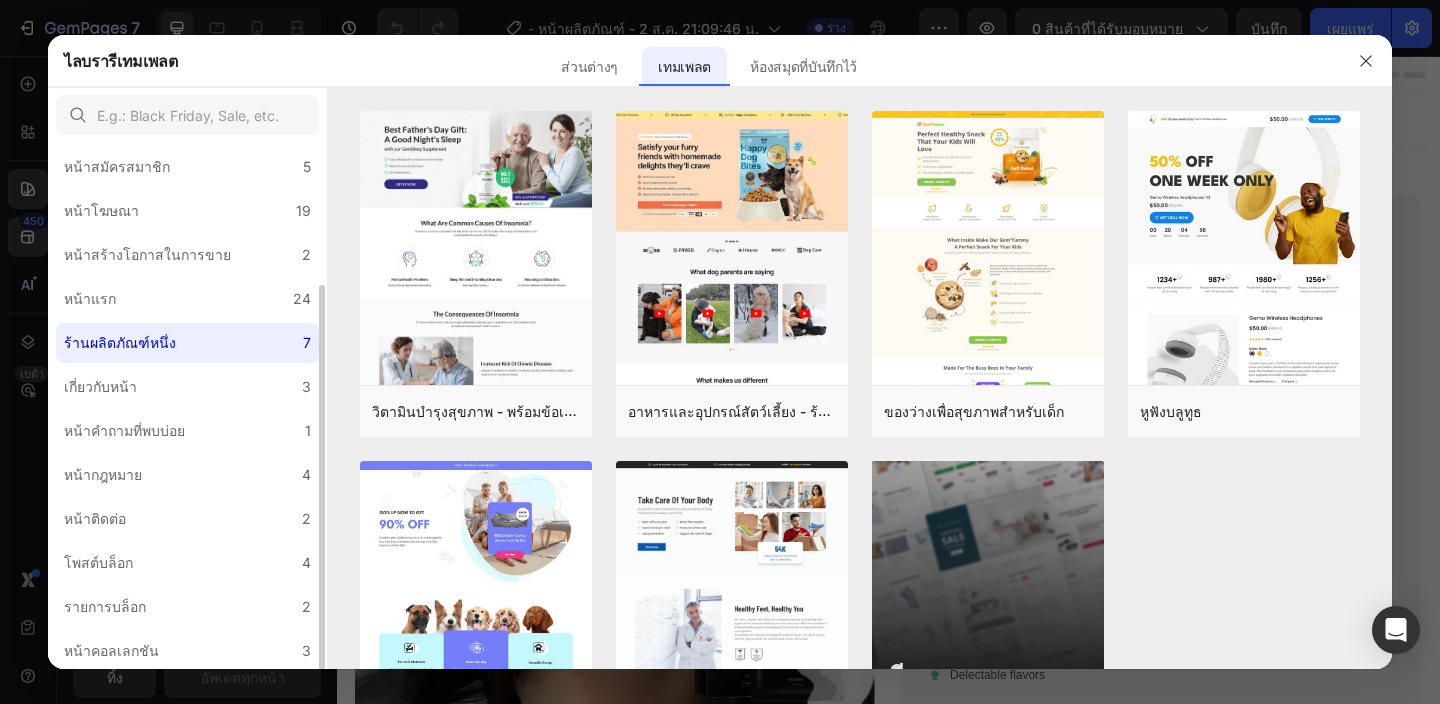 scroll, scrollTop: 190, scrollLeft: 0, axis: vertical 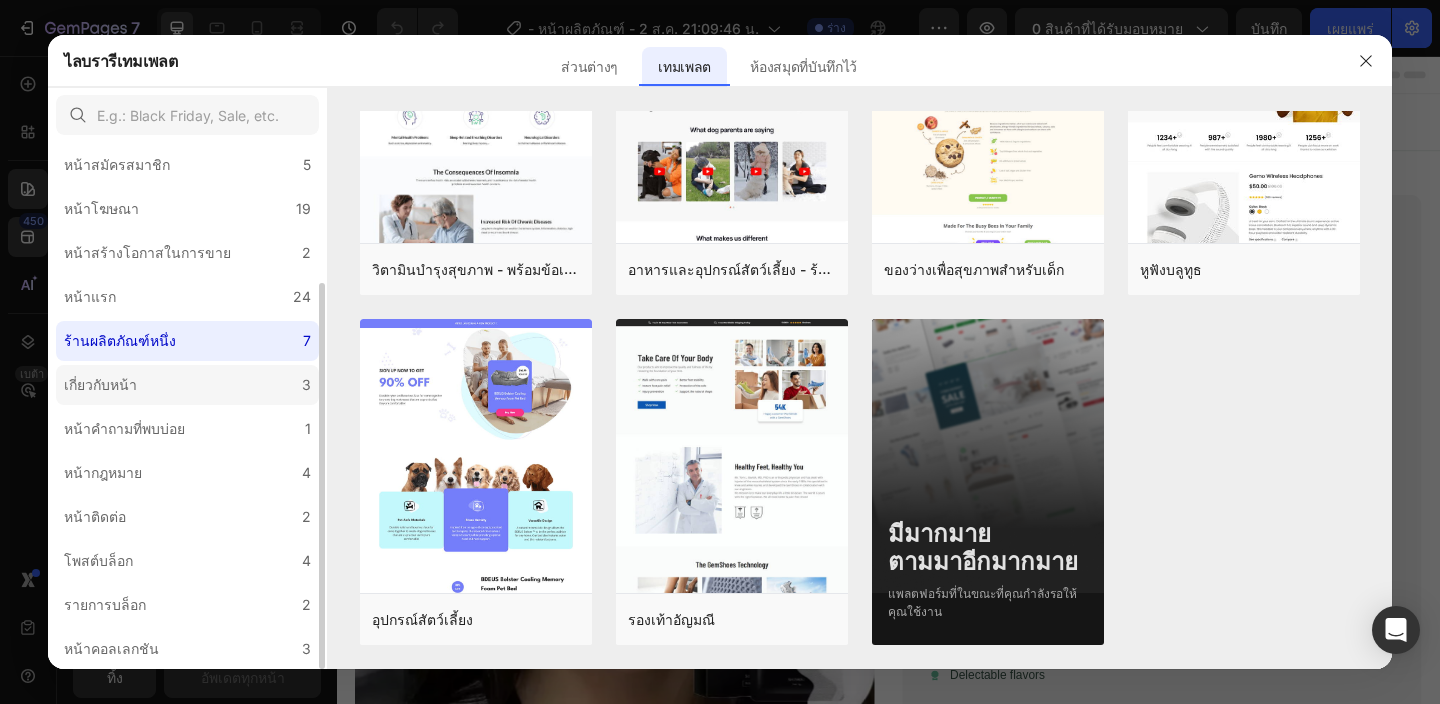 click on "เกี่ยวกับหน้า 3" 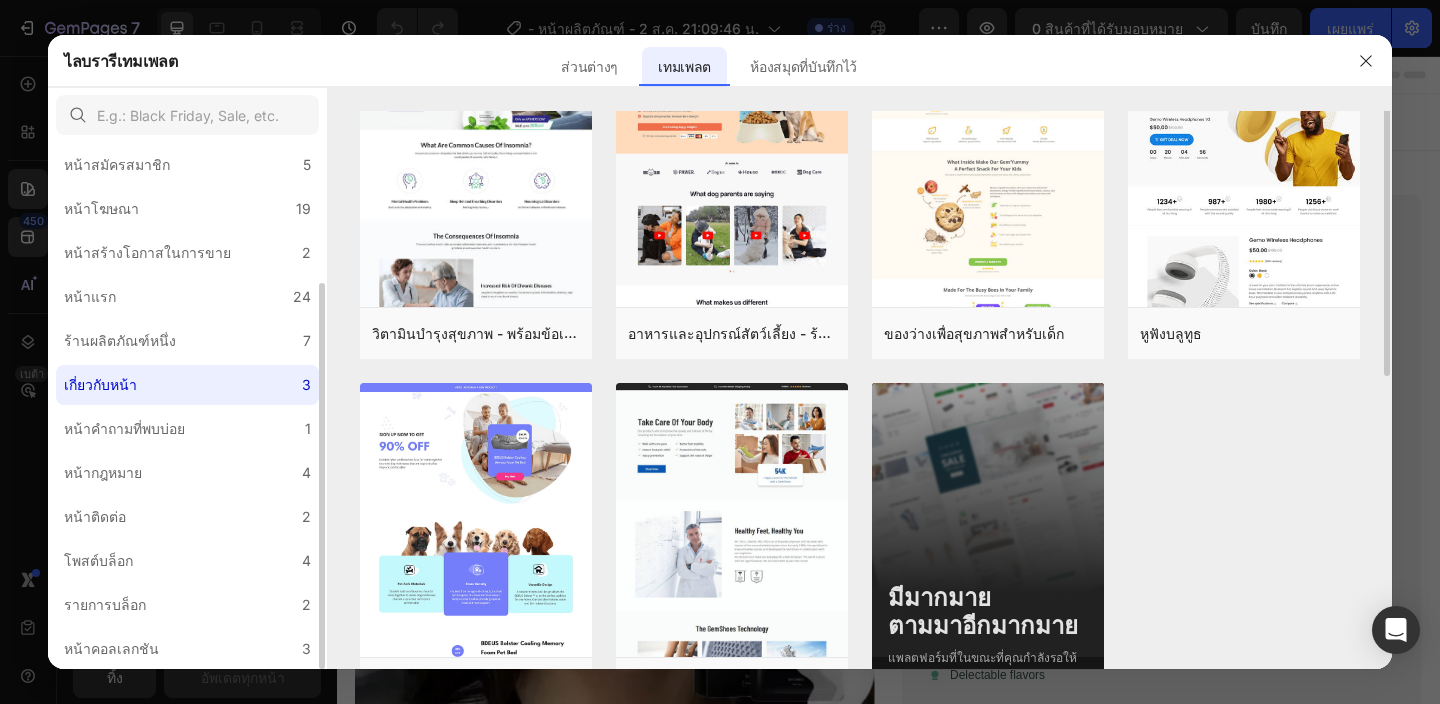 scroll, scrollTop: 0, scrollLeft: 0, axis: both 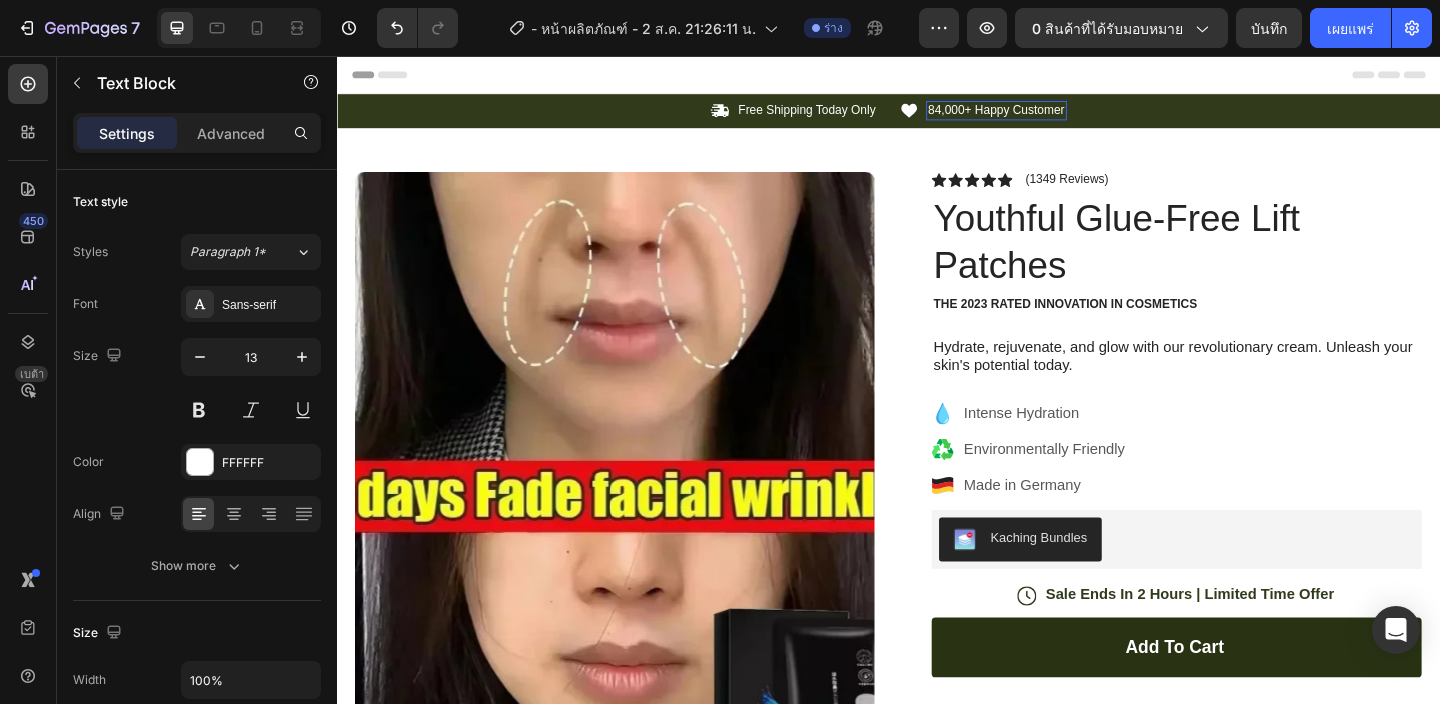 click on "84,000+ Happy Customer Text Block   0" at bounding box center (1054, 115) 